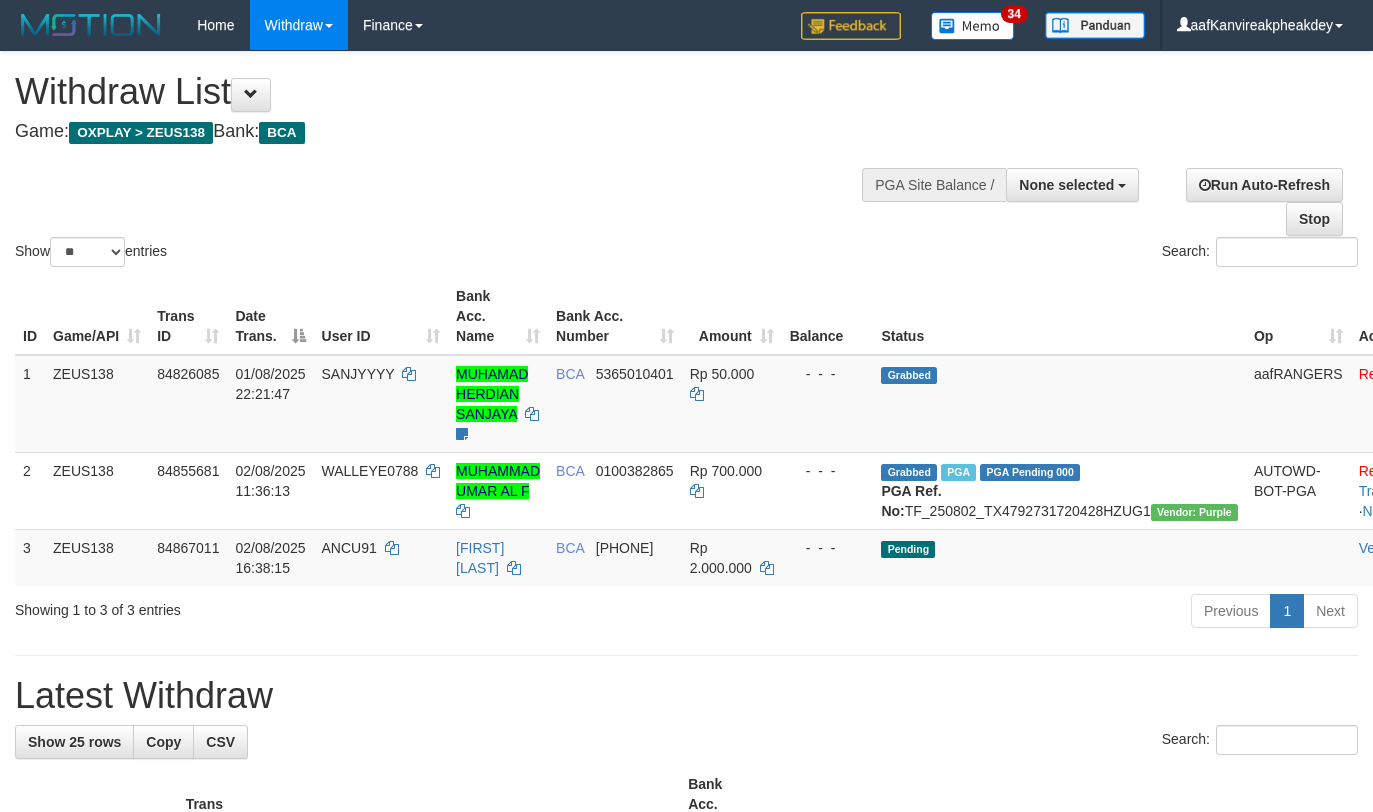 select 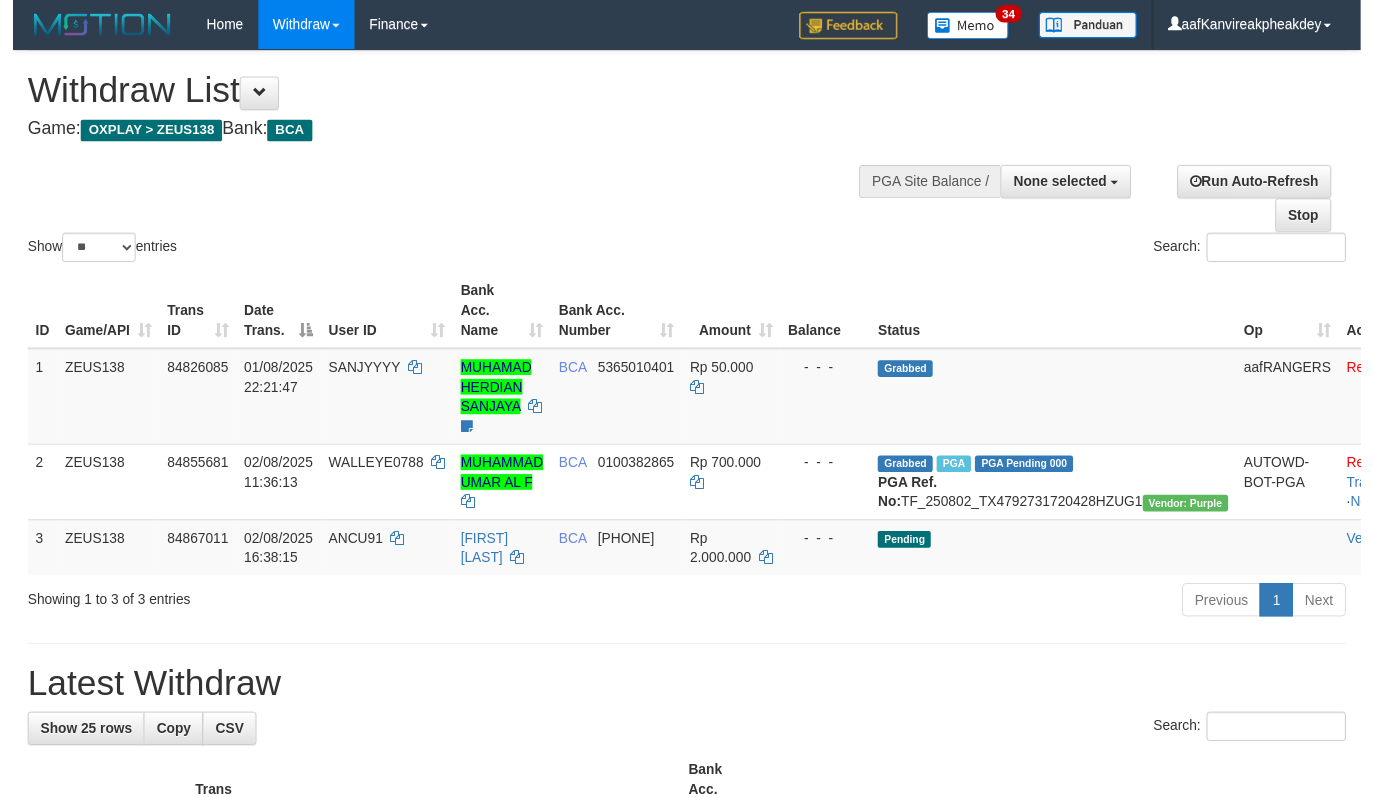 scroll, scrollTop: 142, scrollLeft: 0, axis: vertical 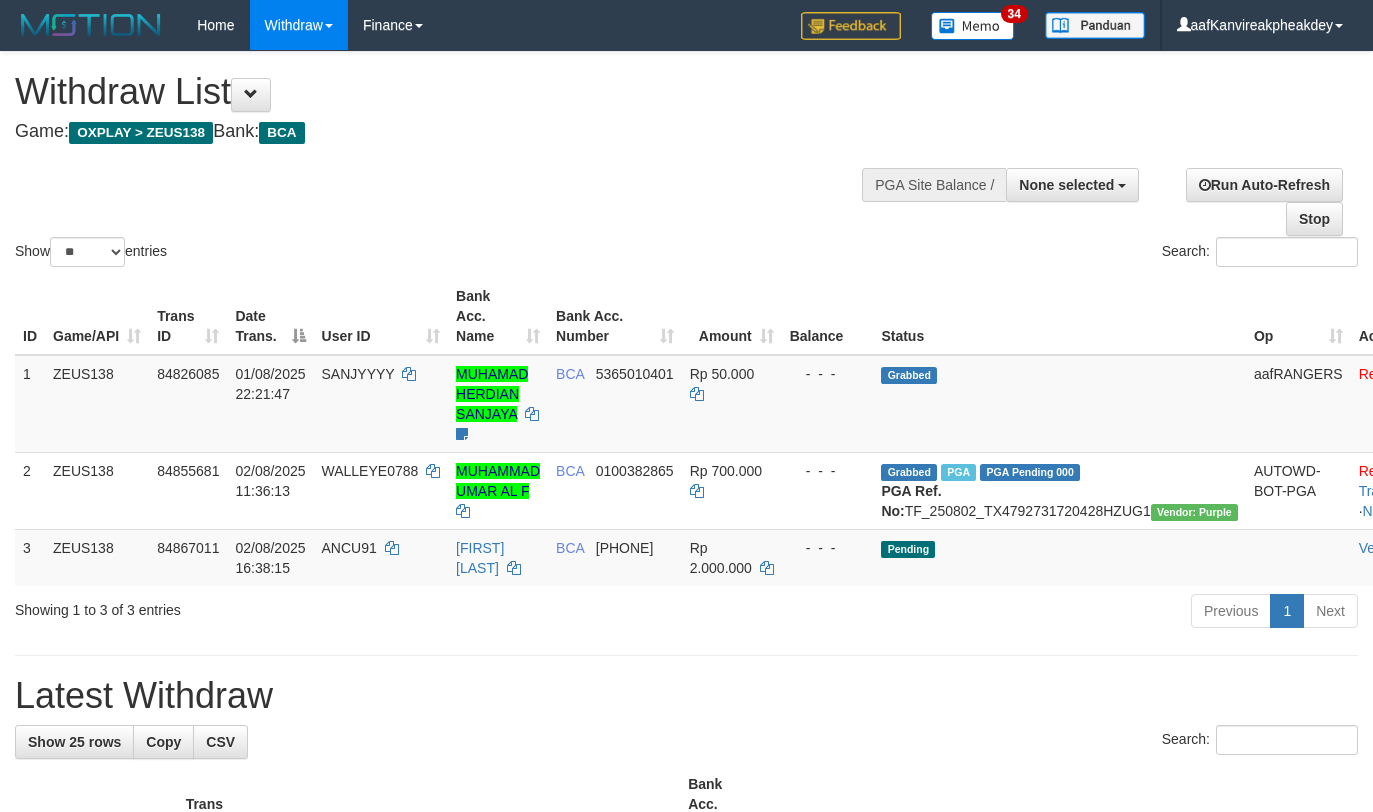 select 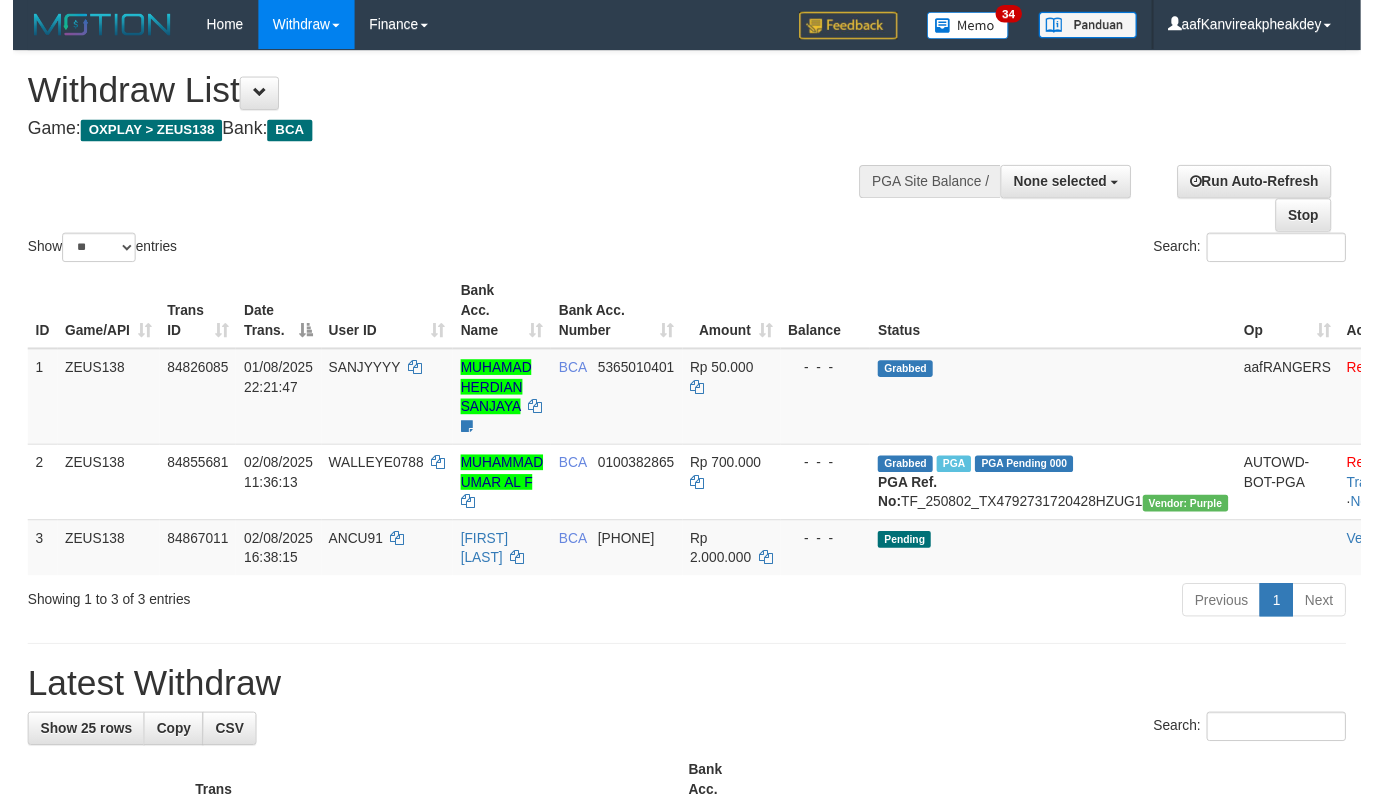 scroll, scrollTop: 142, scrollLeft: 0, axis: vertical 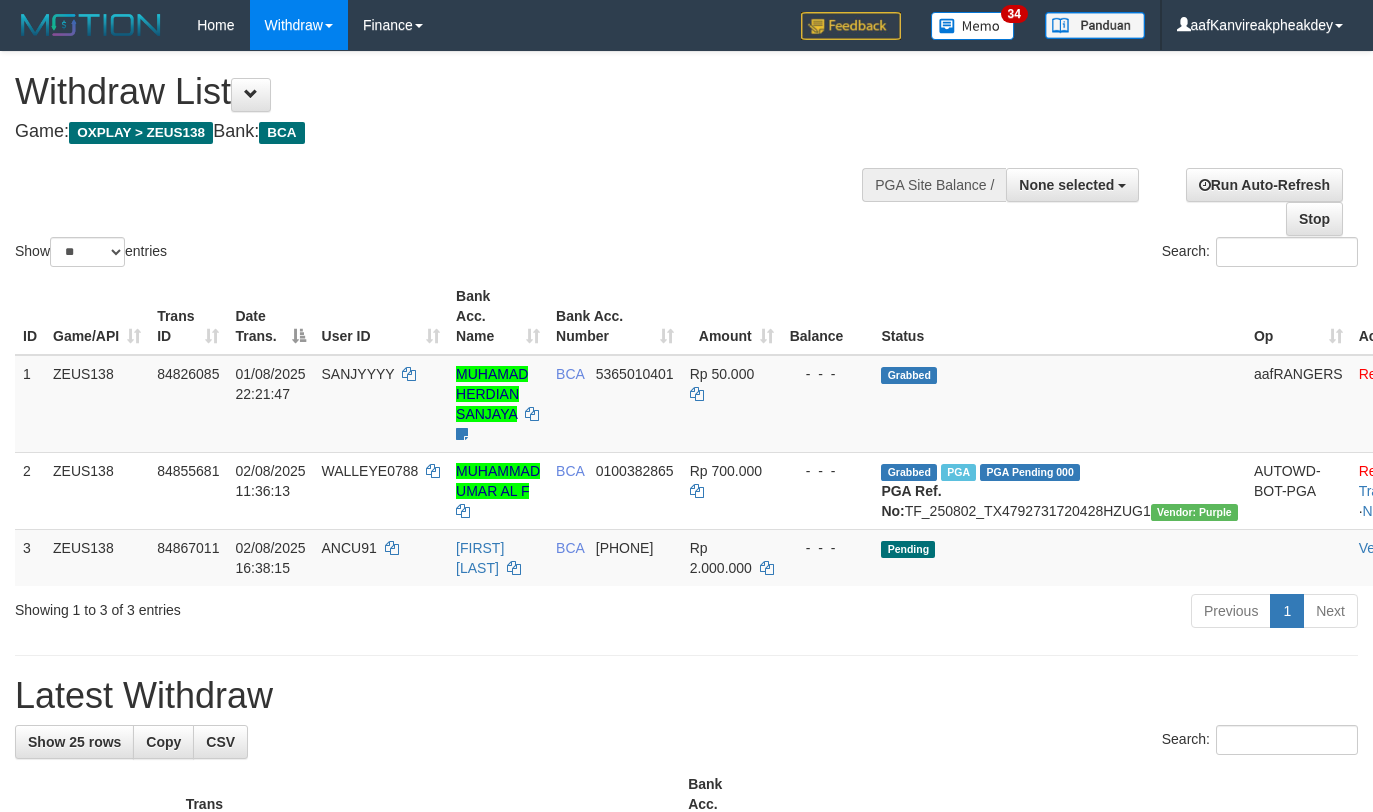 select 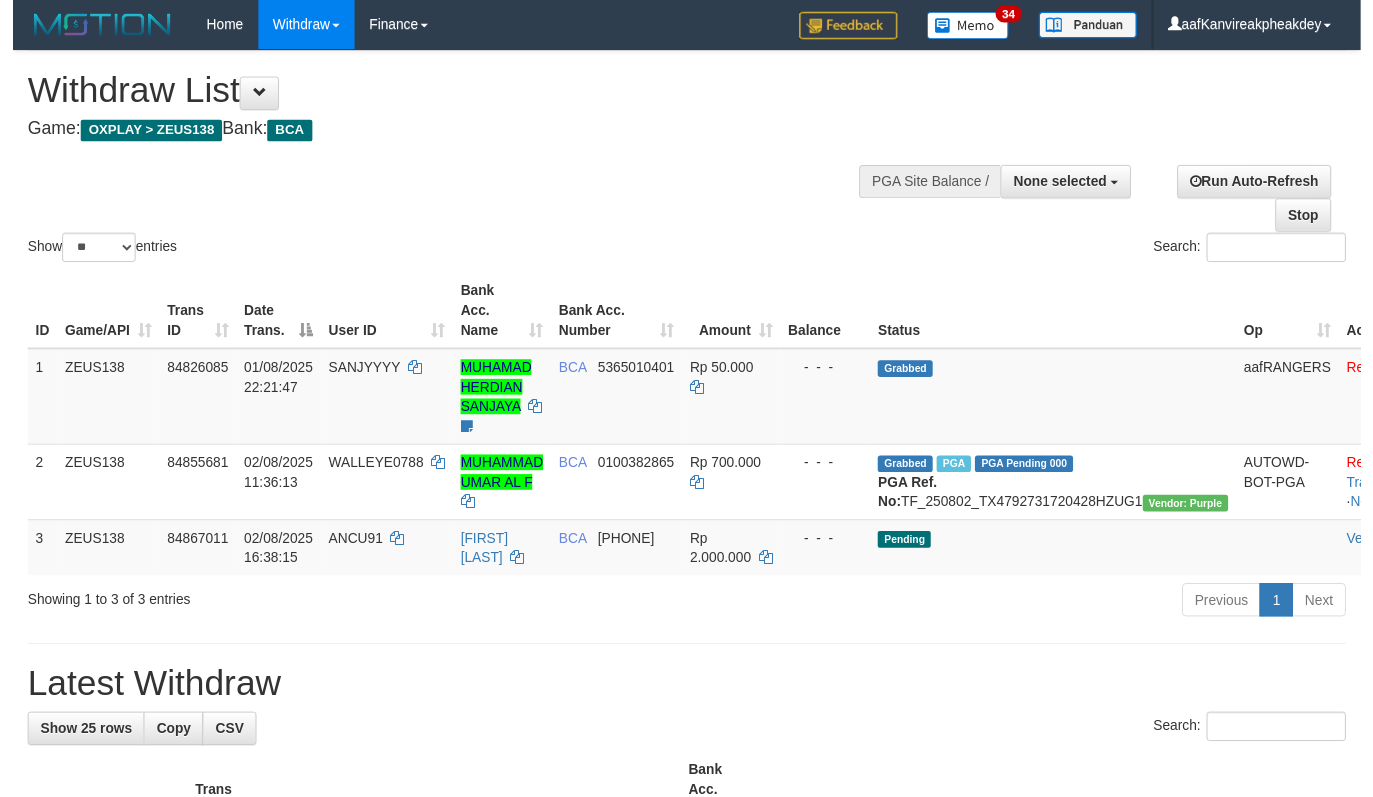 scroll, scrollTop: 142, scrollLeft: 0, axis: vertical 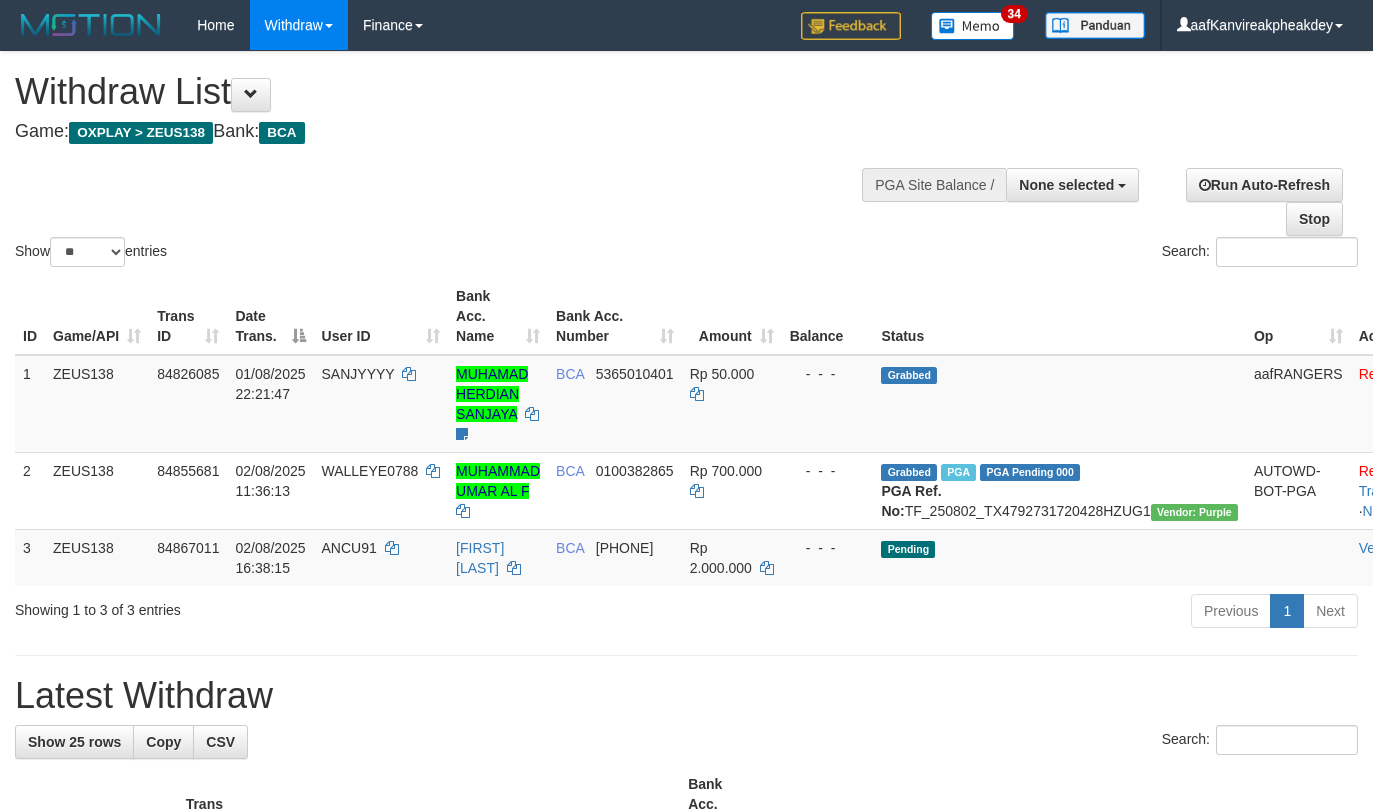 select 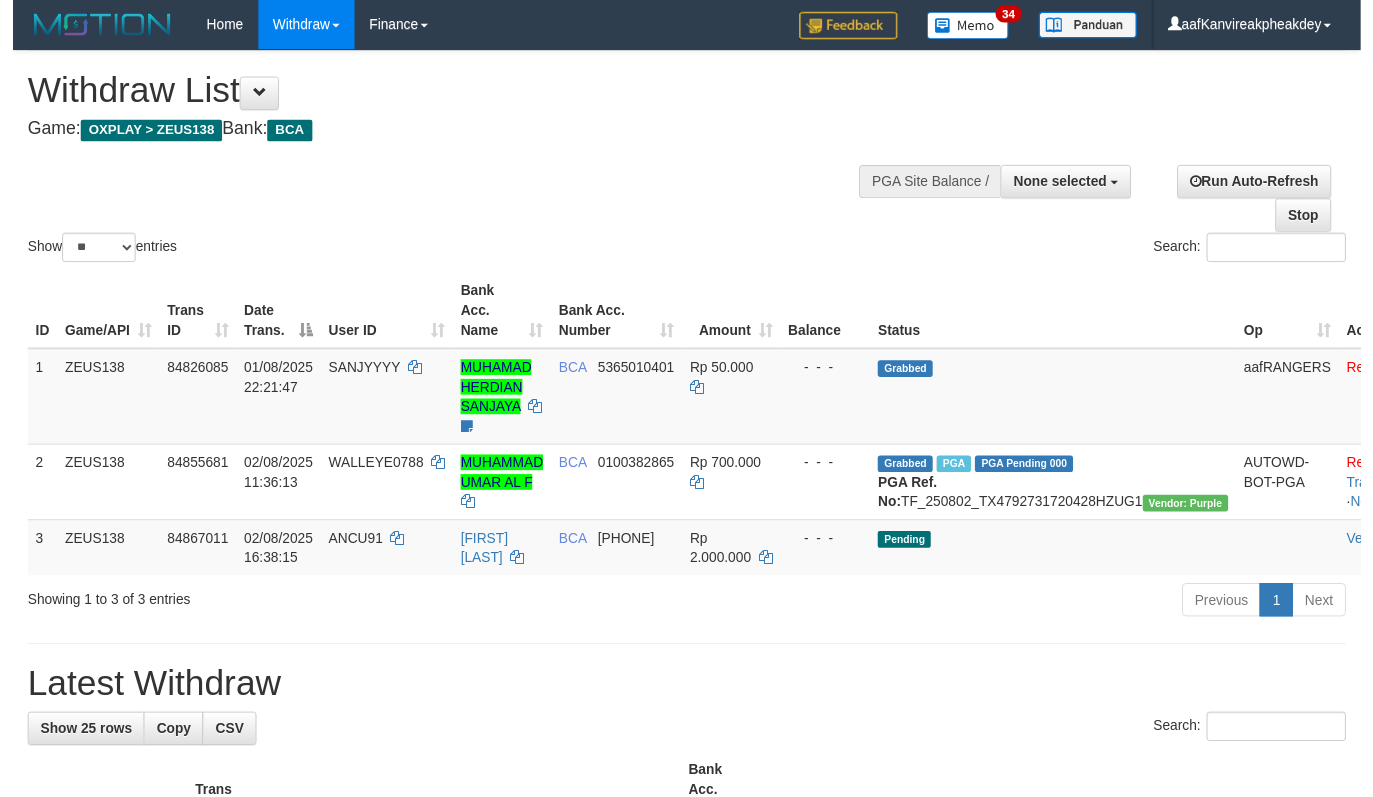 scroll, scrollTop: 142, scrollLeft: 0, axis: vertical 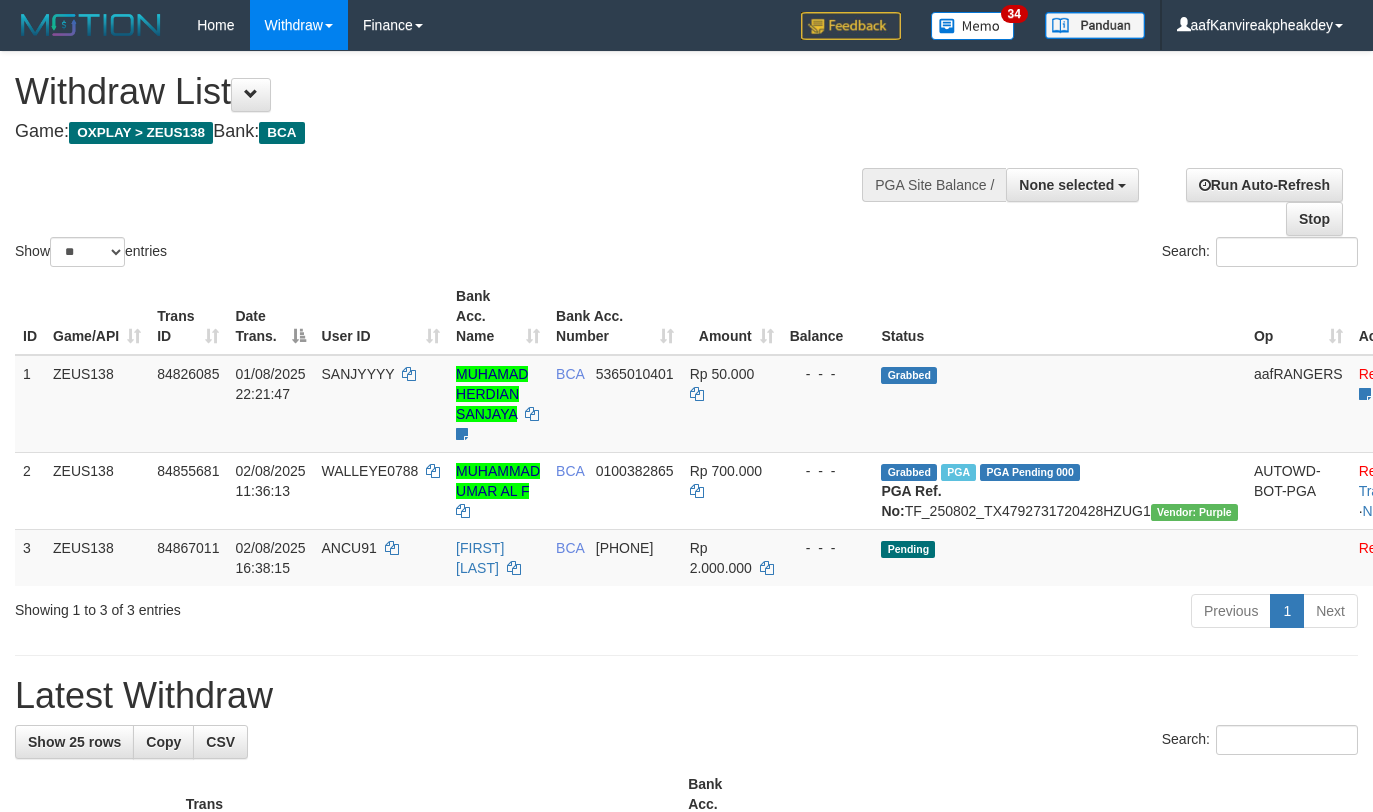 select 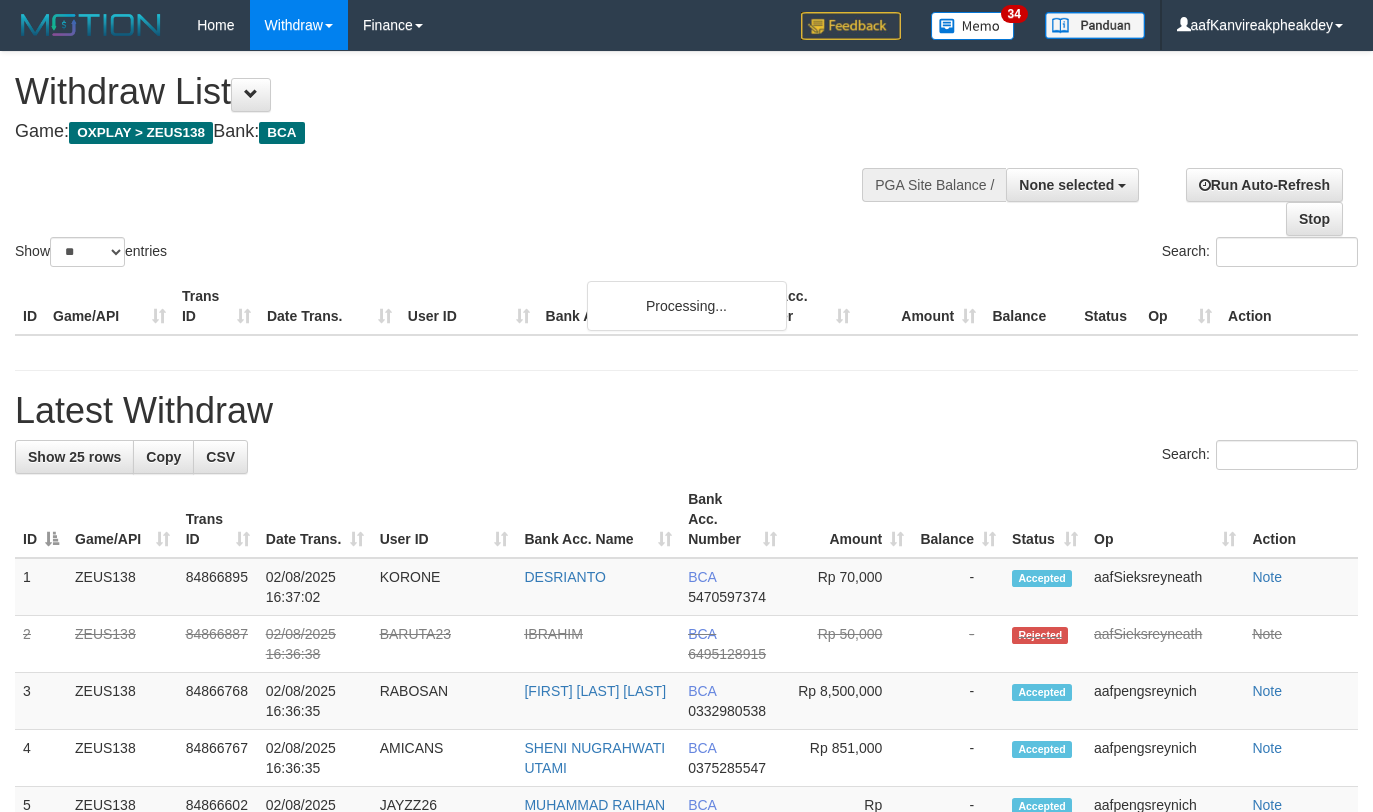 select 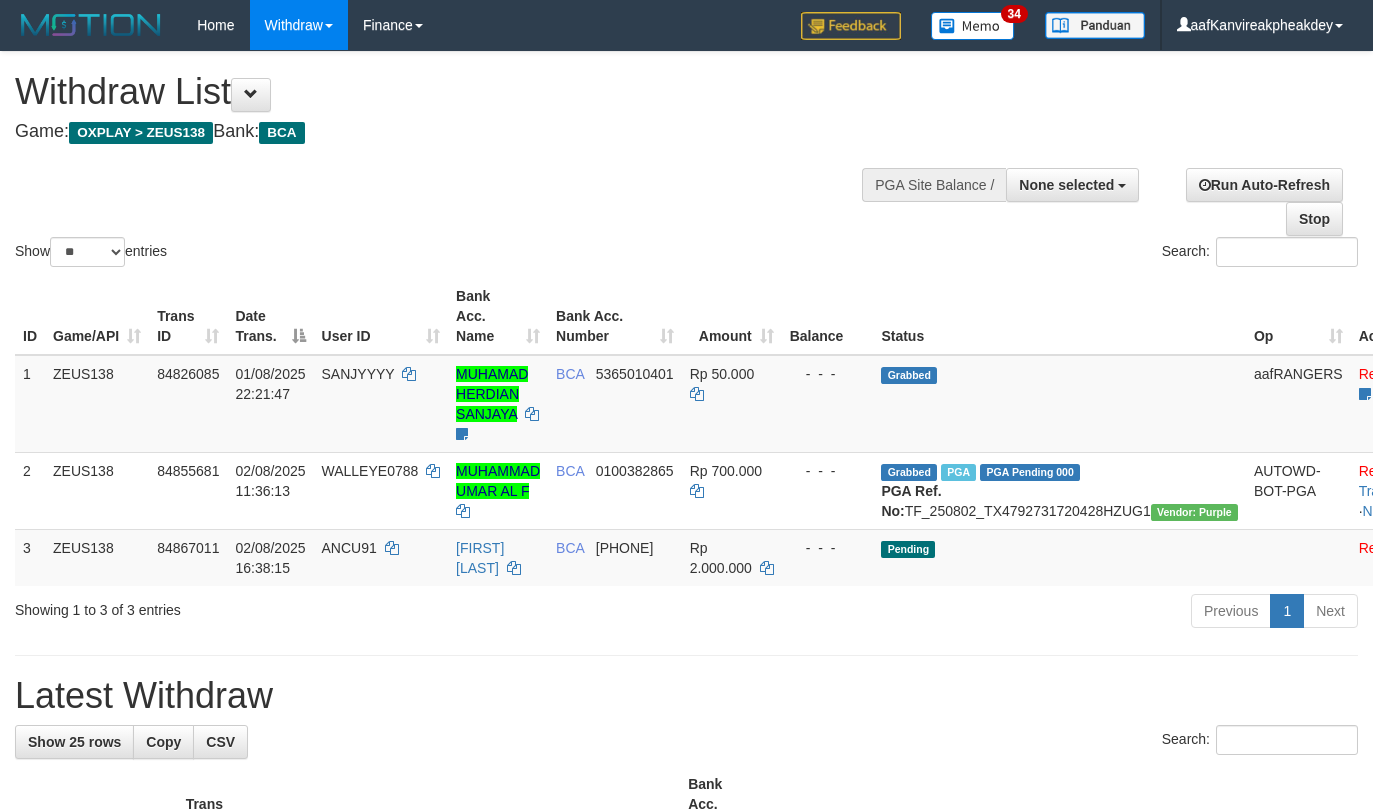 select 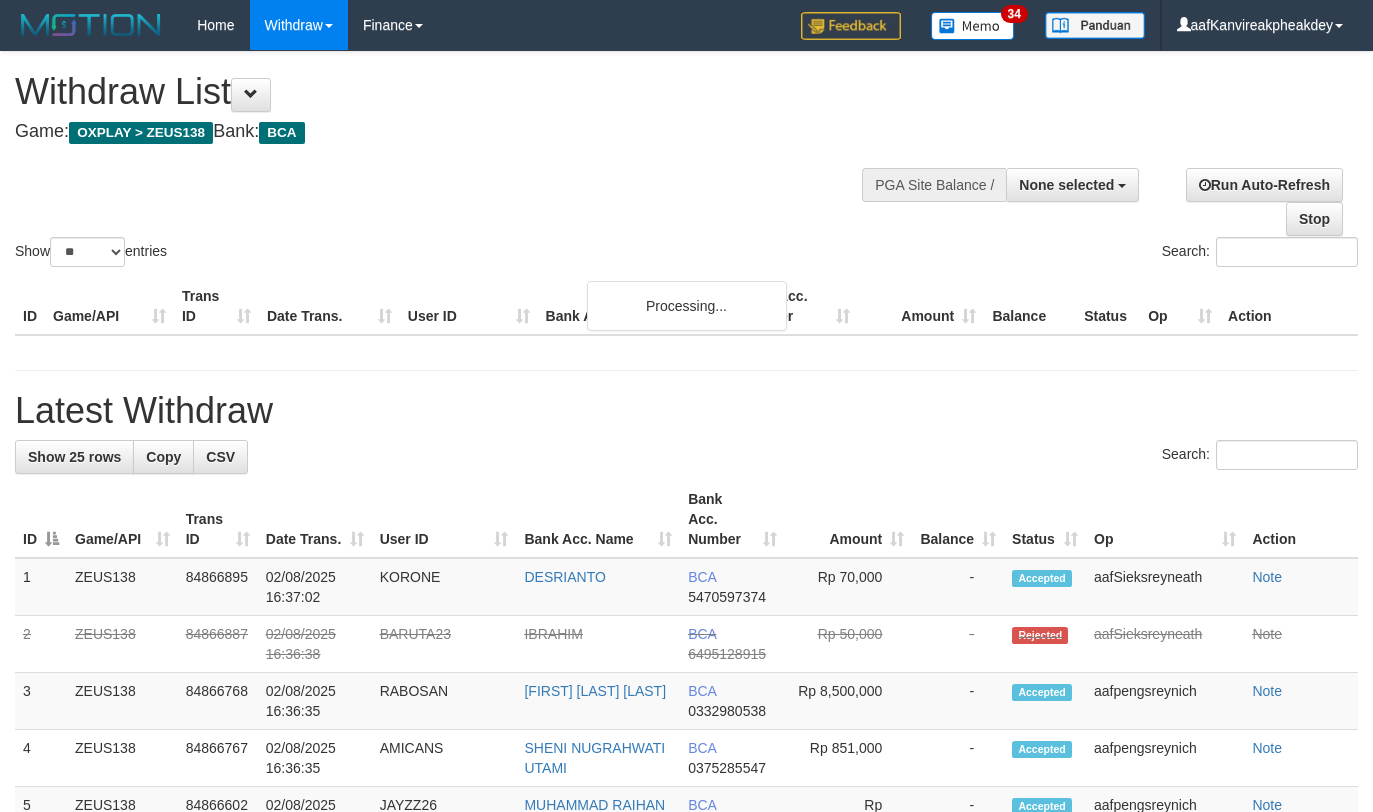 select 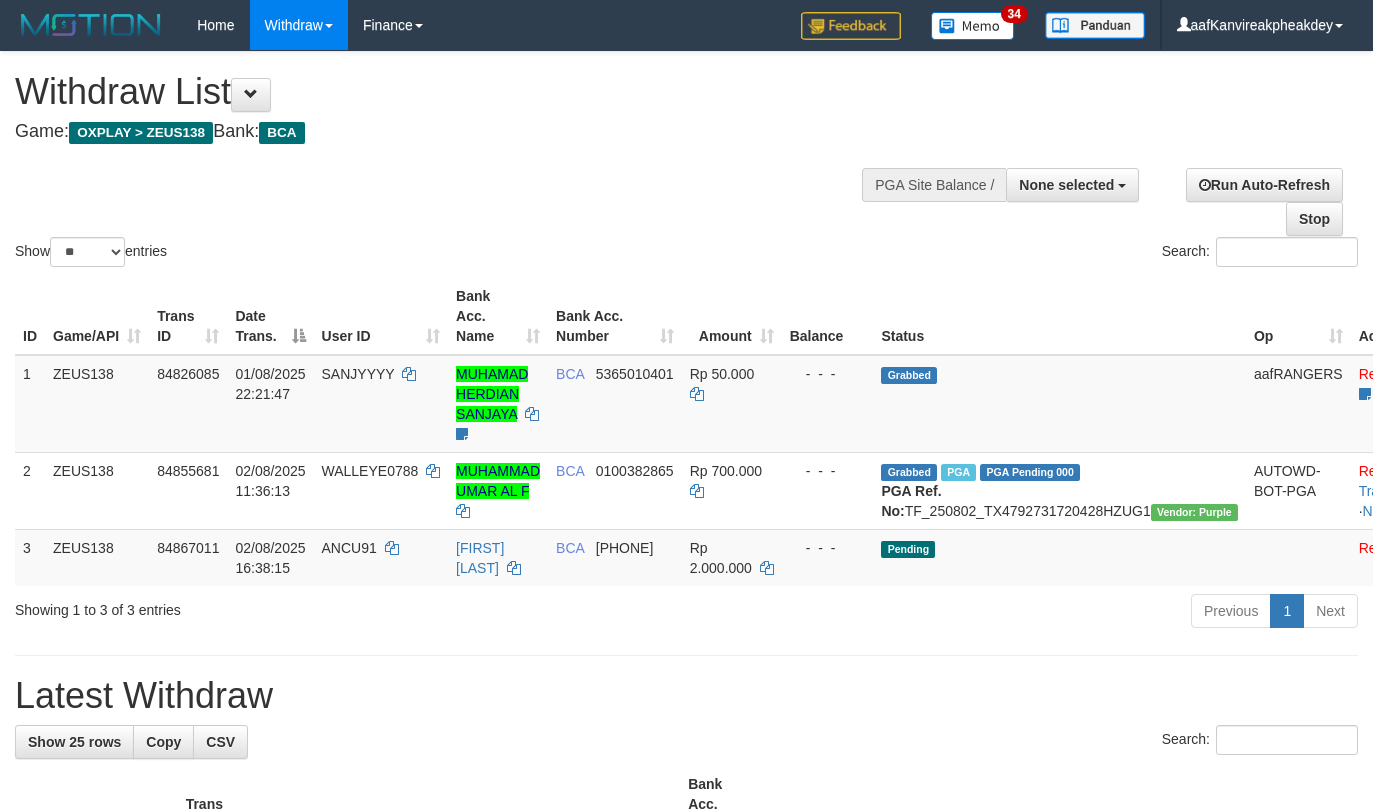 select 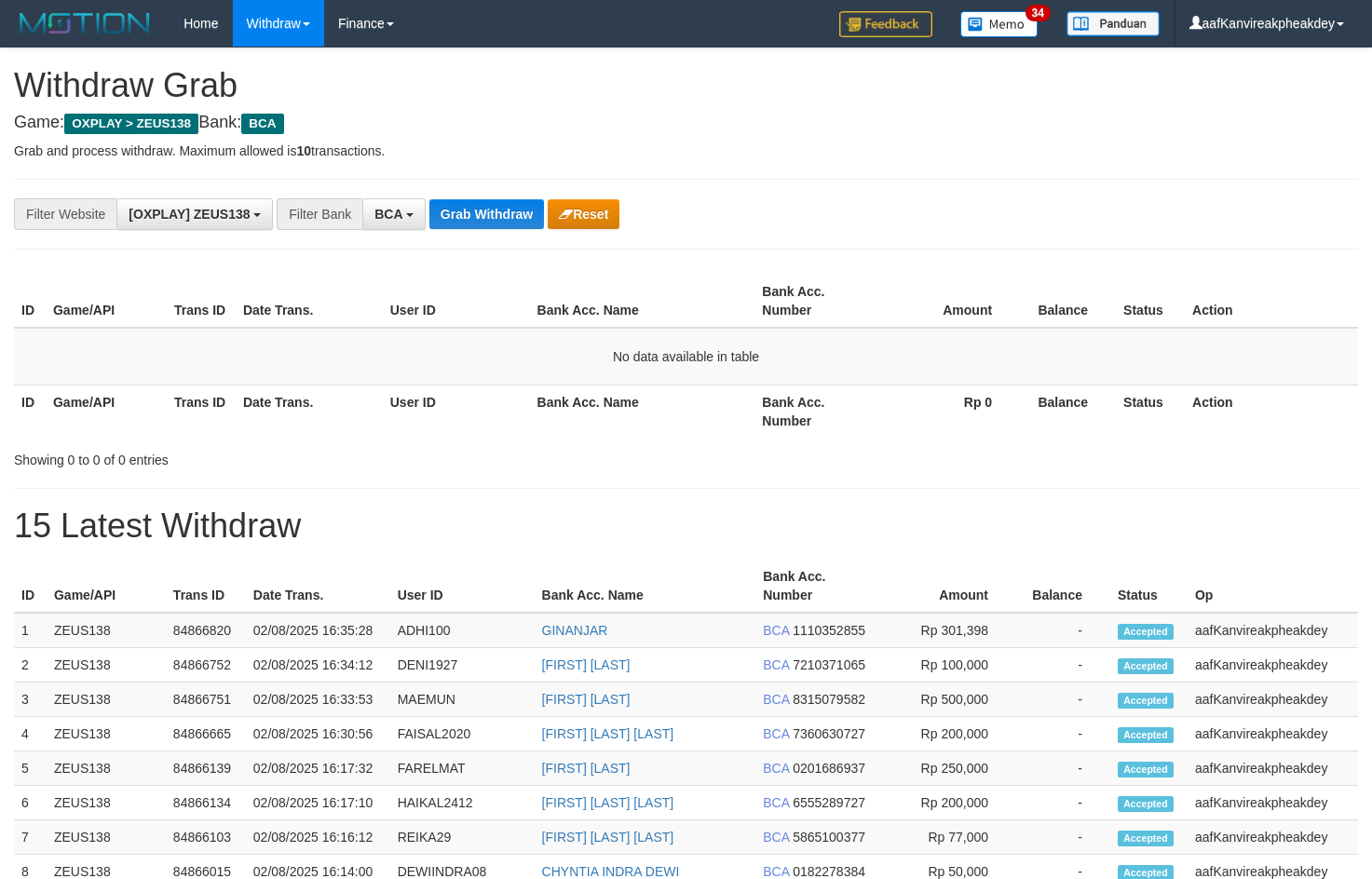 scroll, scrollTop: 0, scrollLeft: 0, axis: both 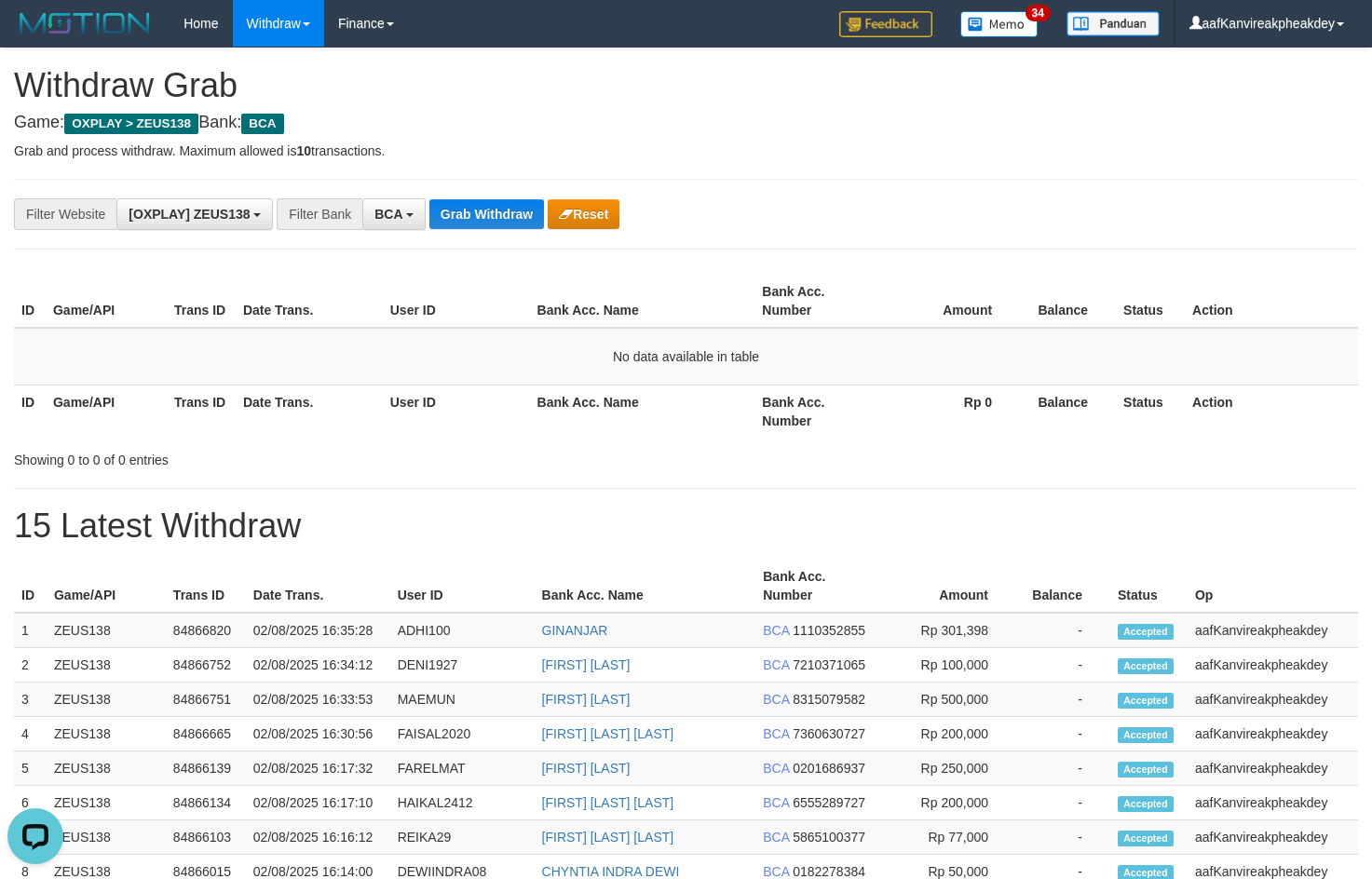 click on "**********" at bounding box center [572, 214] 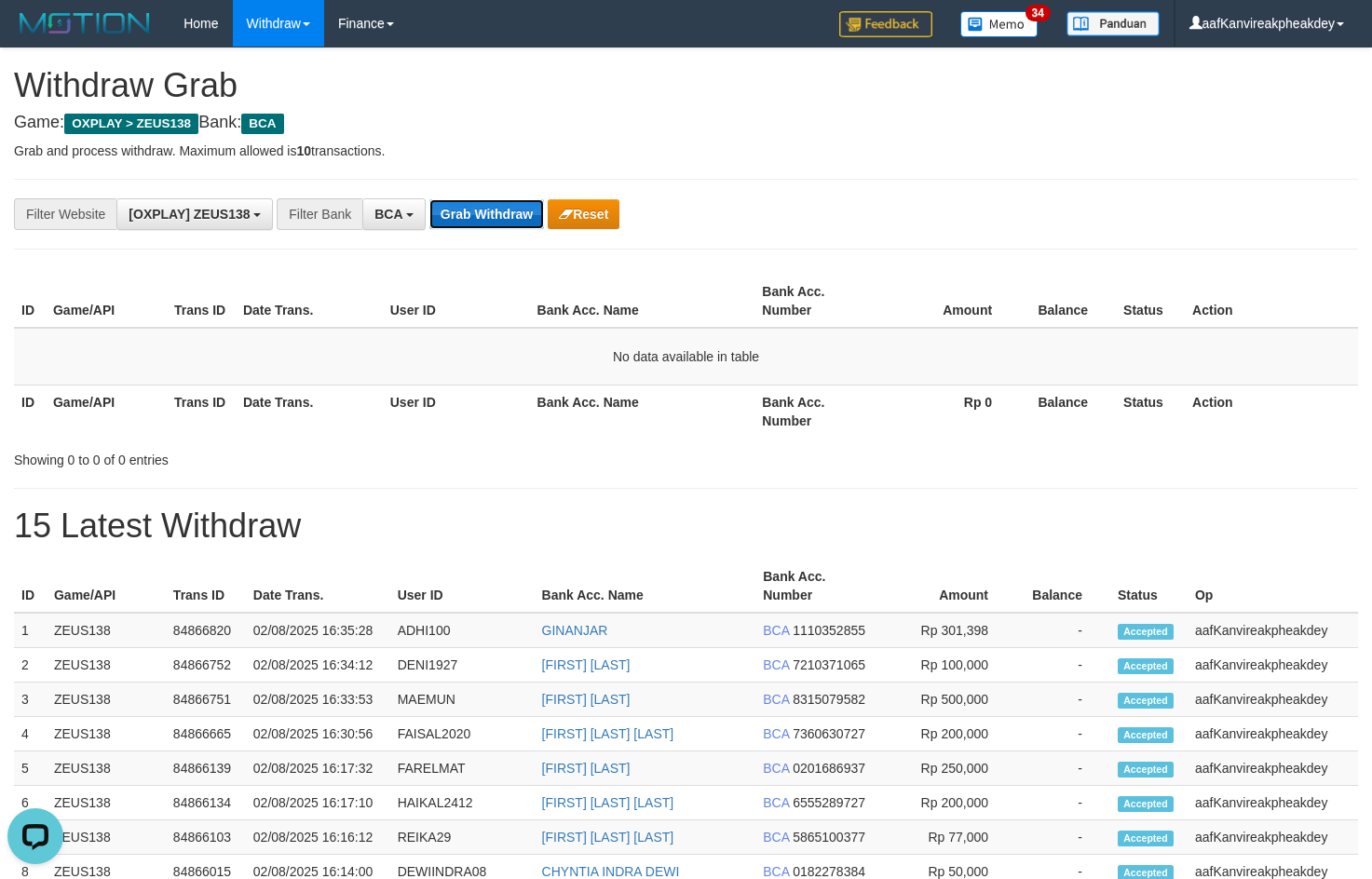 click on "Grab Withdraw" at bounding box center (486, 214) 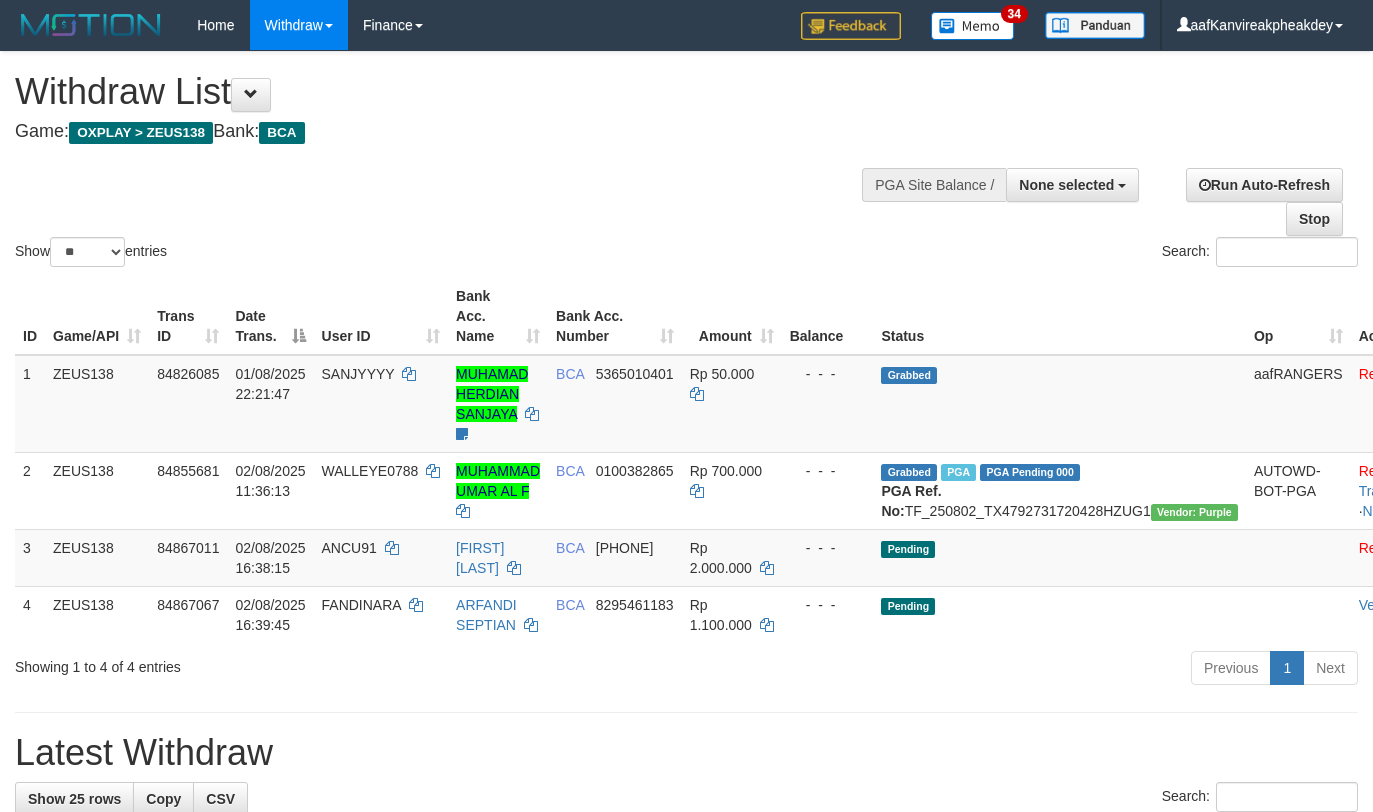 select 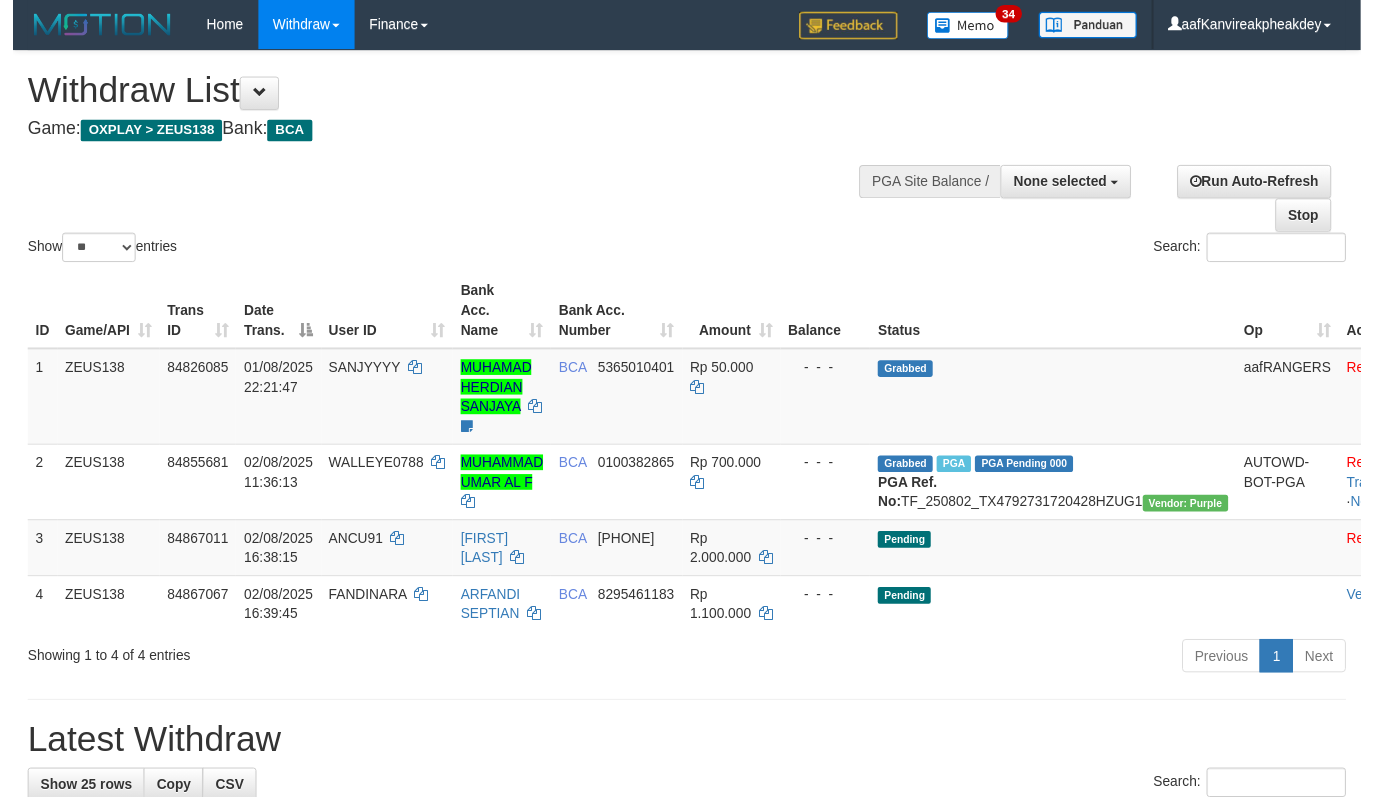 scroll, scrollTop: 142, scrollLeft: 0, axis: vertical 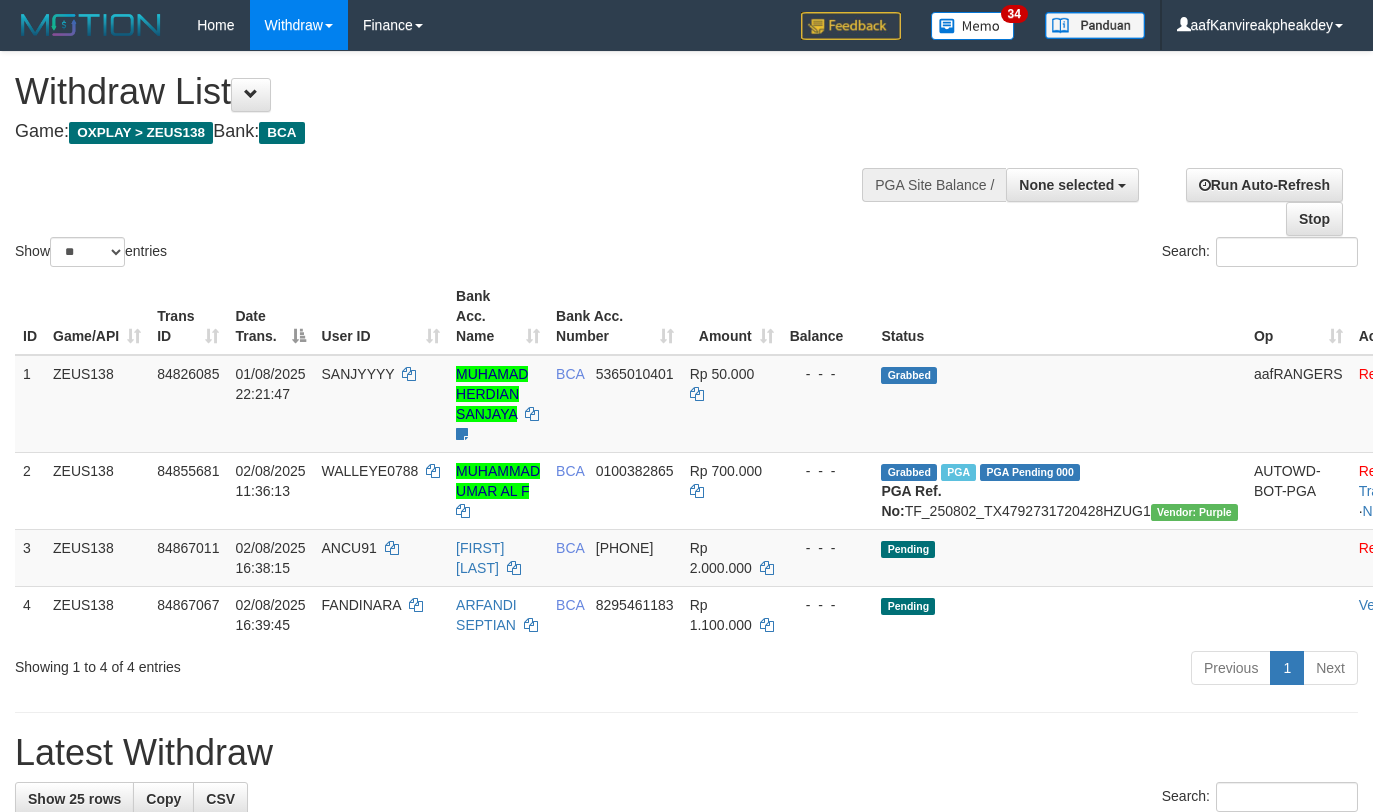 select 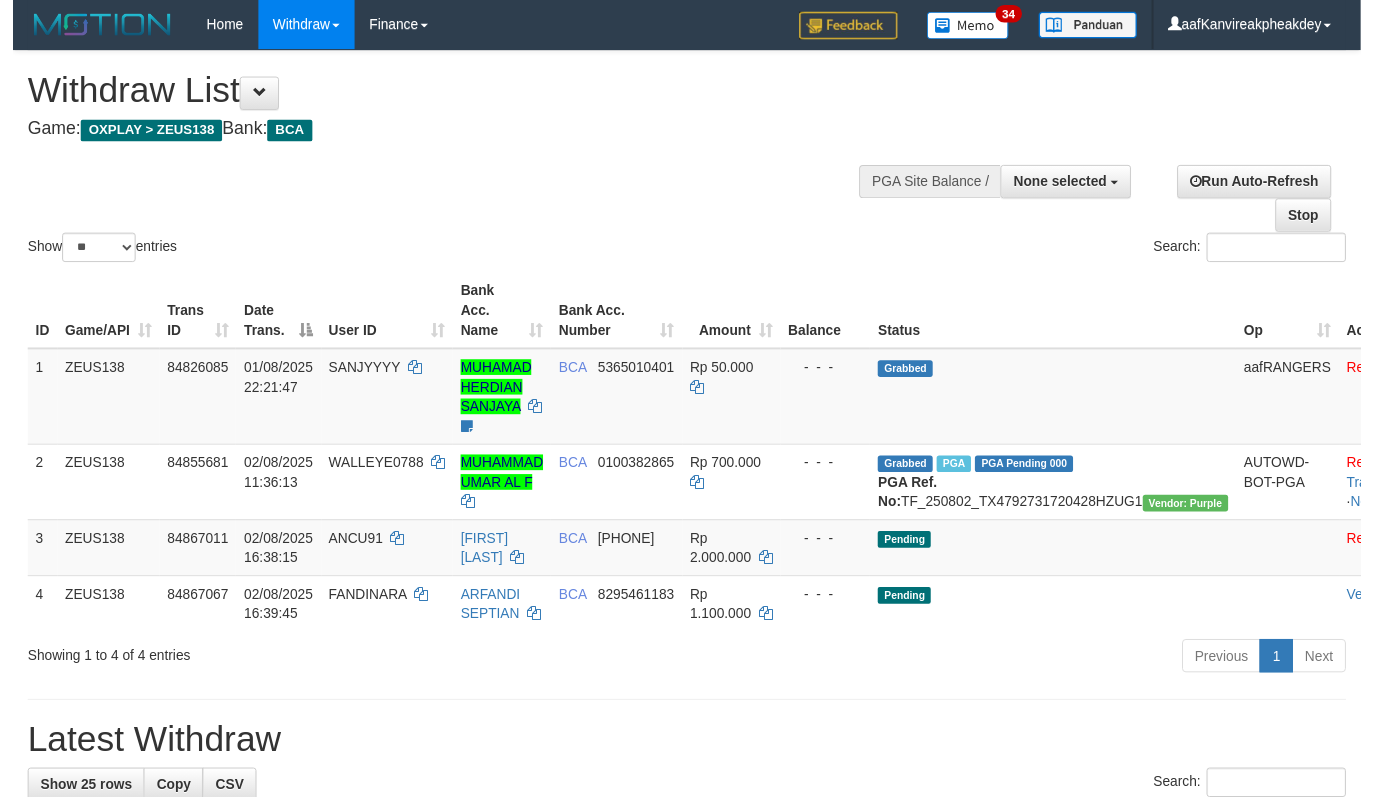 scroll, scrollTop: 142, scrollLeft: 0, axis: vertical 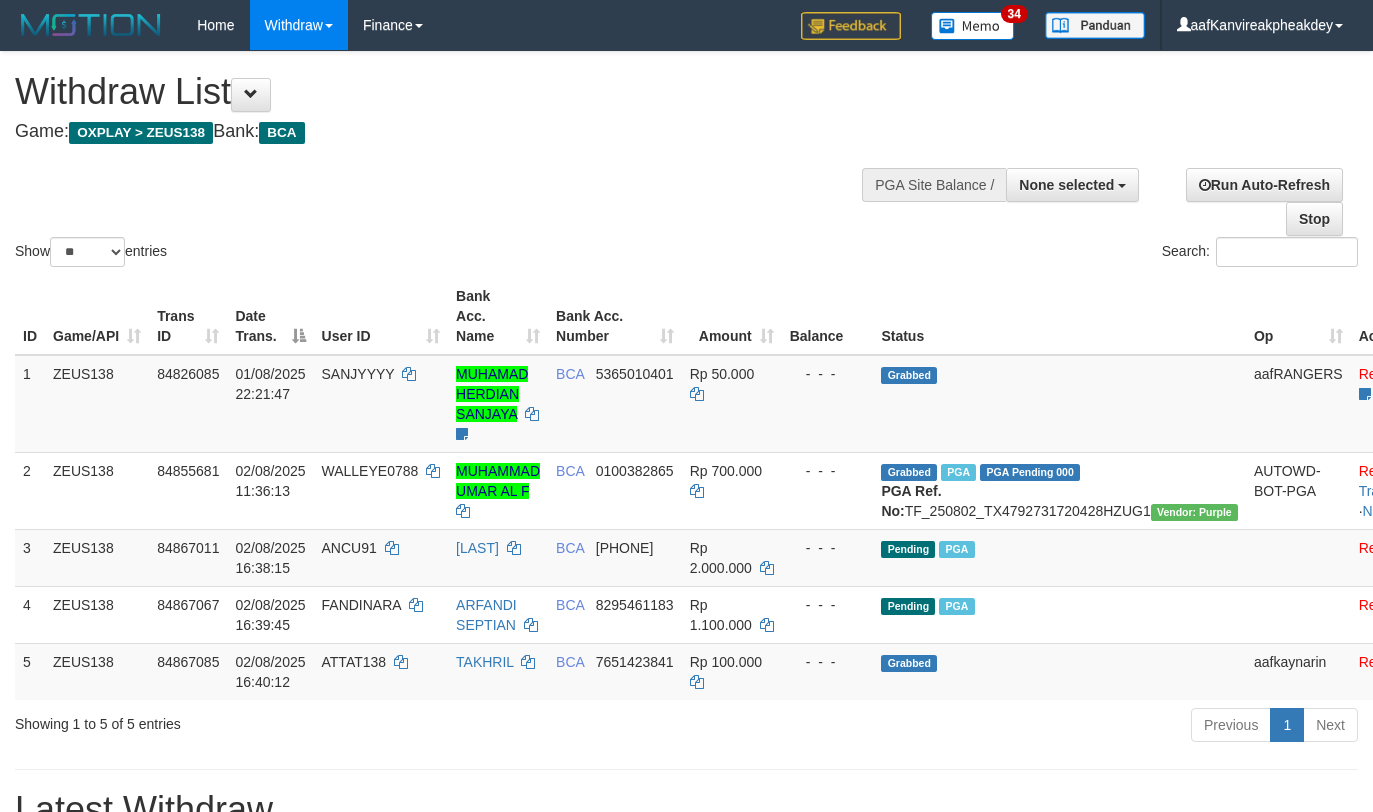 select 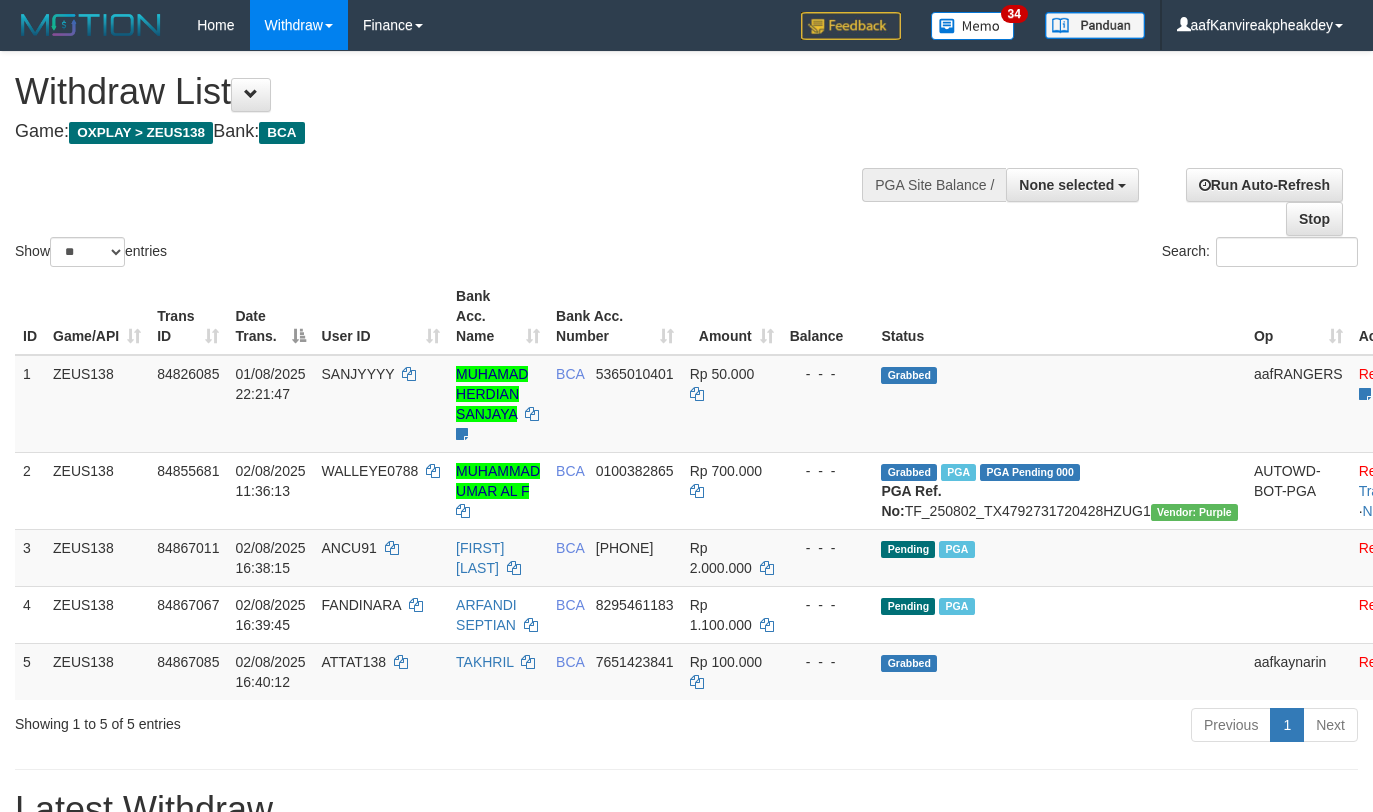 select 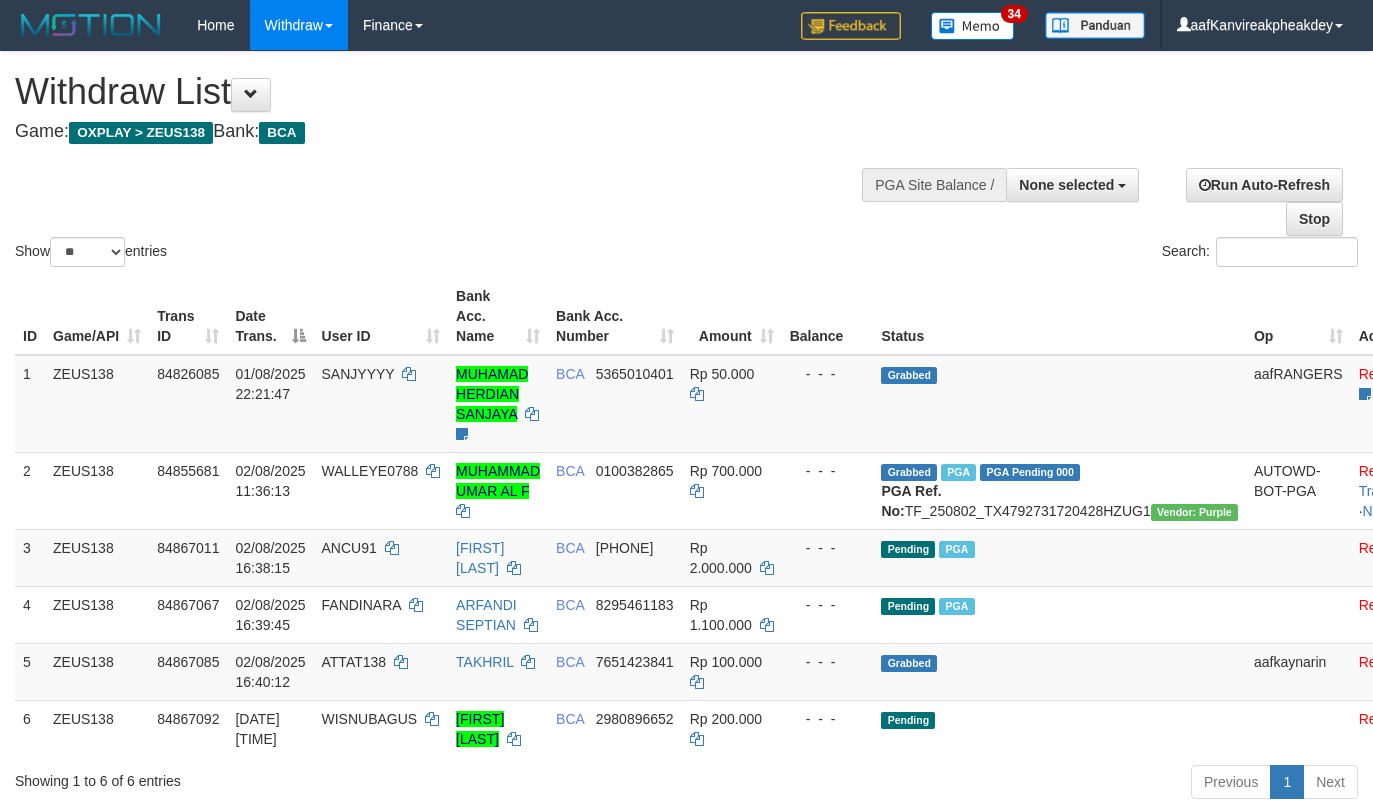select 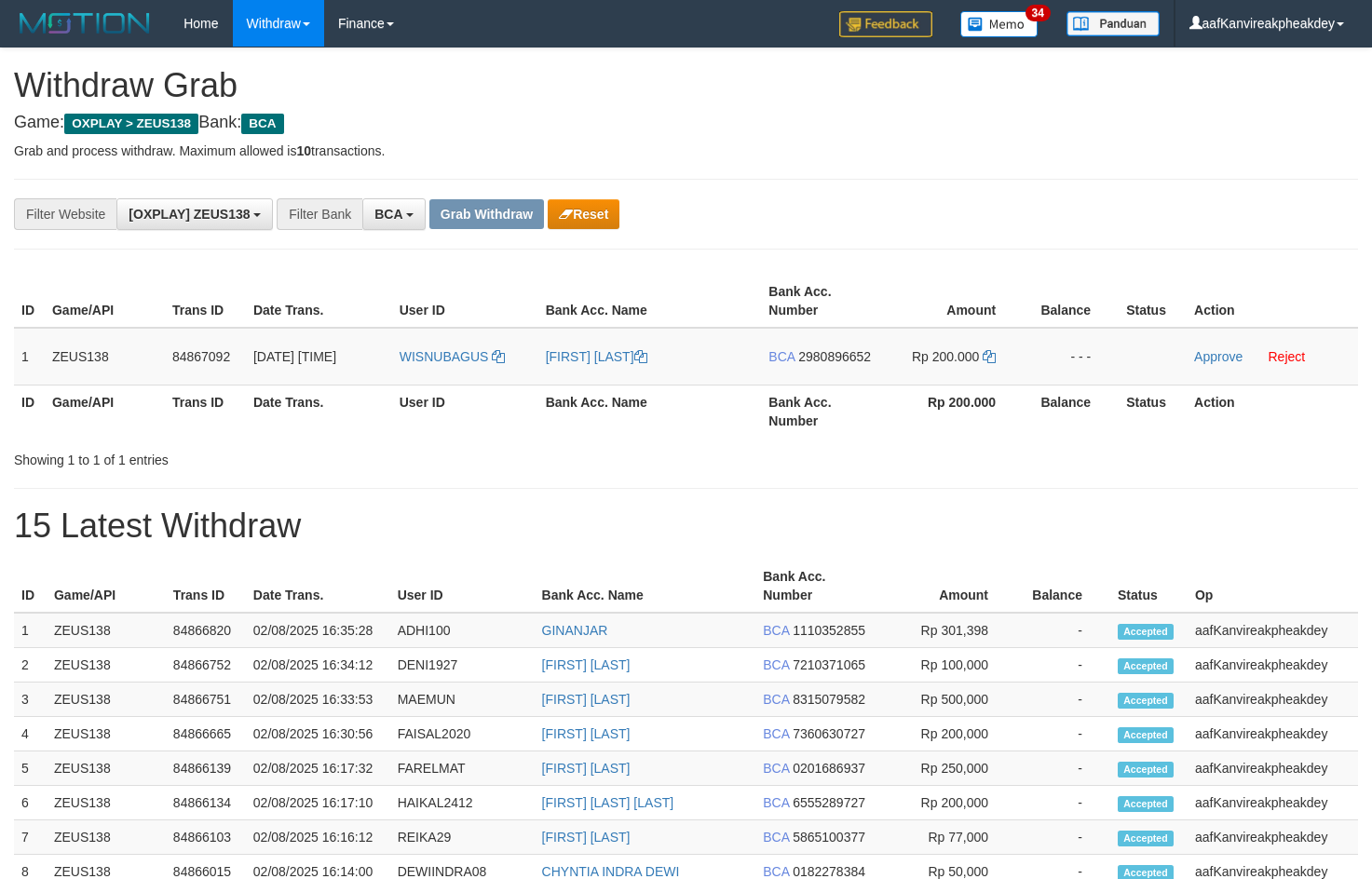 scroll, scrollTop: 0, scrollLeft: 0, axis: both 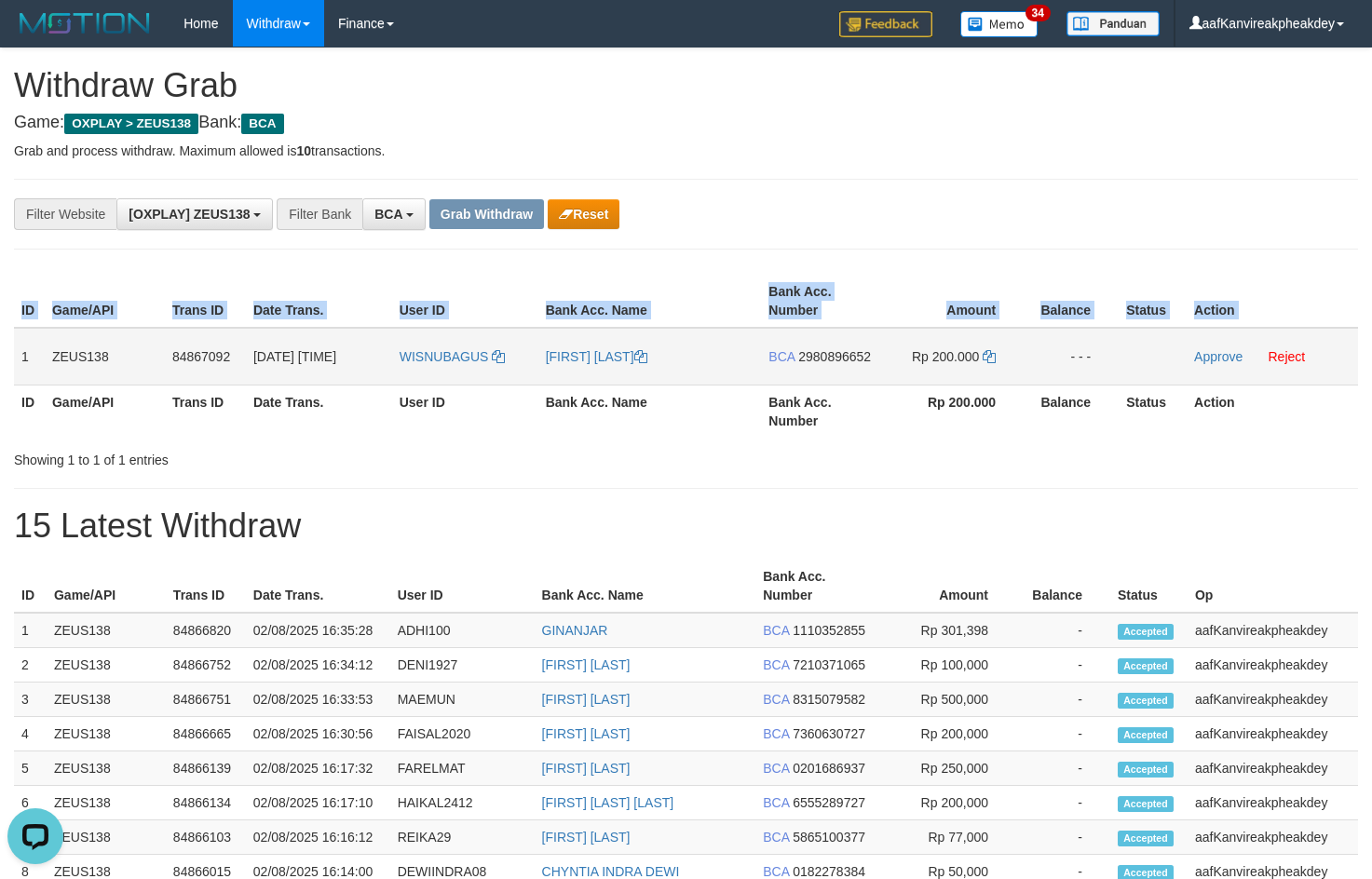 copy on "ID Game/API Trans ID Date Trans. User ID Bank Acc. Name Bank Acc. Number Amount Balance Status Action" 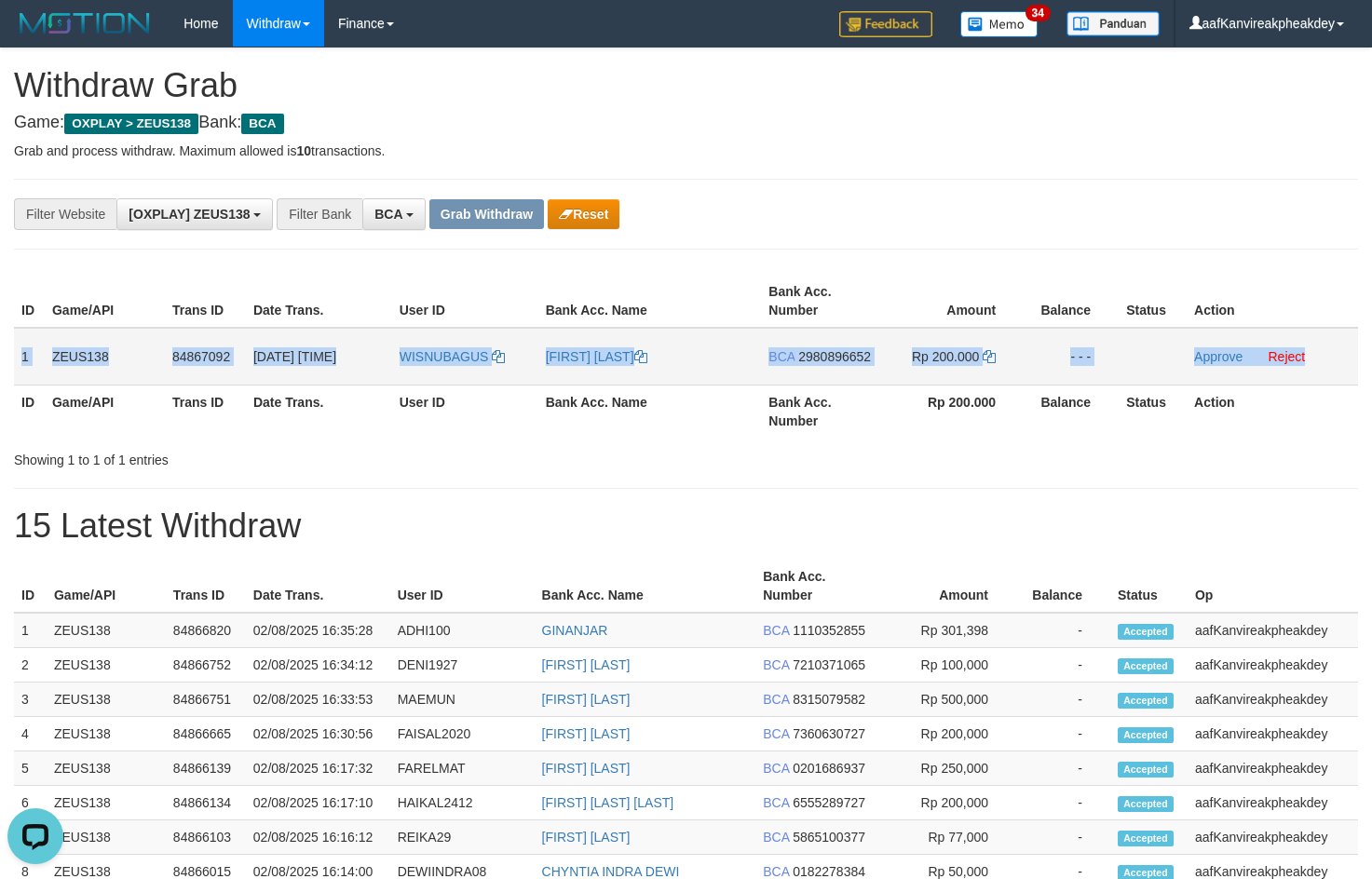 copy on "1
ZEUS138
84867092
02/08/2025 16:40:34
WISNUBAGUS
MOCHAMMAD WISNU BA
BCA
2980896652
Rp 200.000
- - -
Approve
Reject" 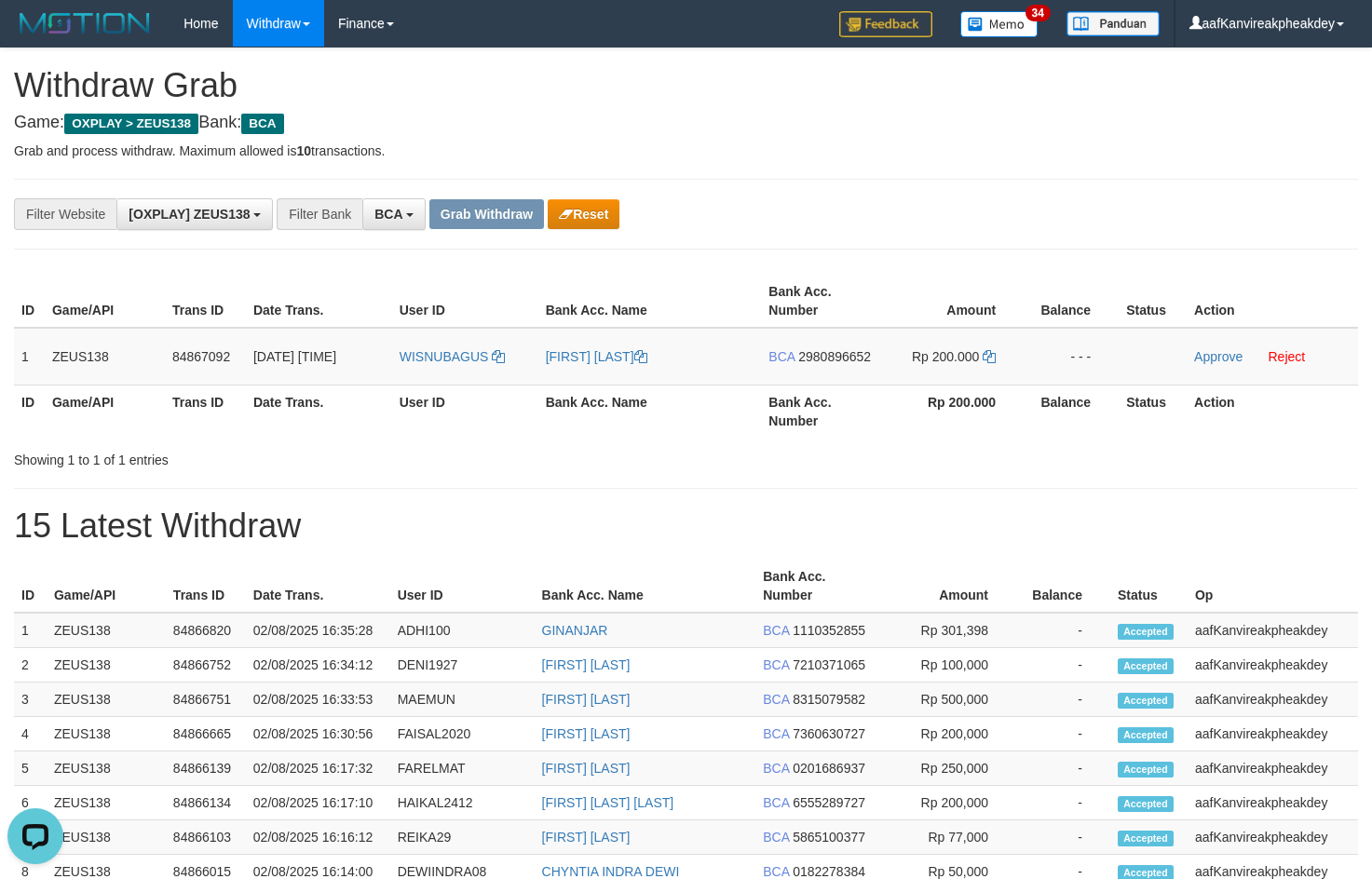 drag, startPoint x: 1230, startPoint y: 190, endPoint x: 1384, endPoint y: 189, distance: 154.00325 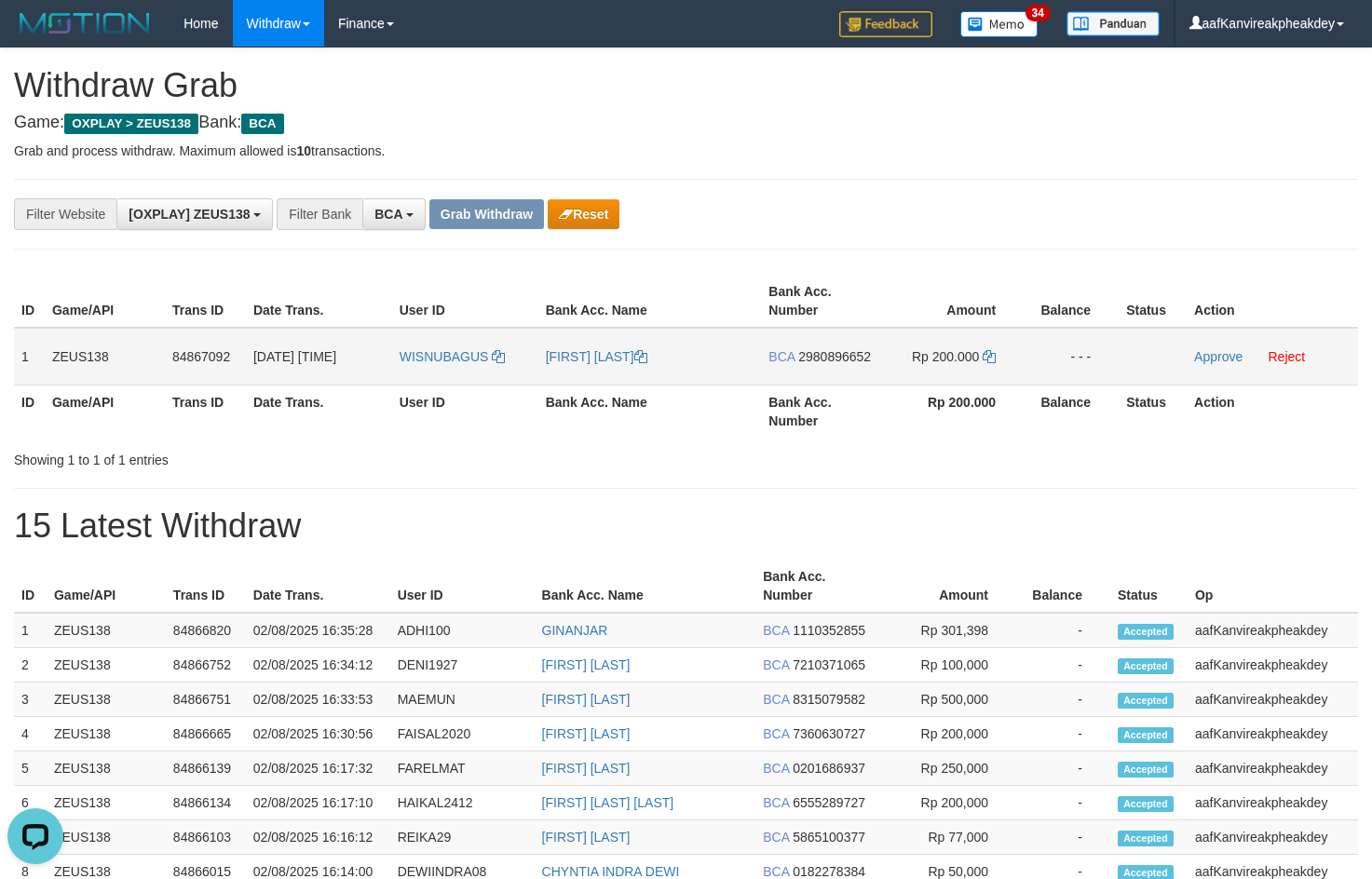 click on "BCA
2980896652" at bounding box center [821, 357] 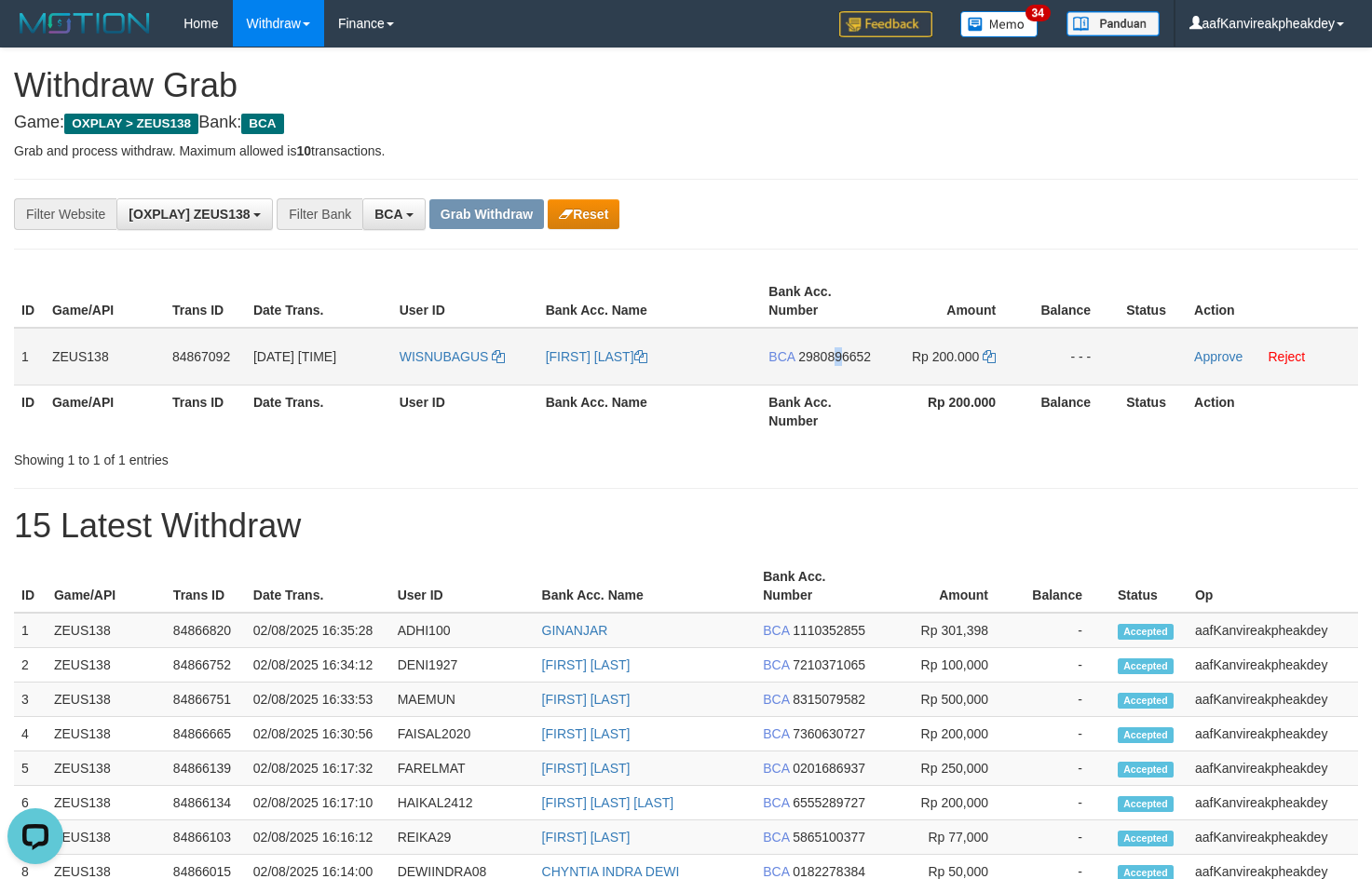 click on "2980896652" at bounding box center (835, 357) 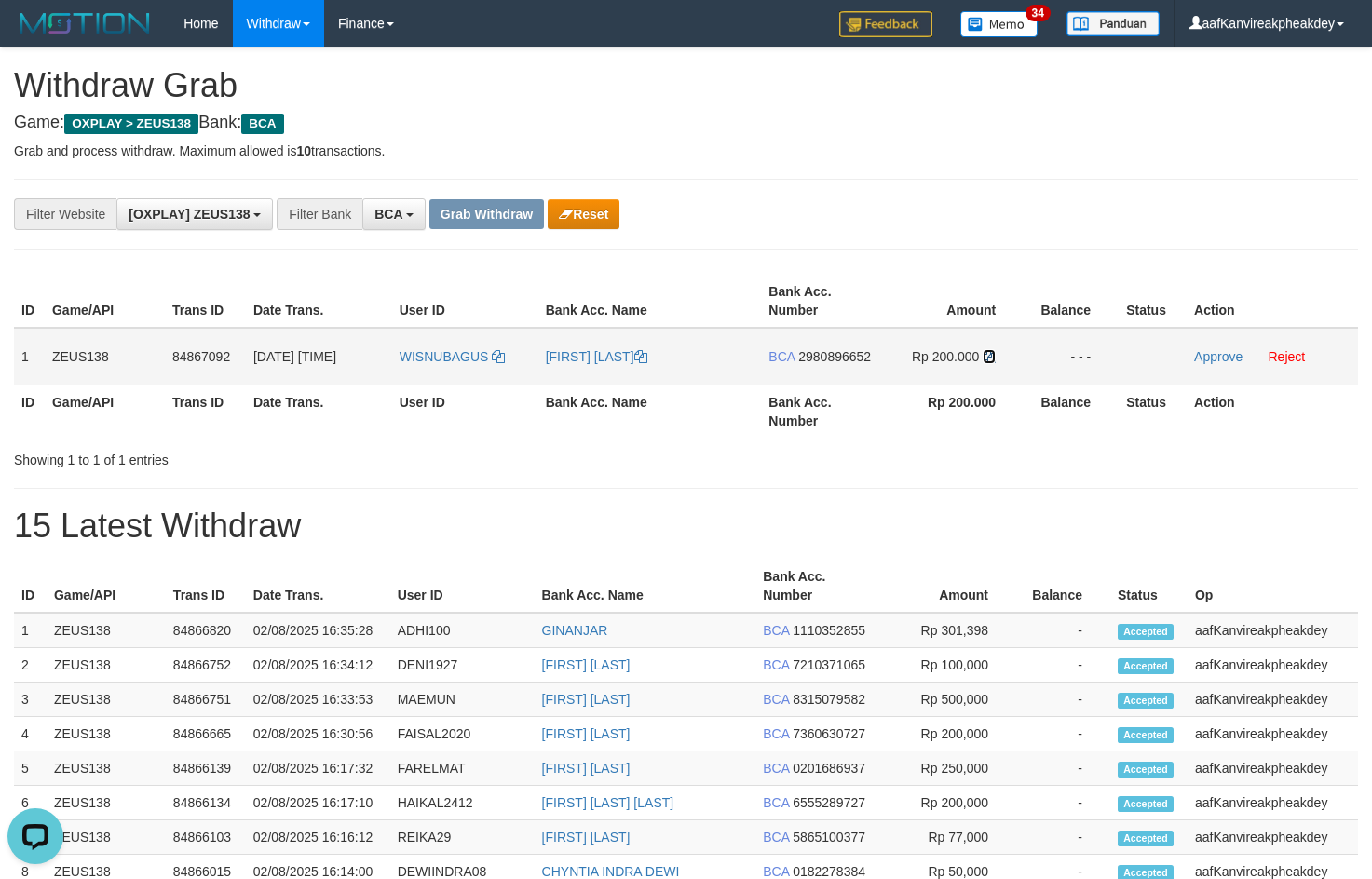 click at bounding box center (989, 357) 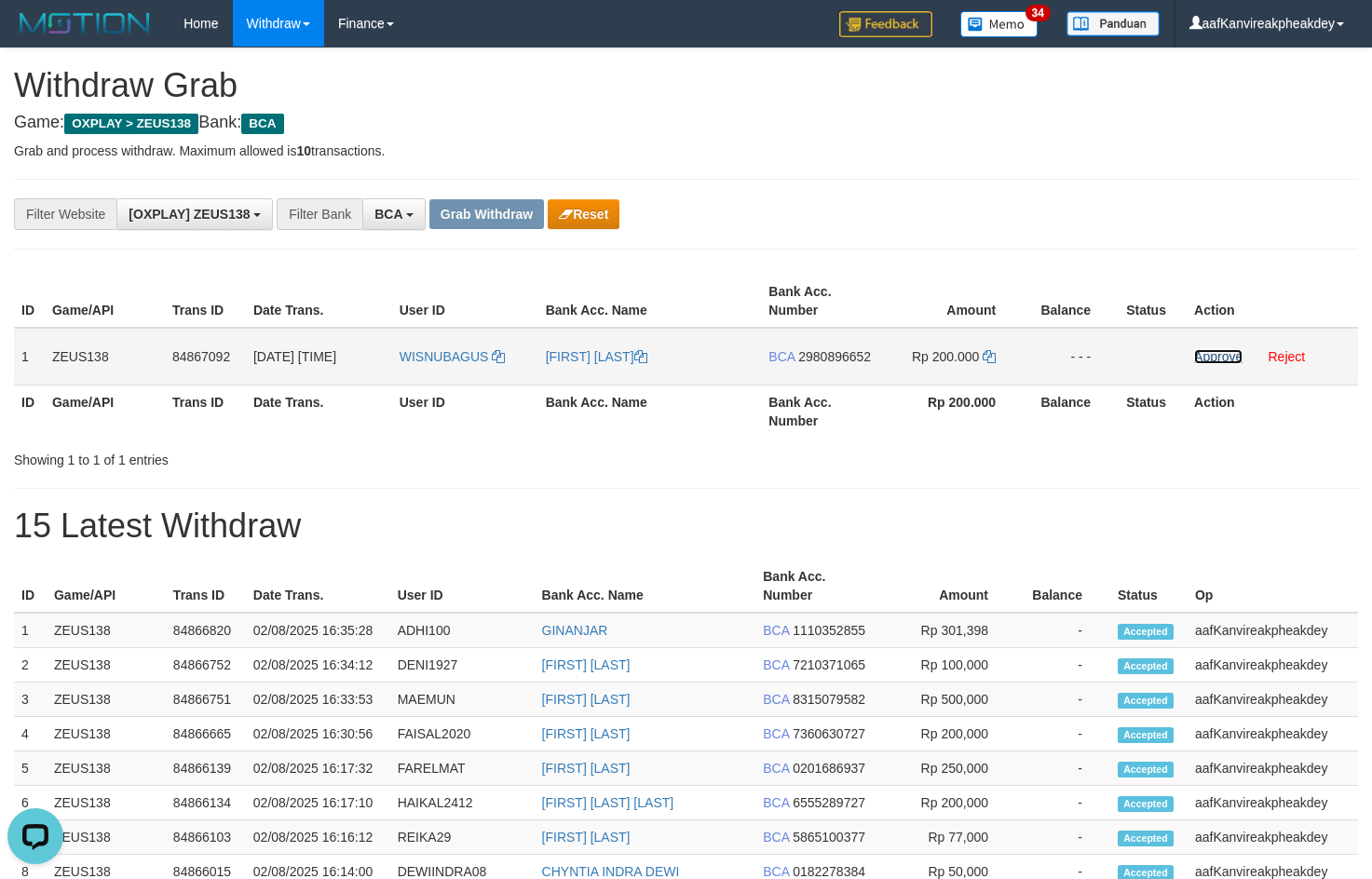 click on "Approve" at bounding box center (1218, 357) 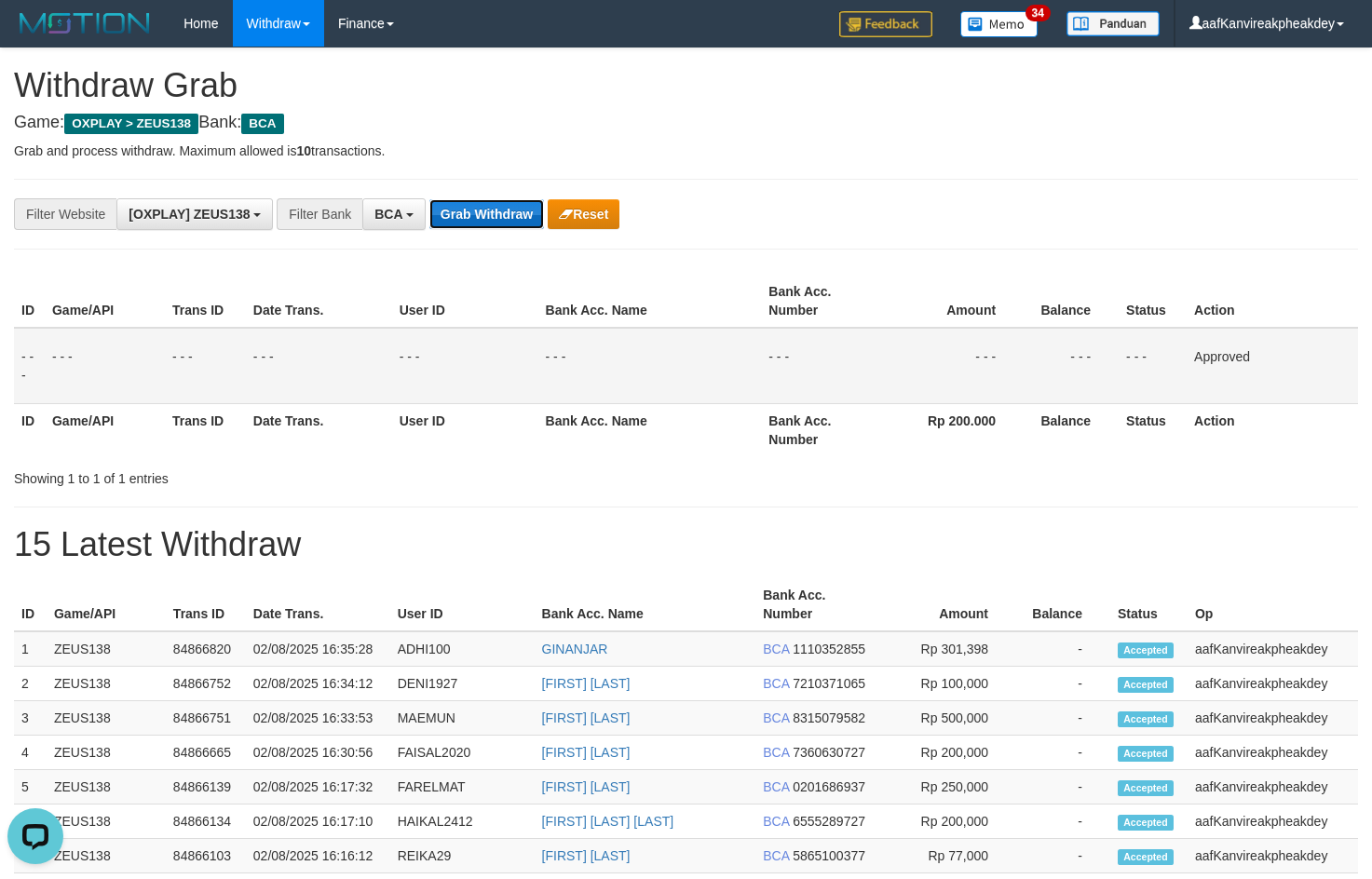 click on "Grab Withdraw" at bounding box center (486, 214) 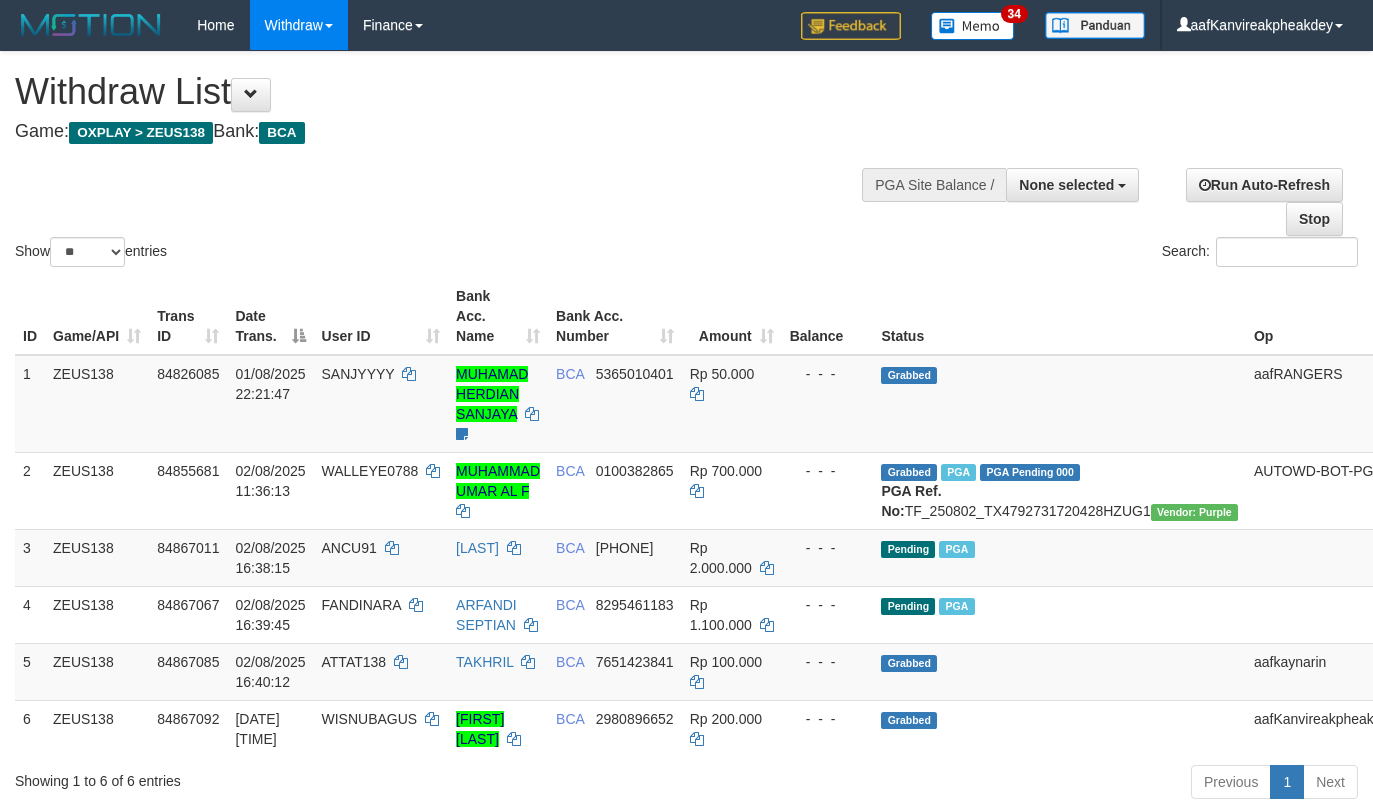 select 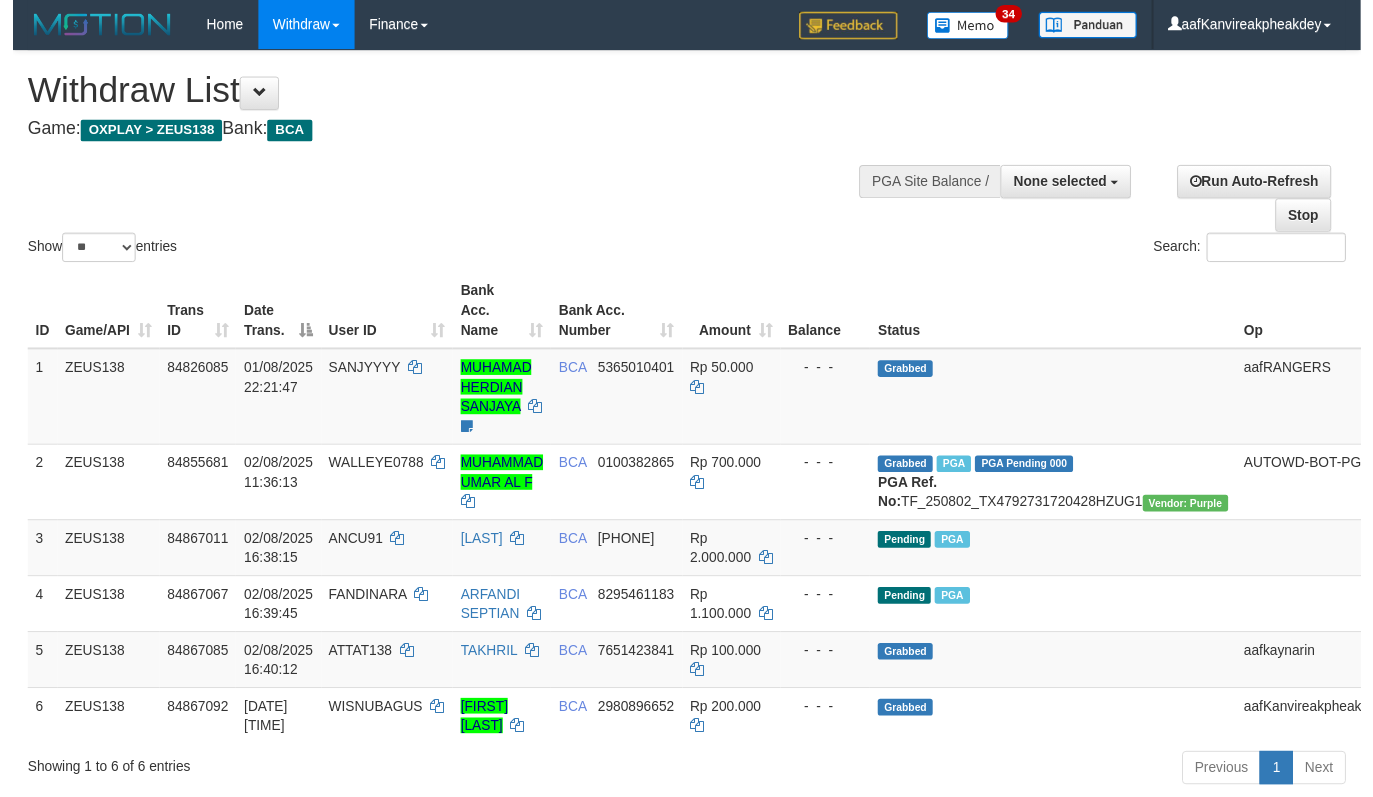scroll, scrollTop: 142, scrollLeft: 0, axis: vertical 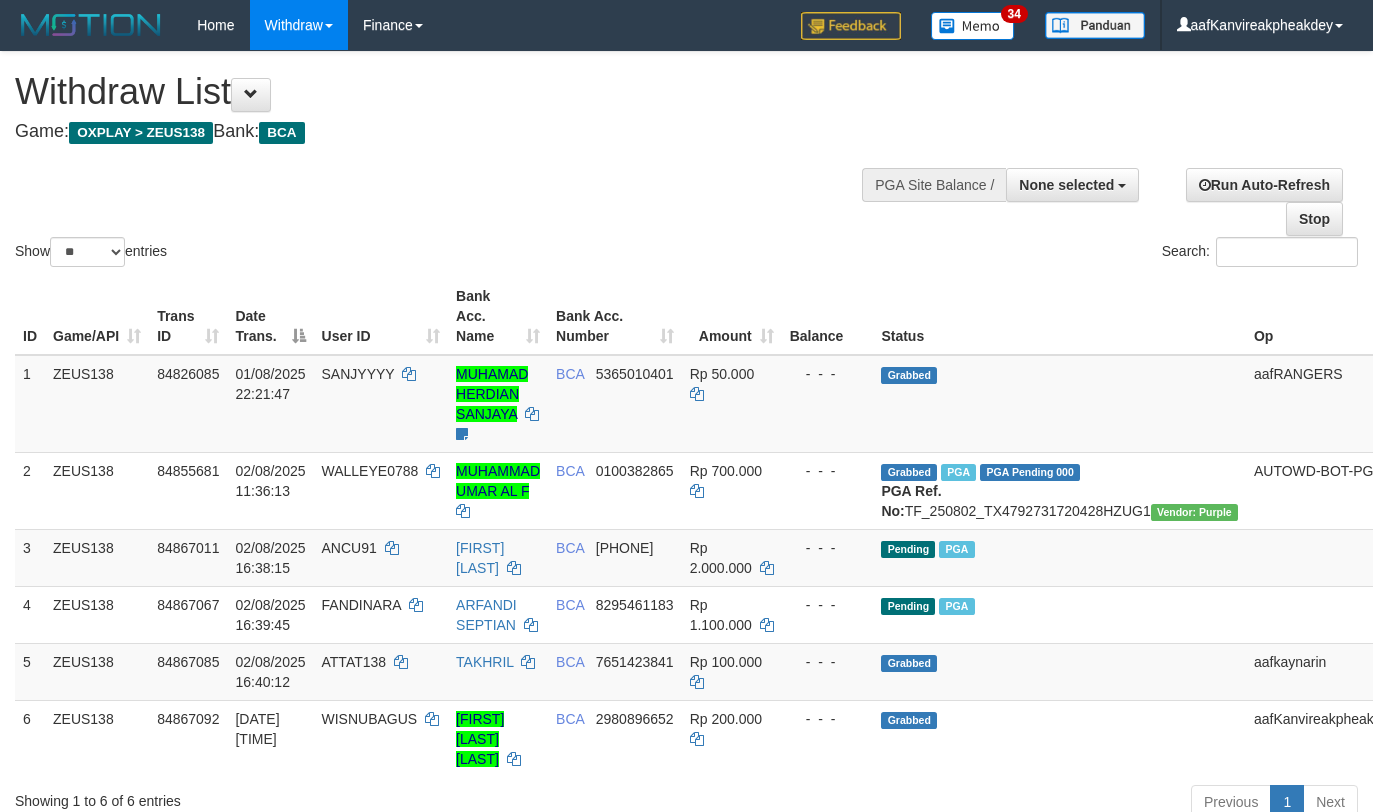 select 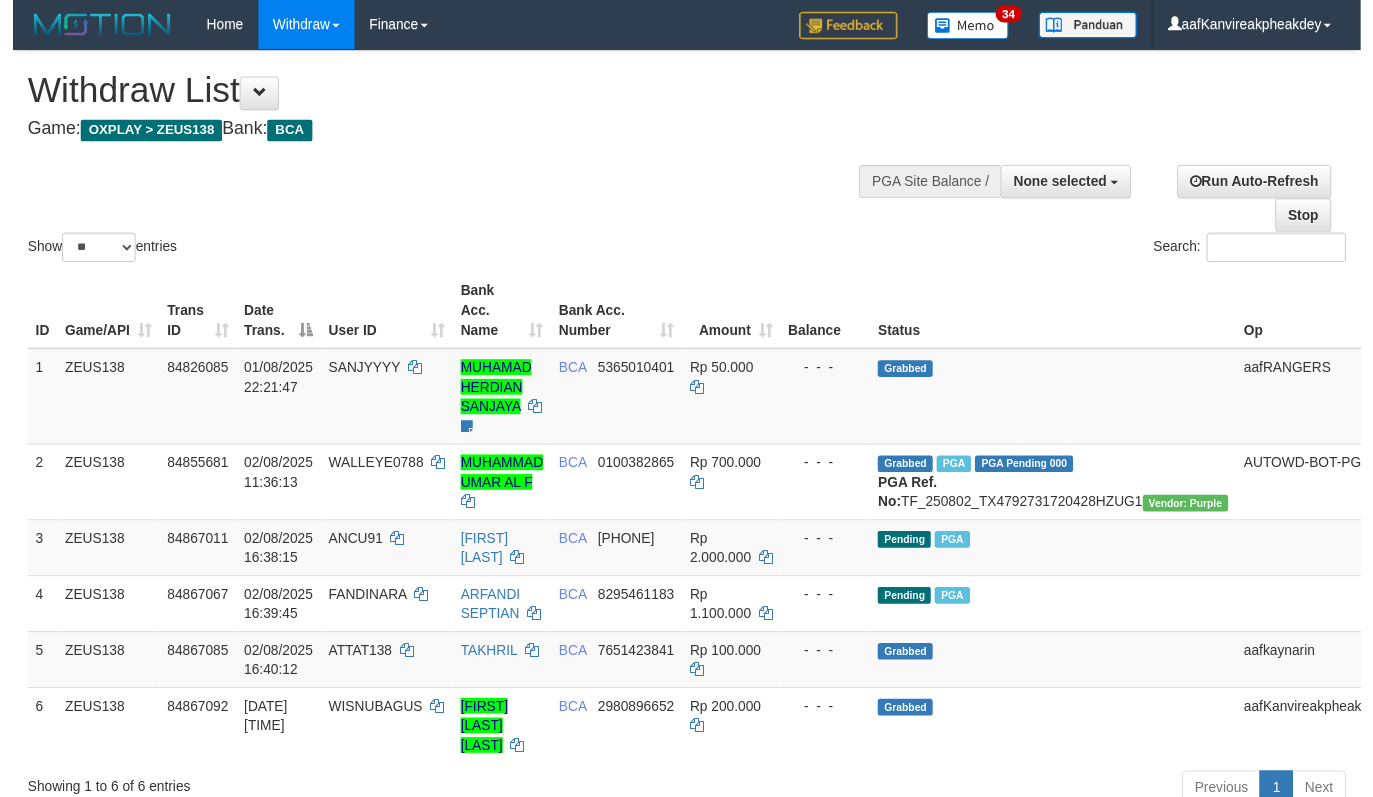 scroll, scrollTop: 142, scrollLeft: 0, axis: vertical 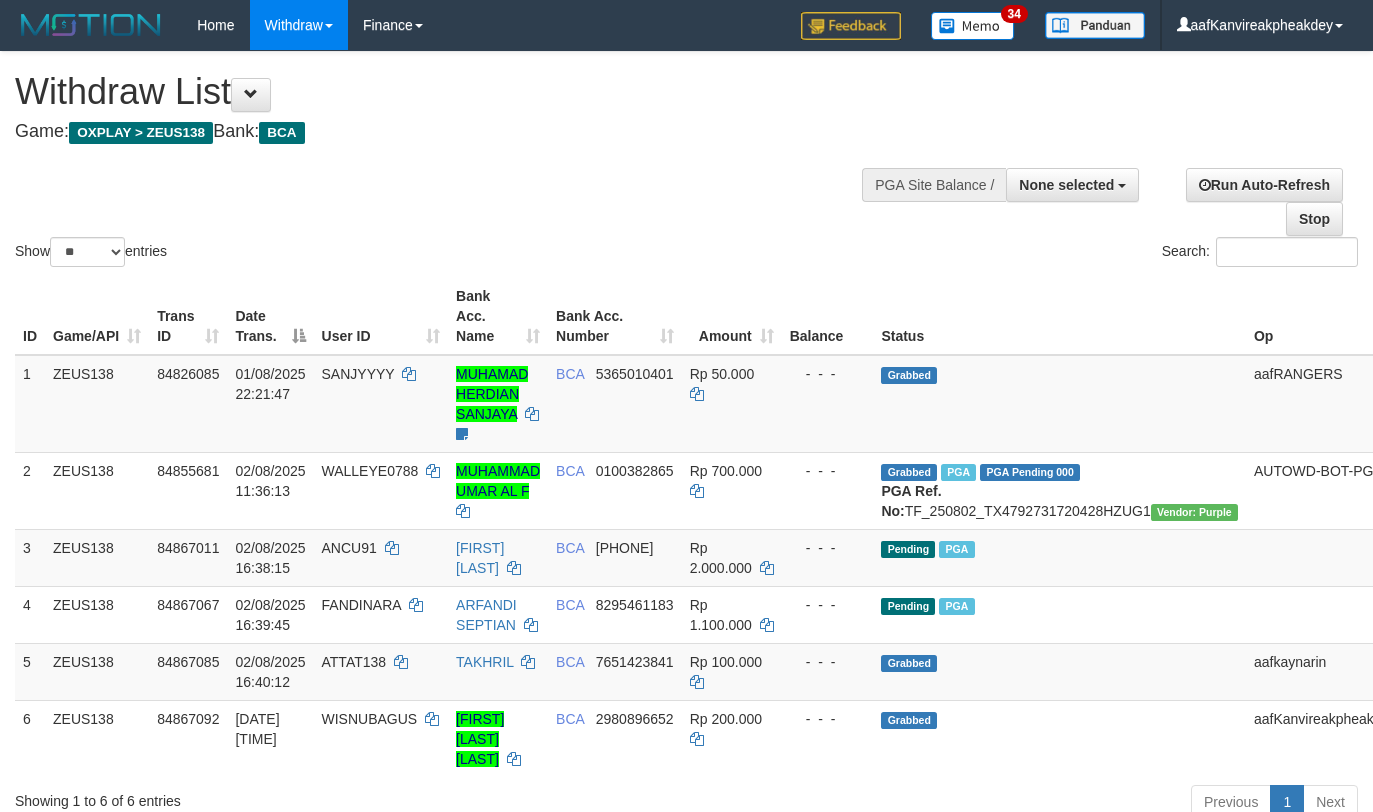 select 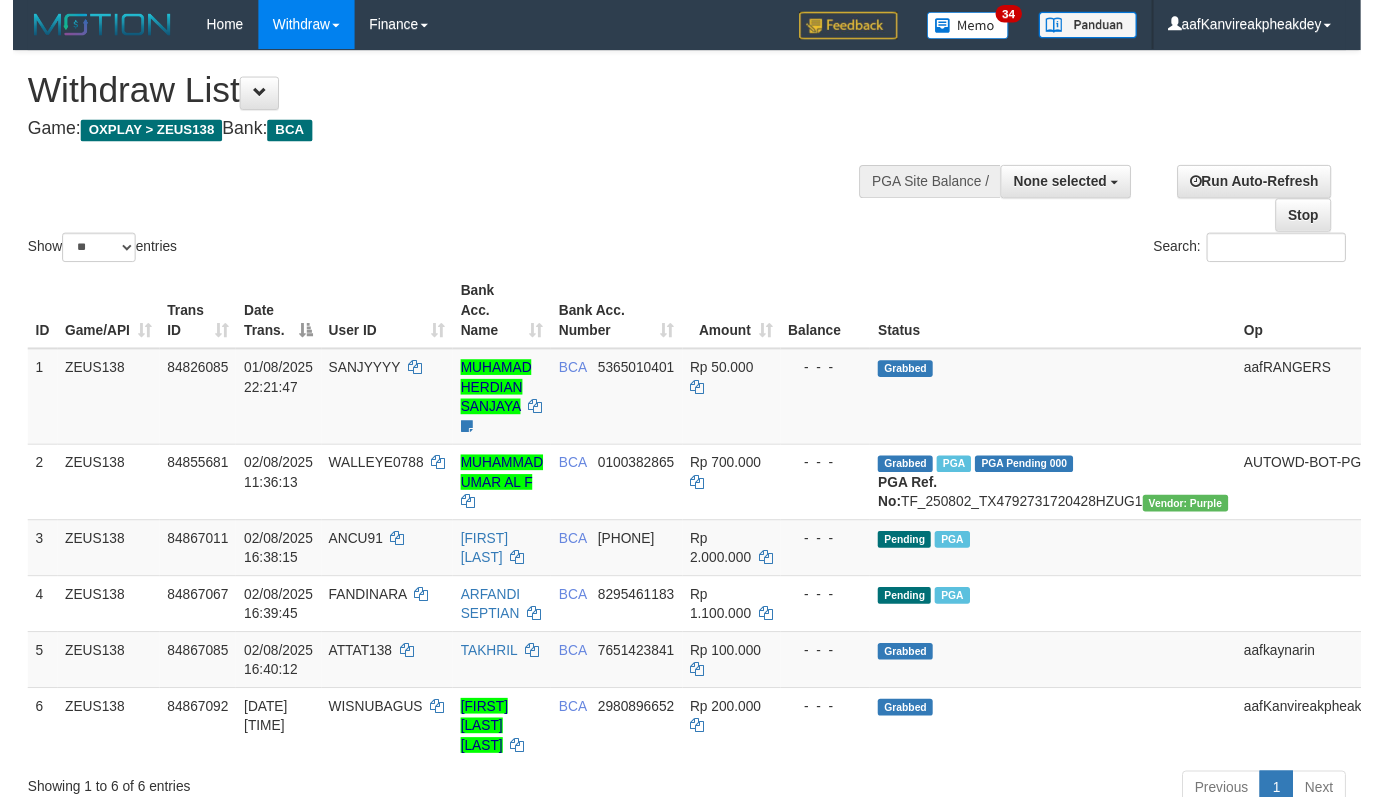 scroll, scrollTop: 142, scrollLeft: 0, axis: vertical 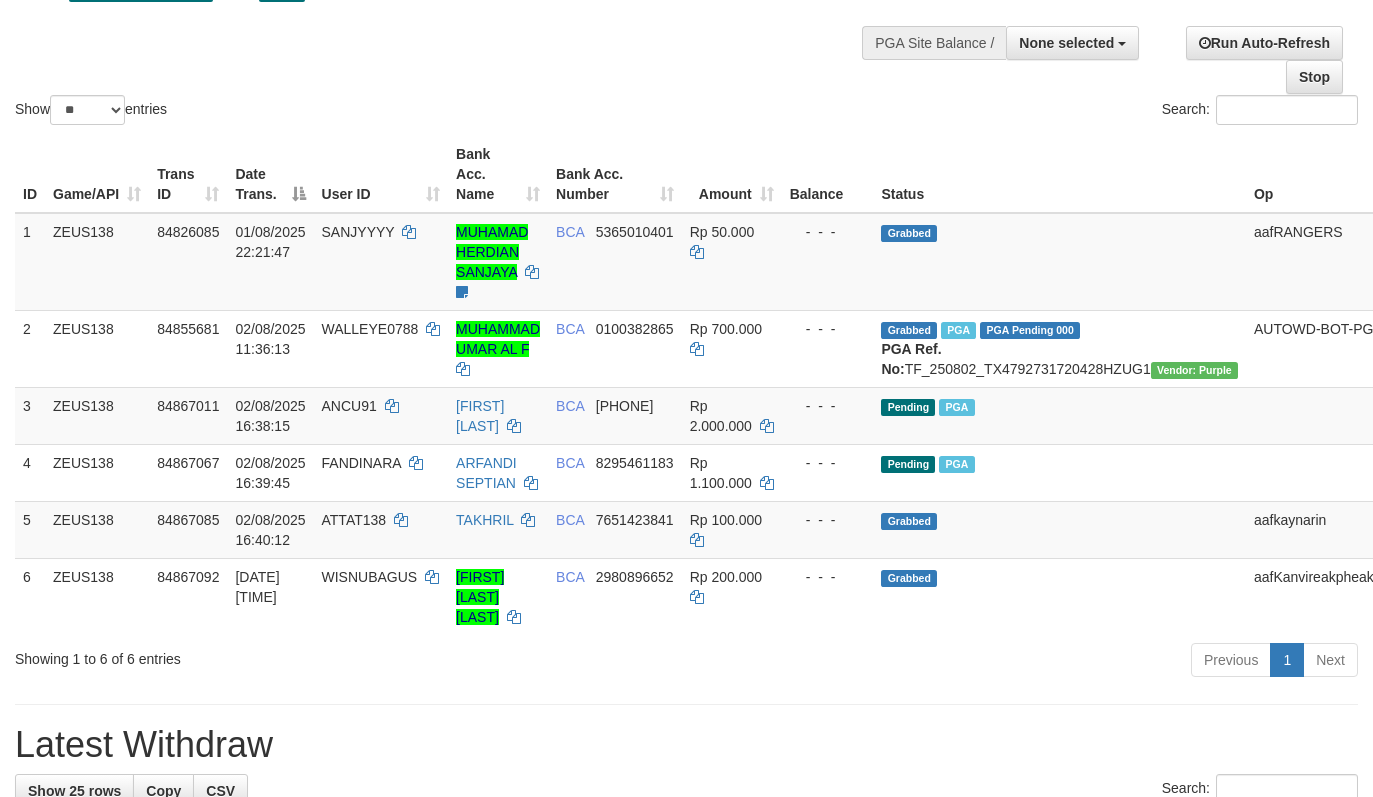 click on "Search:" at bounding box center [1030, 112] 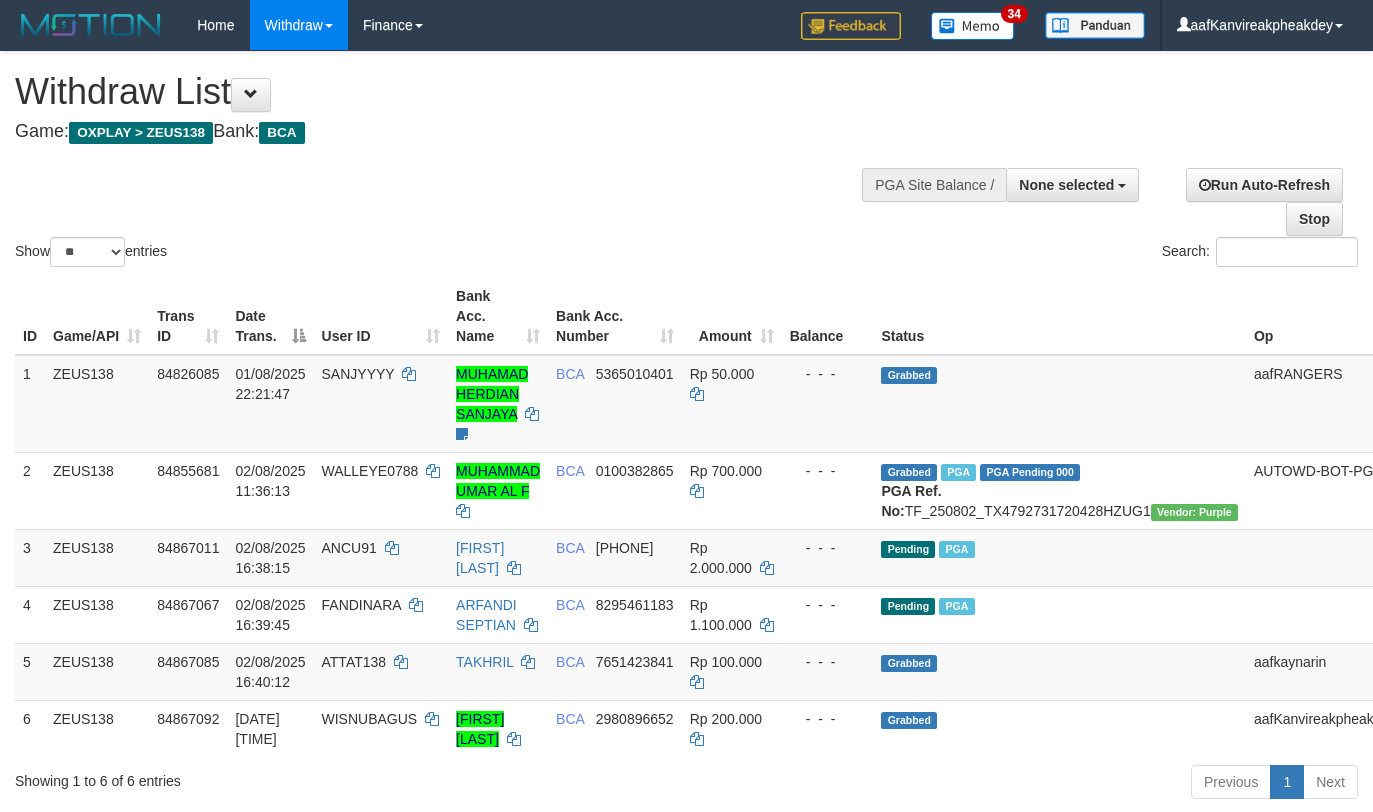 select 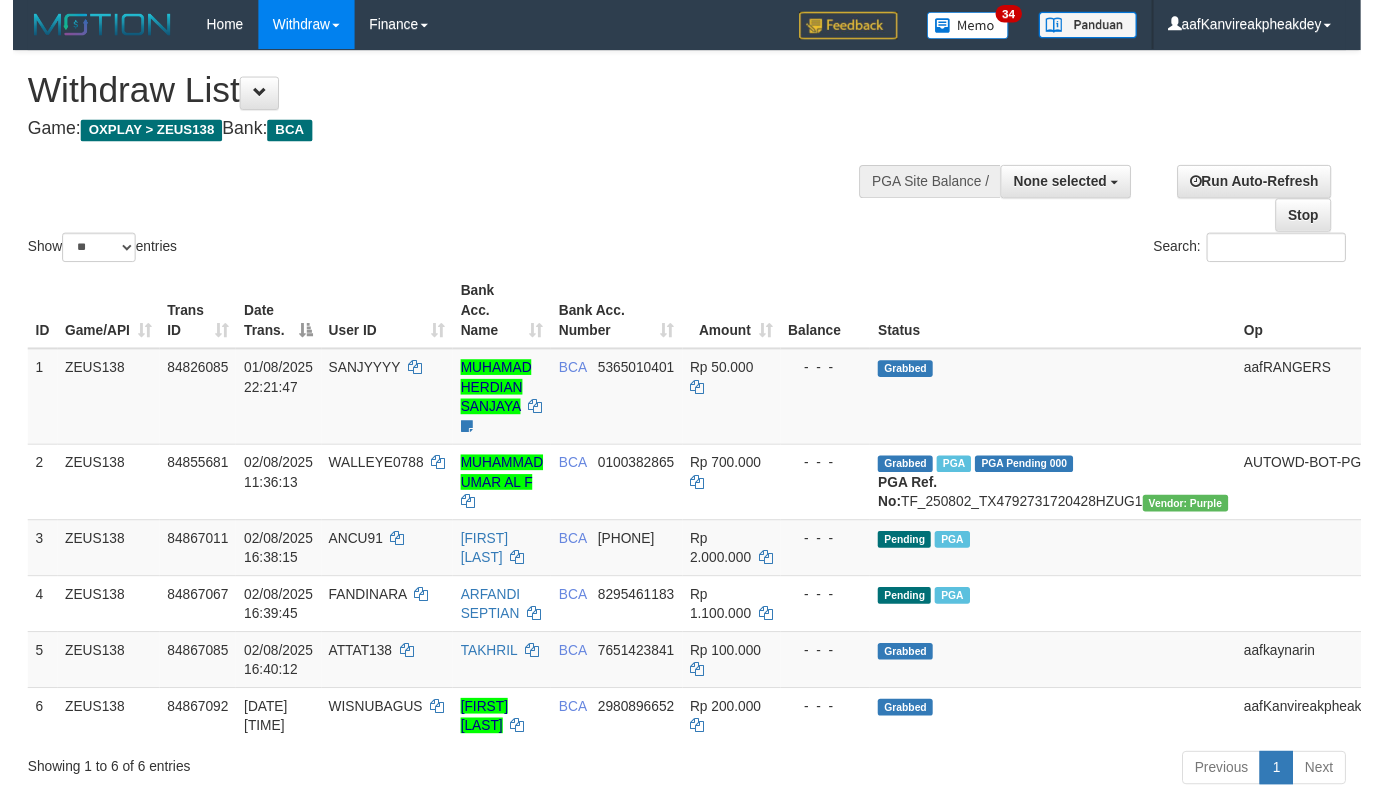 scroll, scrollTop: 142, scrollLeft: 0, axis: vertical 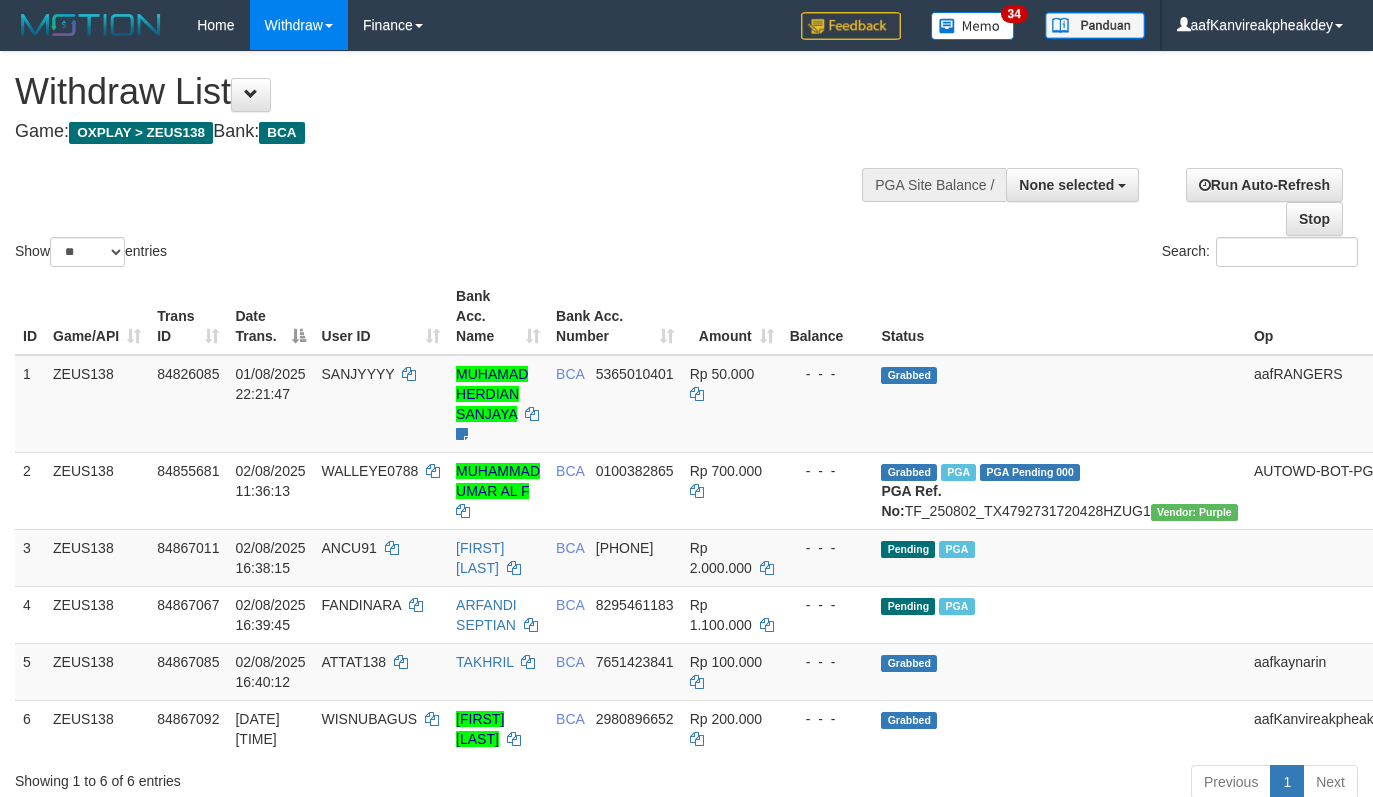 select 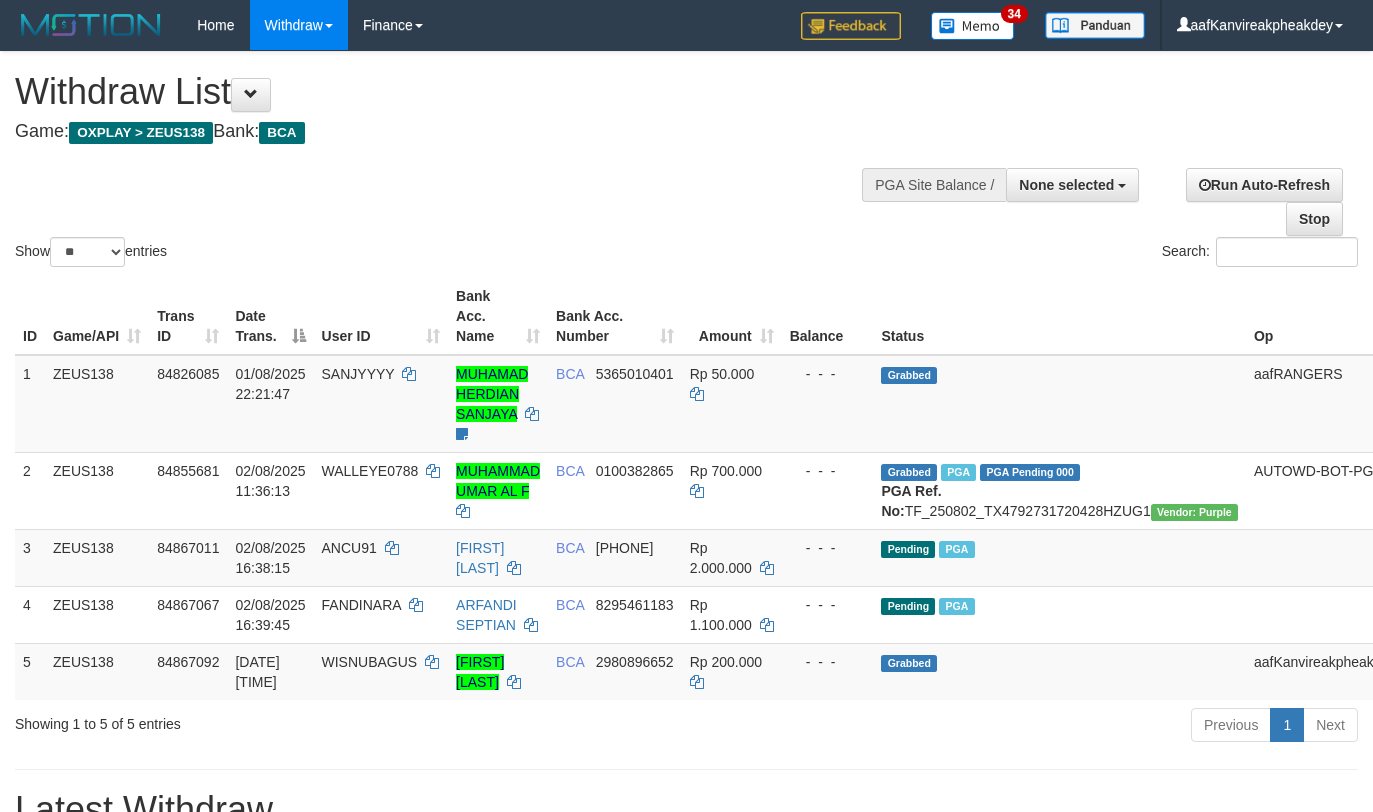 select 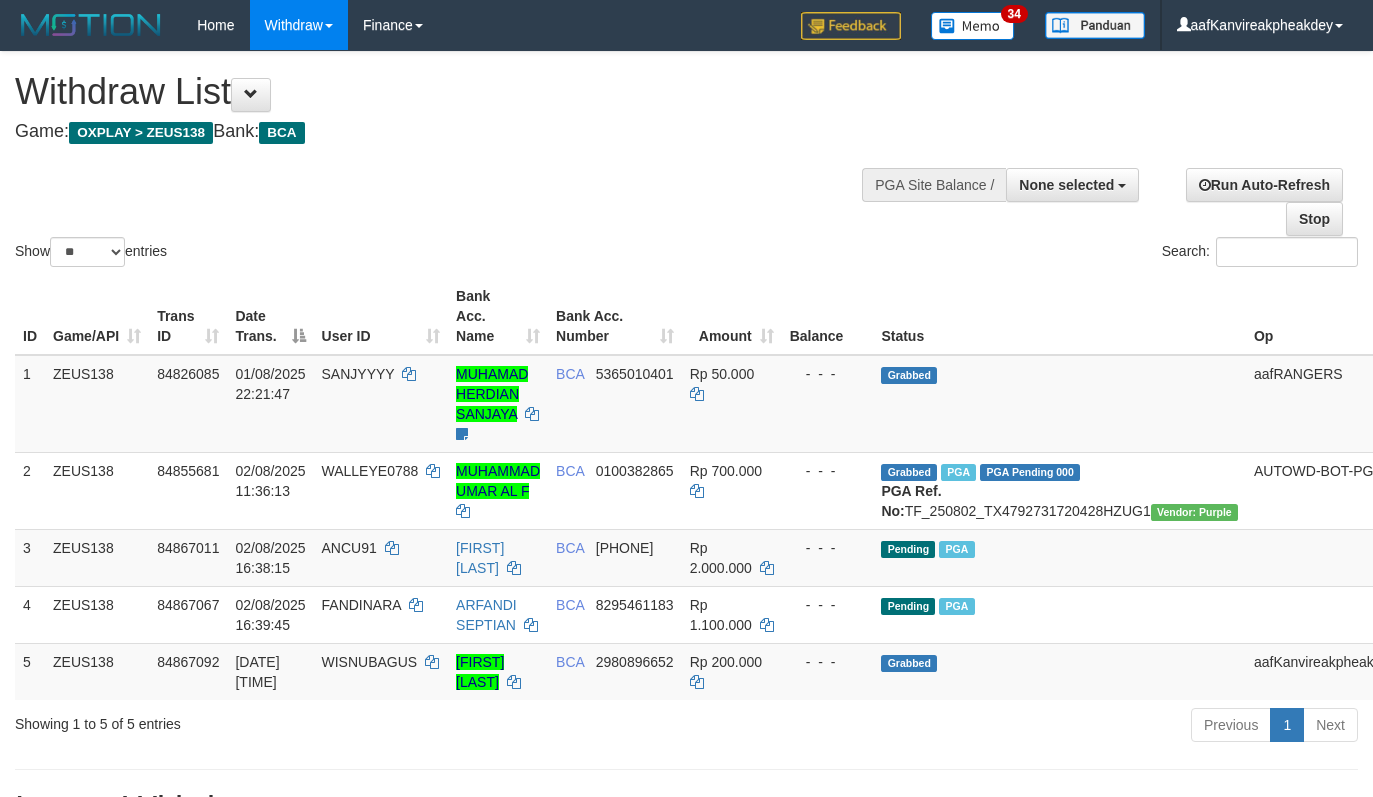 select 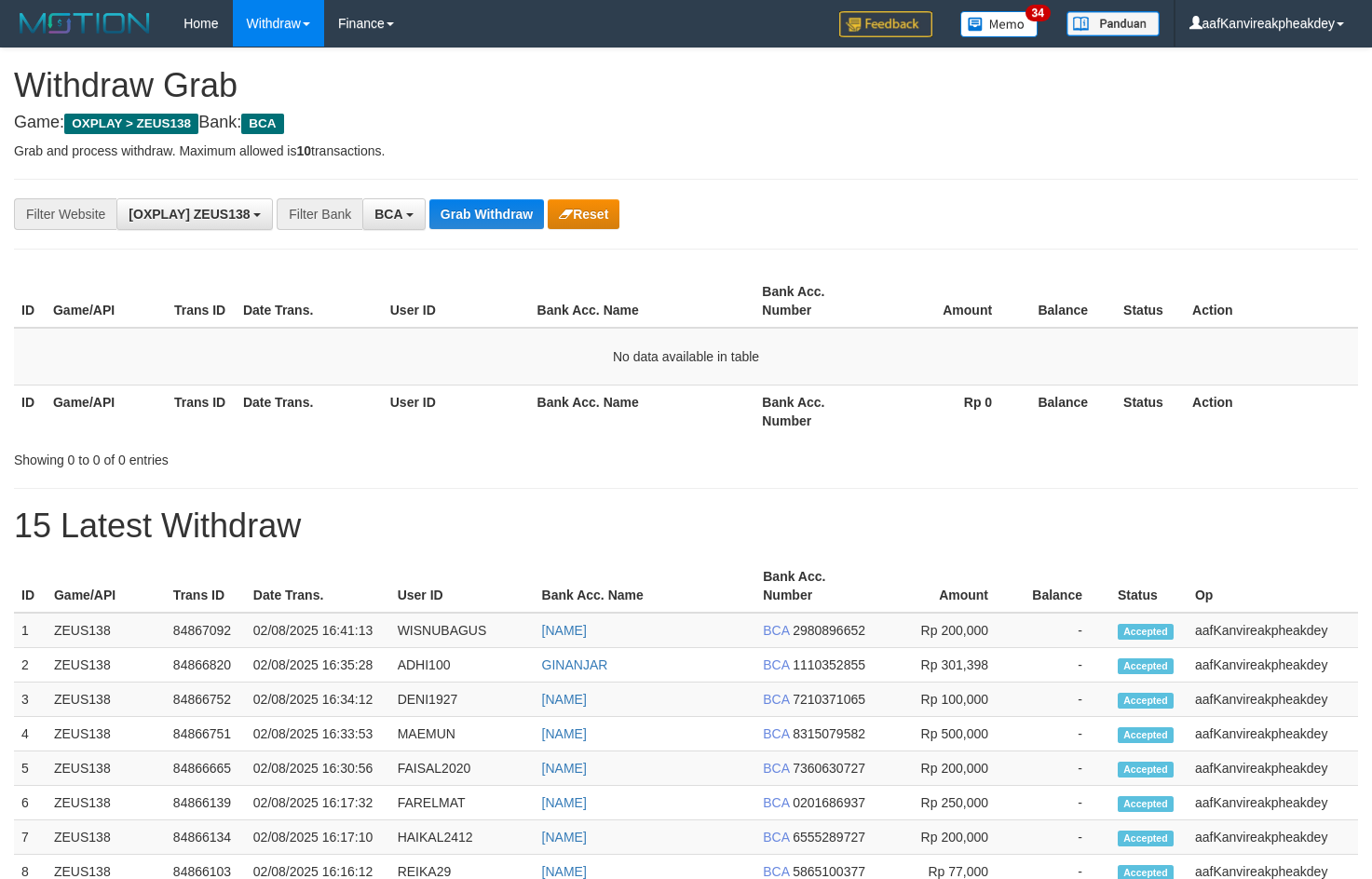 scroll, scrollTop: 0, scrollLeft: 0, axis: both 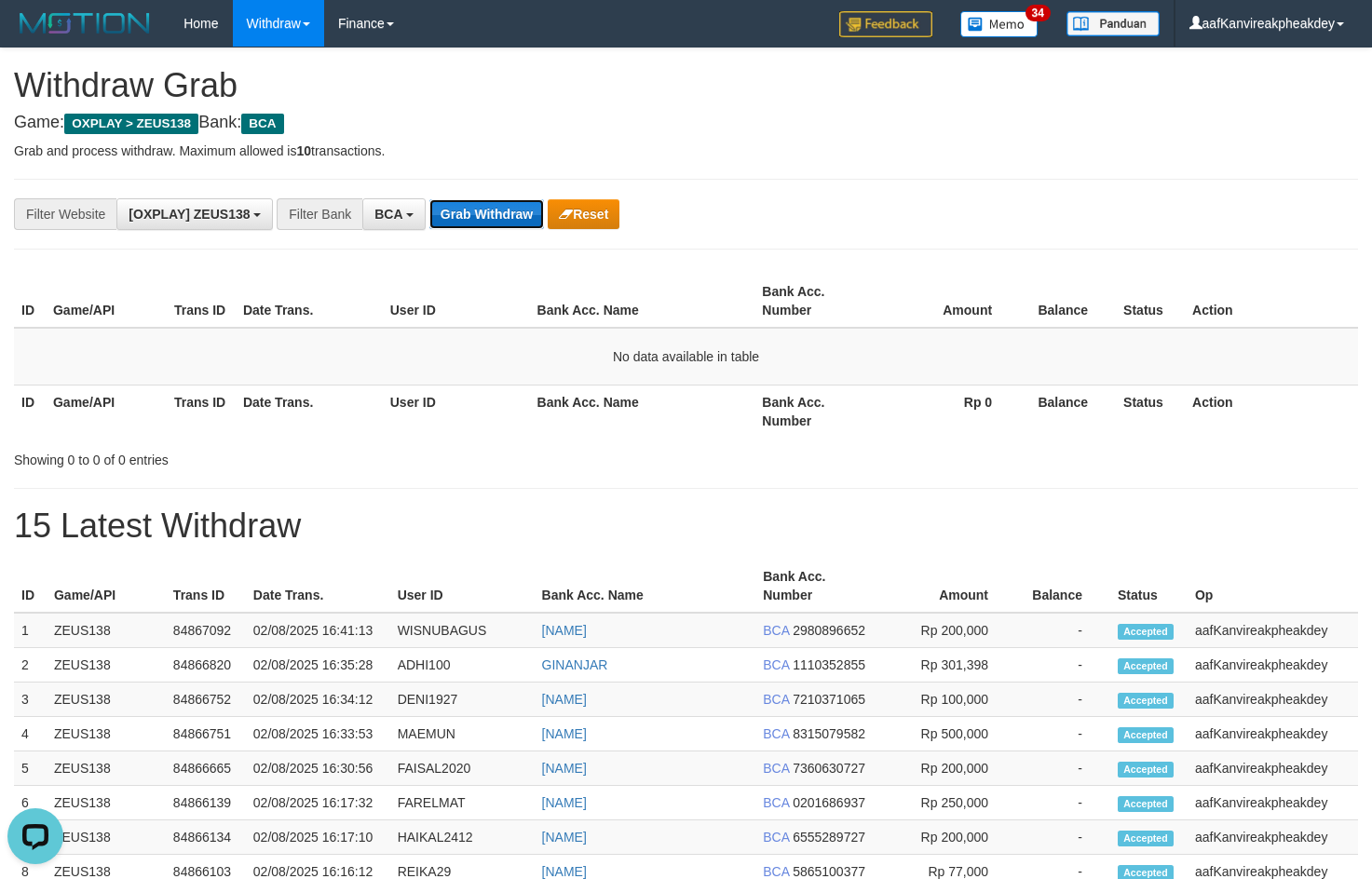 click on "Grab Withdraw" at bounding box center [486, 214] 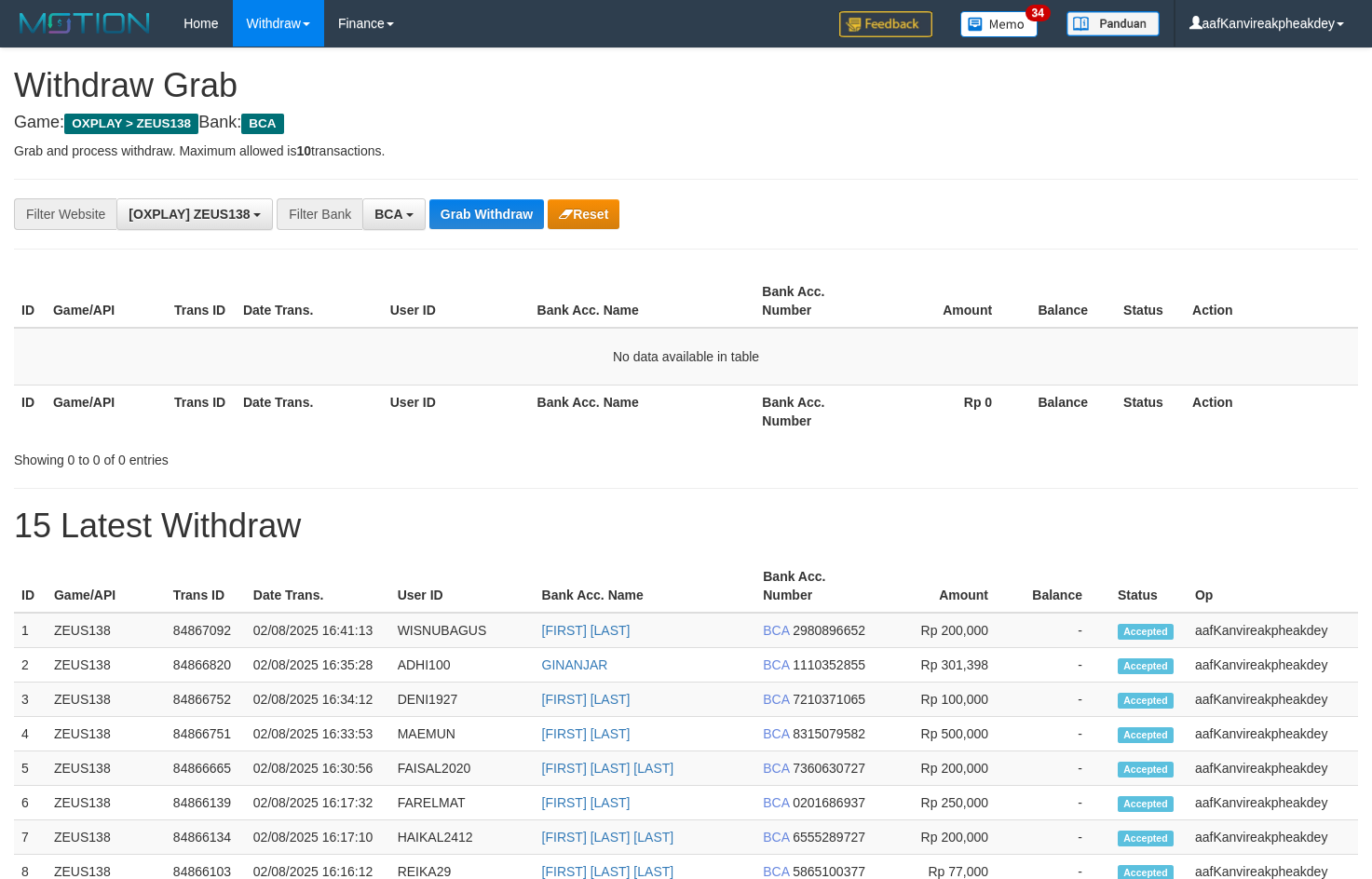 scroll, scrollTop: 0, scrollLeft: 0, axis: both 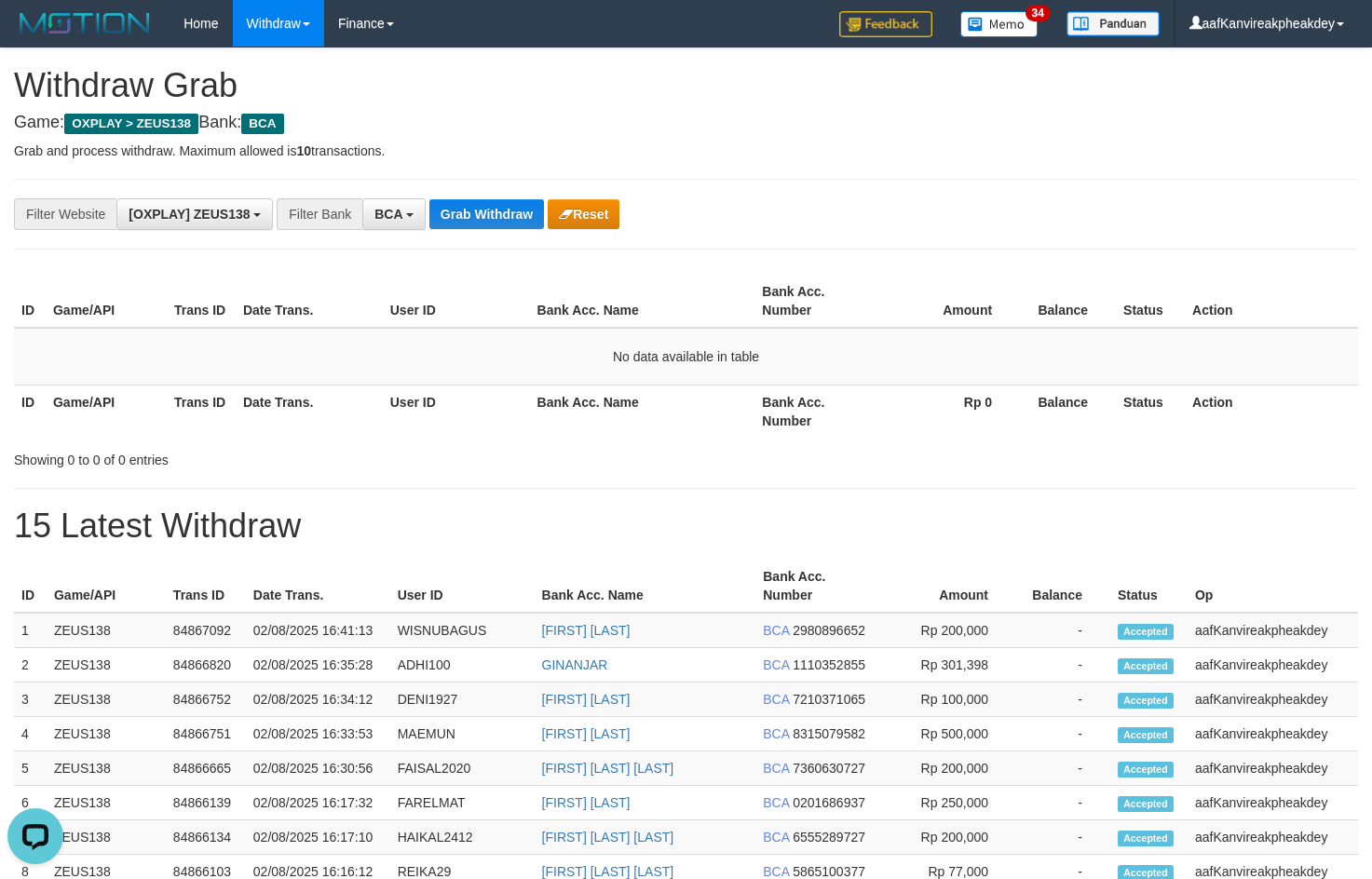 click on "**********" at bounding box center [686, 804] 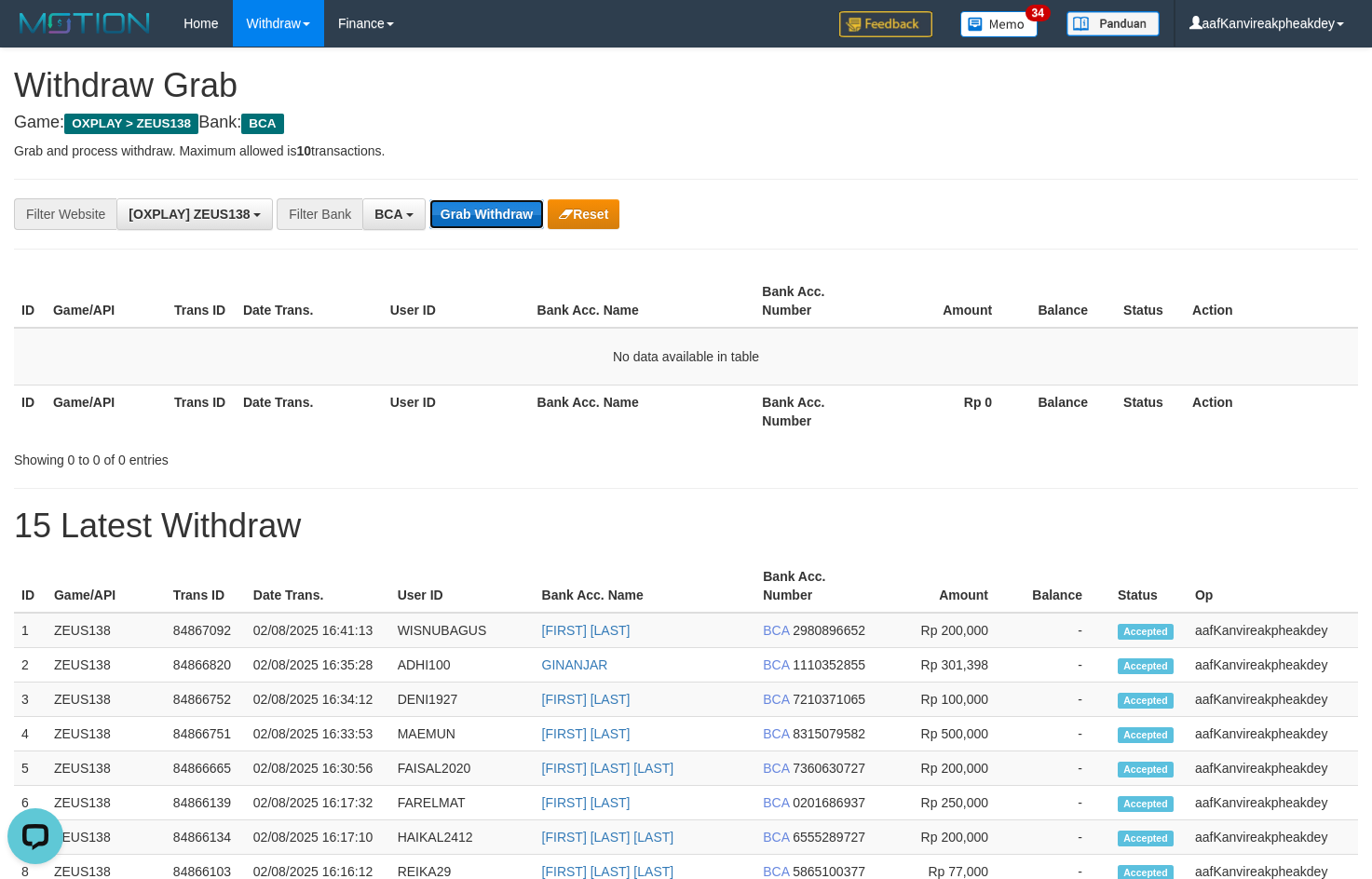 click on "Grab Withdraw" at bounding box center [486, 214] 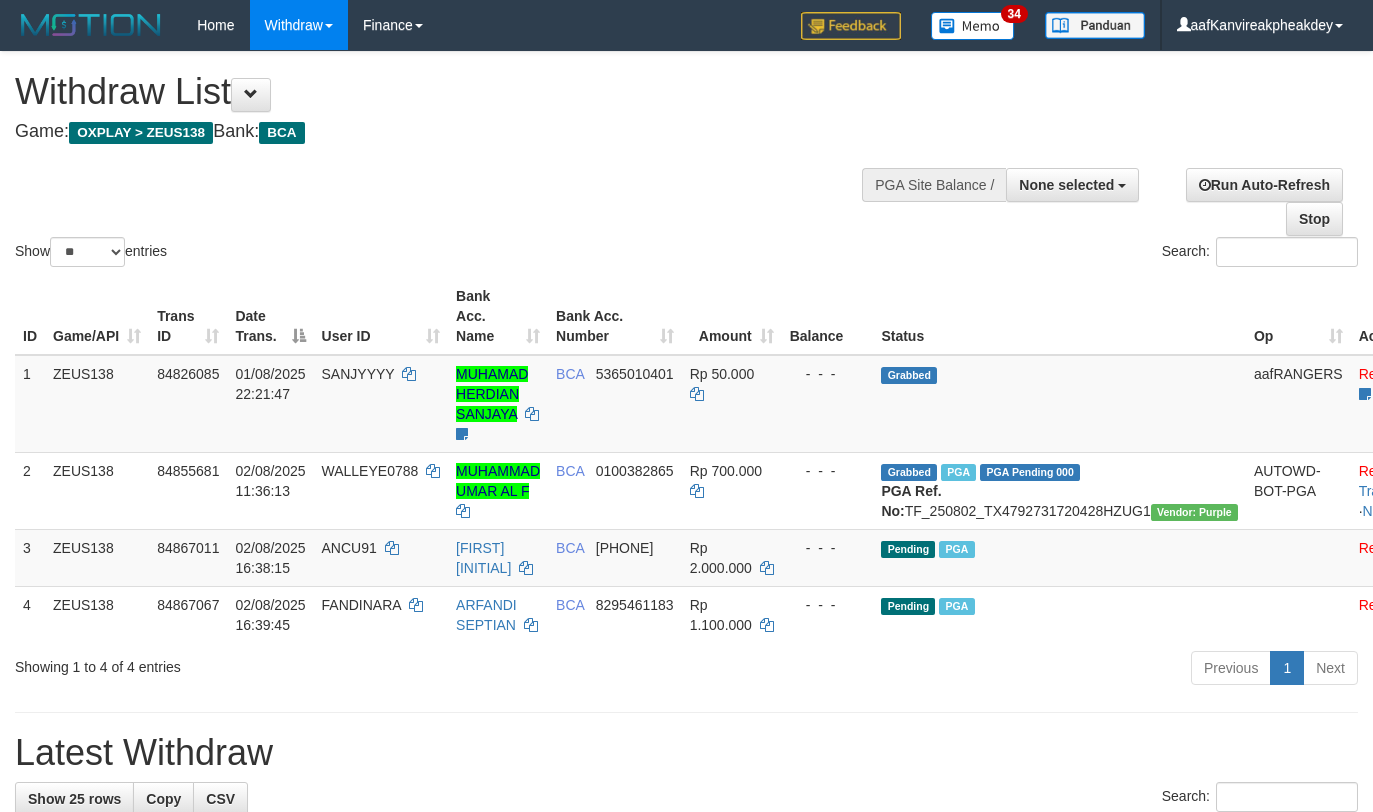 select 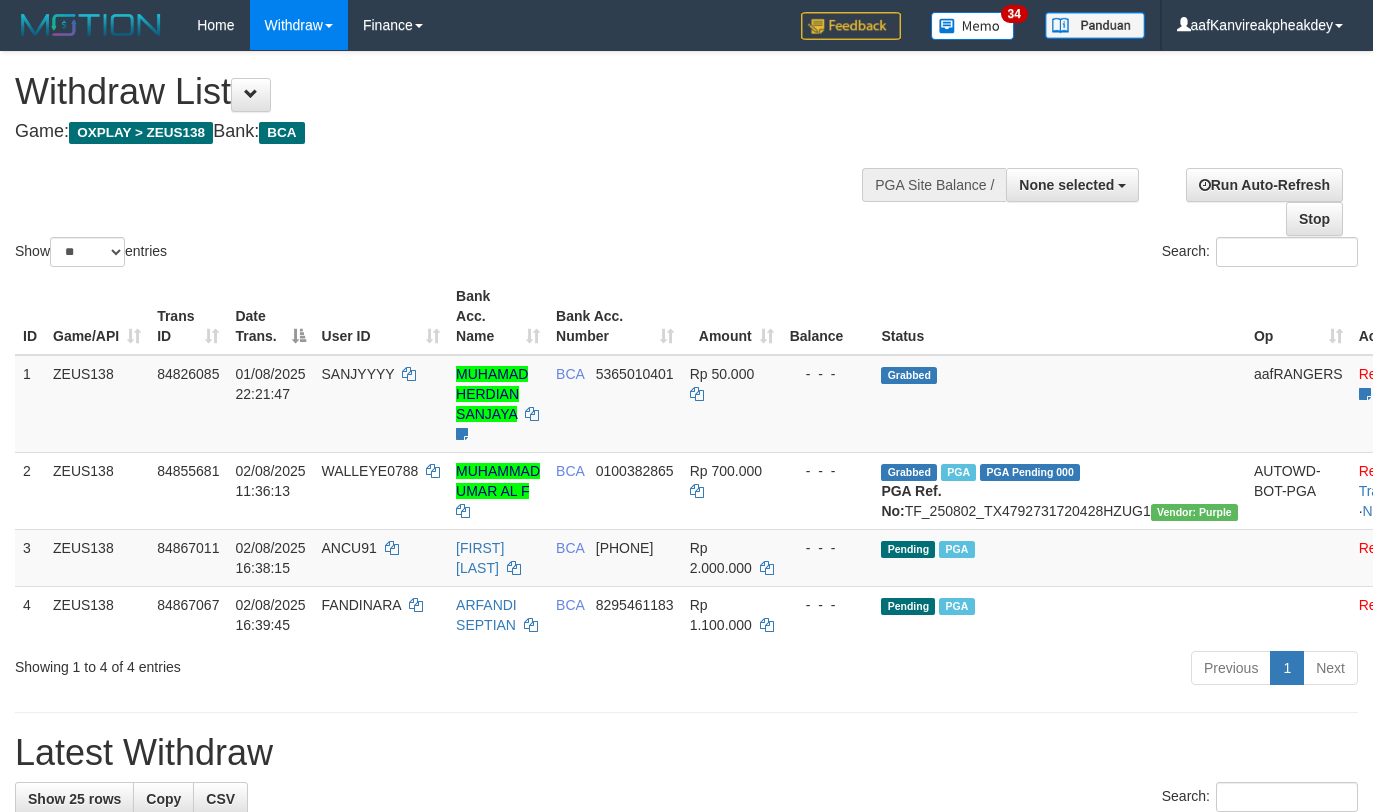 select 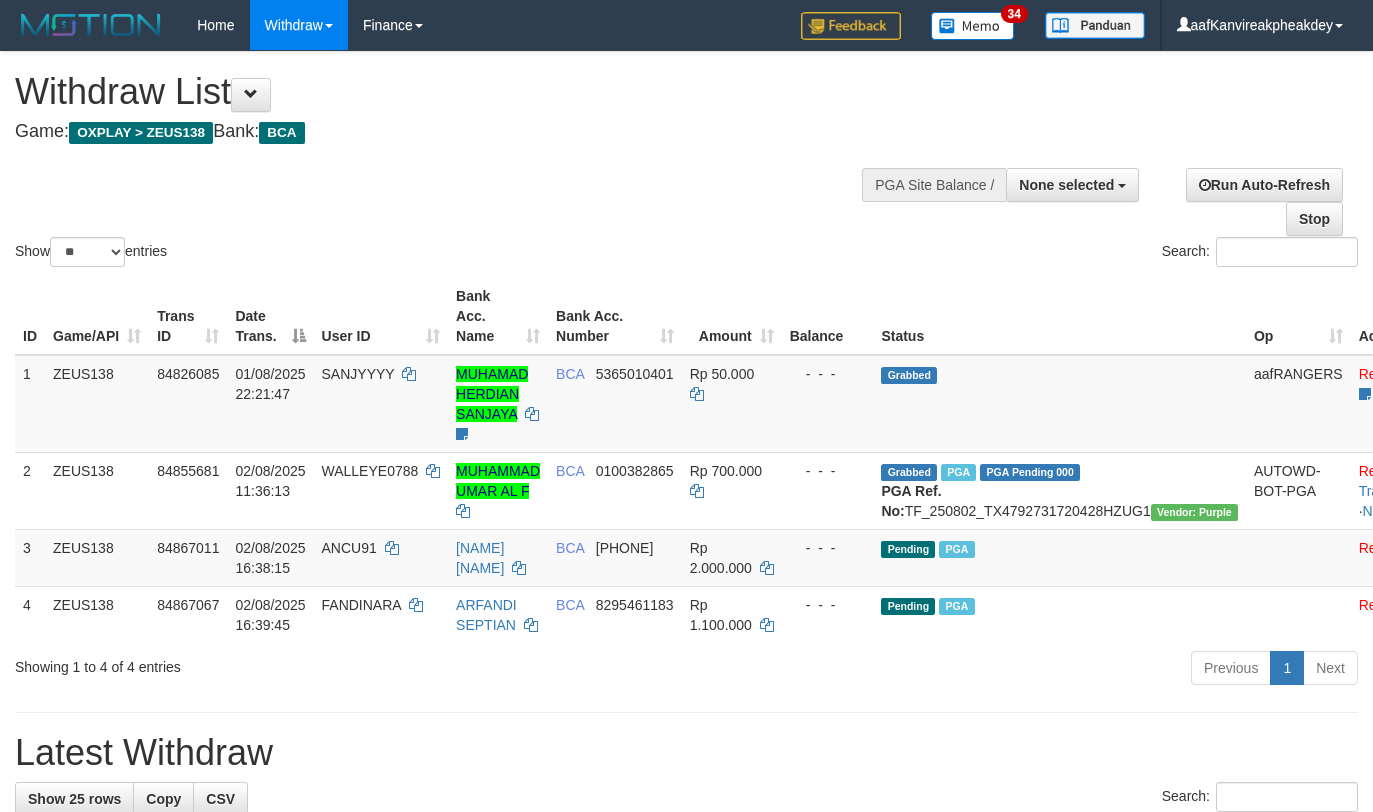 select 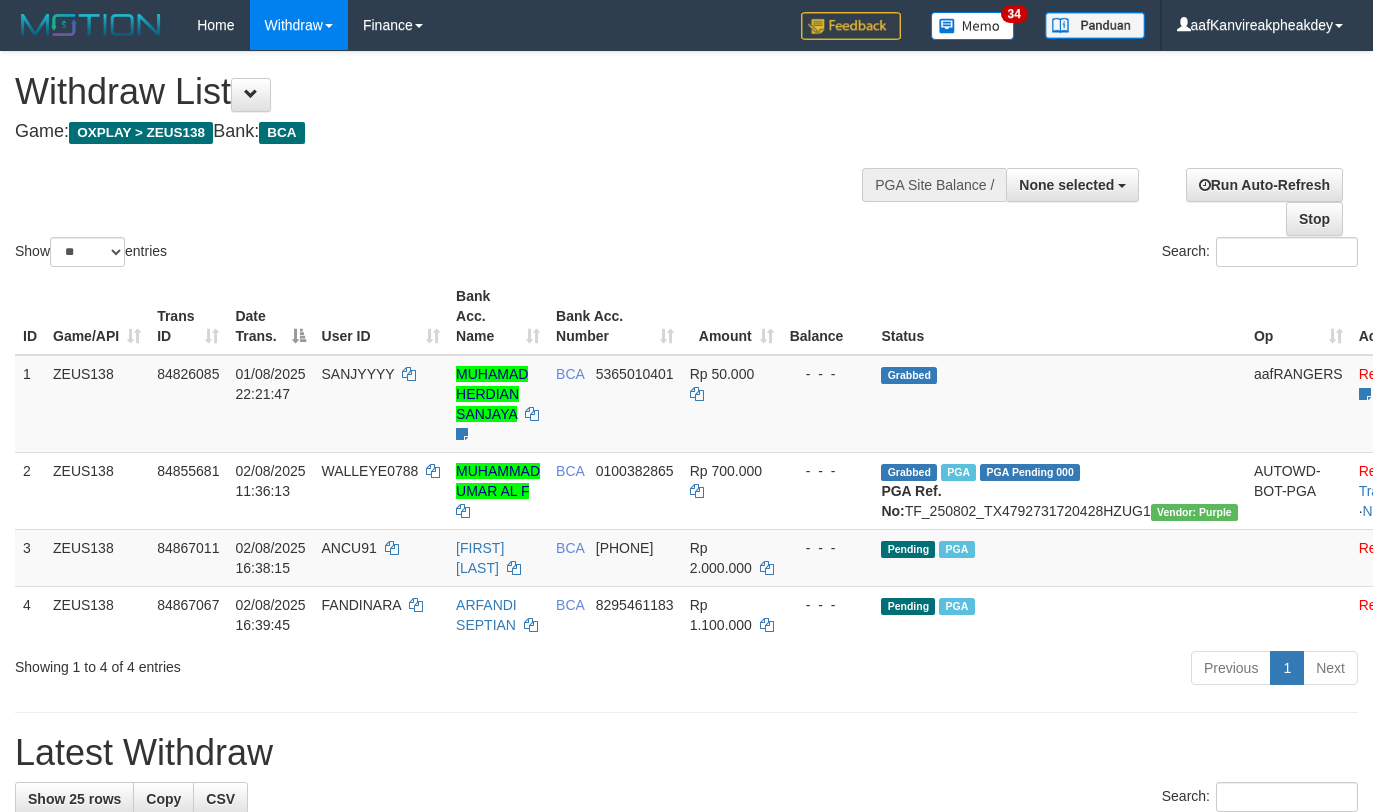 select 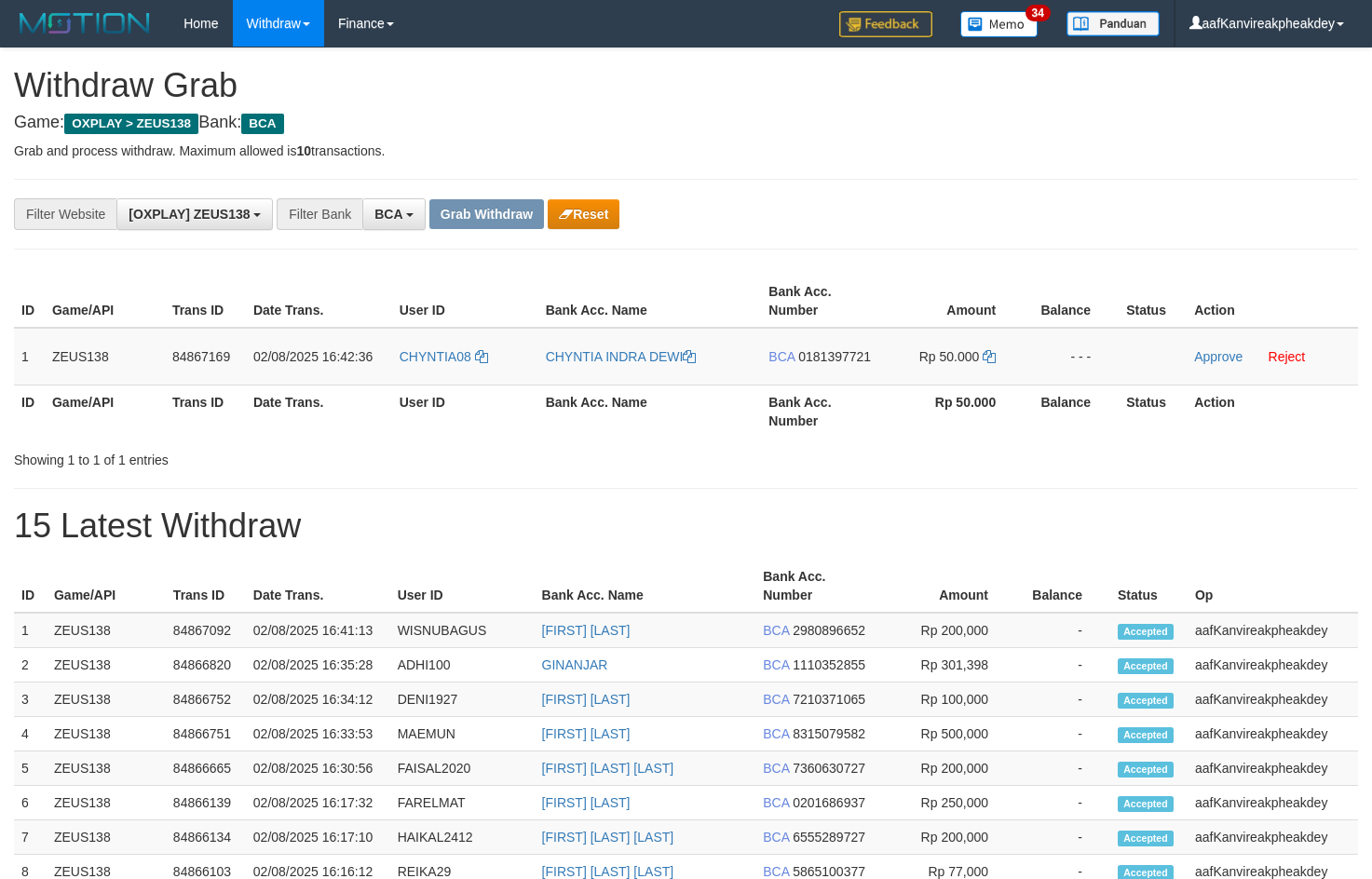 scroll, scrollTop: 0, scrollLeft: 0, axis: both 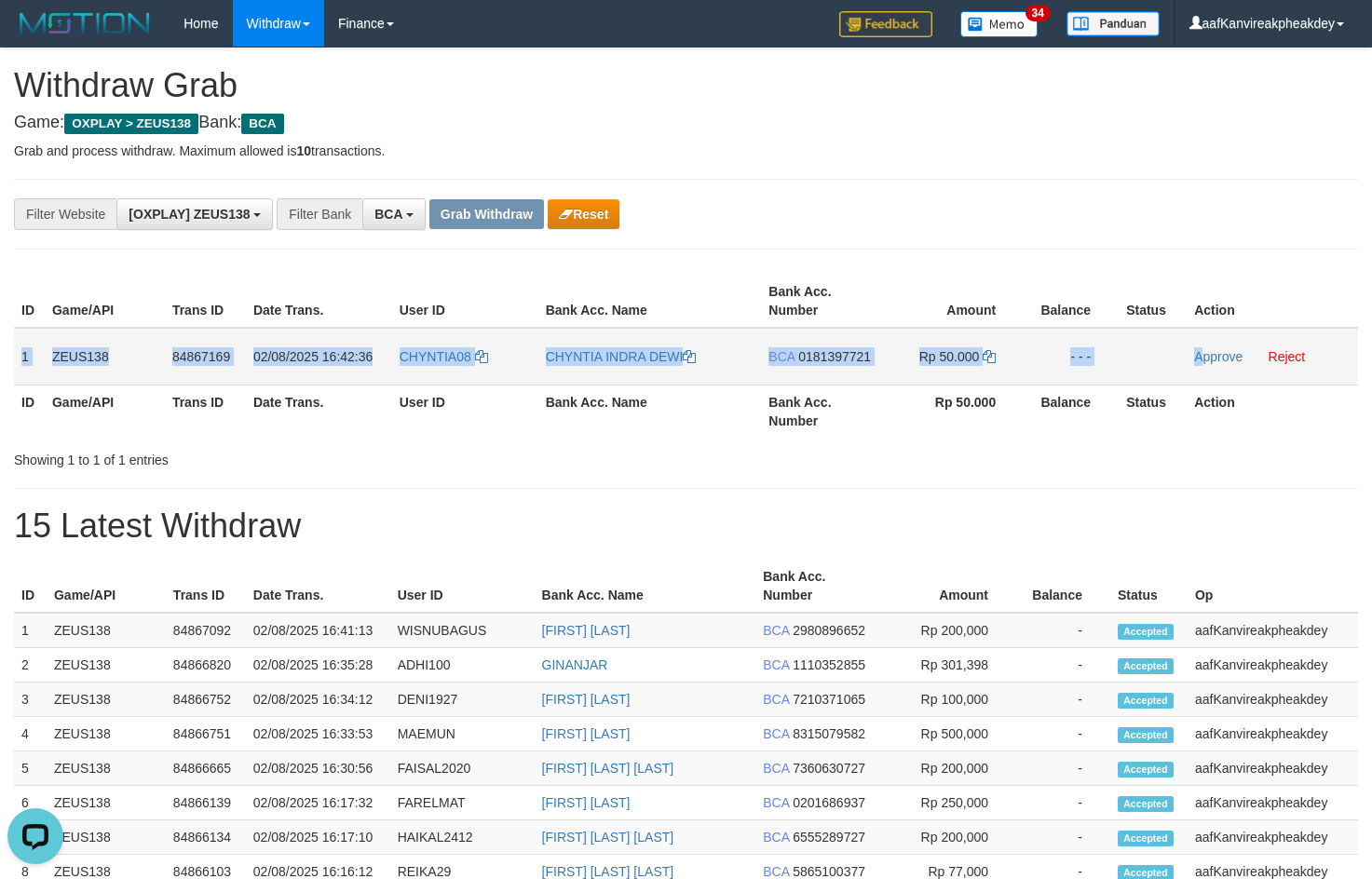 copy on "1
ZEUS138
84867169
02/08/2025 16:42:36
CHYNTIA08
CHYNTIA INDRA DEWI
BCA
0181397721
Rp 50.000
- - -
A" 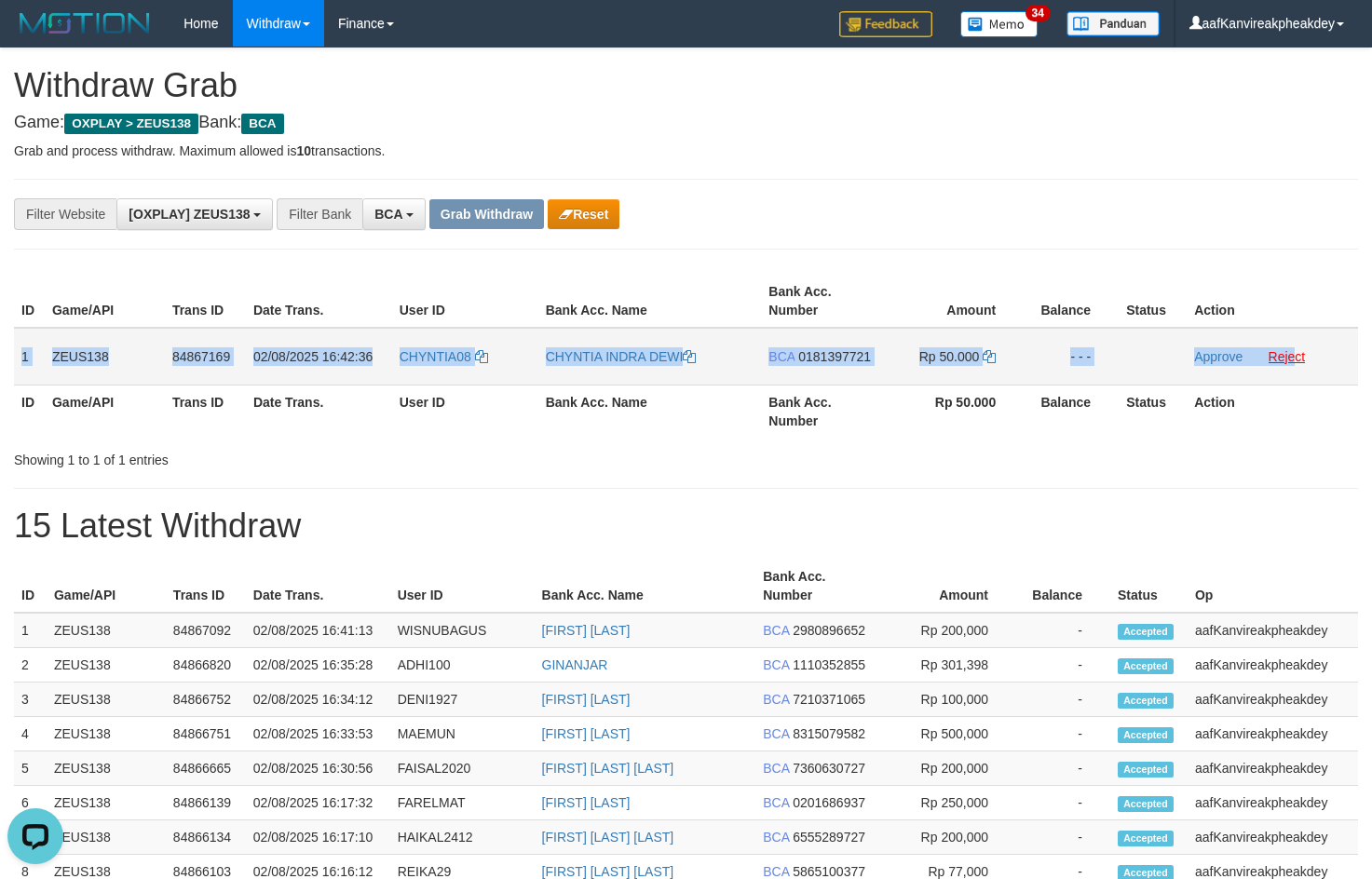 copy on "1
ZEUS138
84867169
02/08/2025 16:42:36
CHYNTIA08
CHYNTIA INDRA DEWI
BCA
0181397721
Rp 50.000
- - -
Approve
Reje" 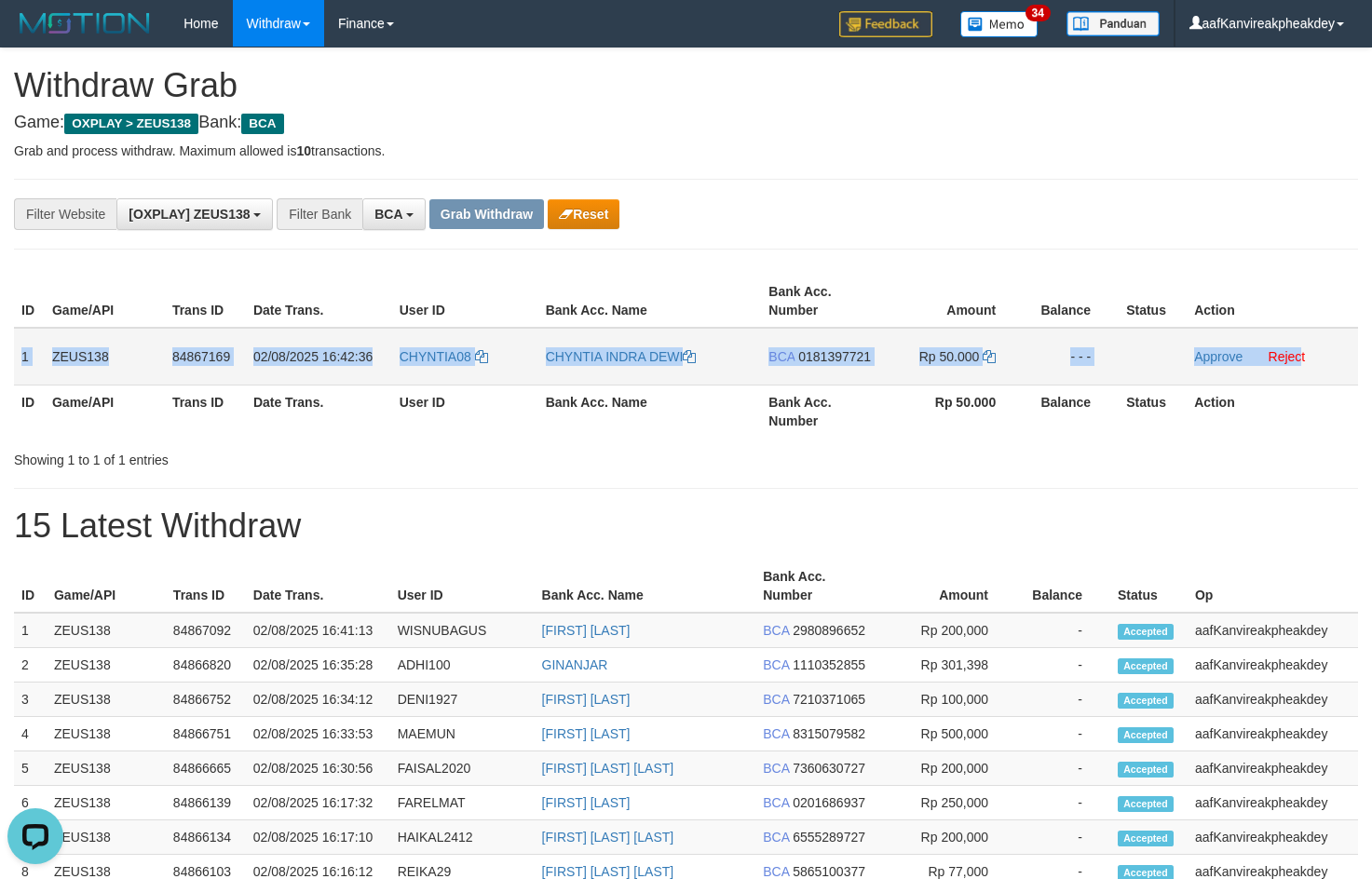 drag, startPoint x: 20, startPoint y: 355, endPoint x: 1353, endPoint y: 361, distance: 1333.0135 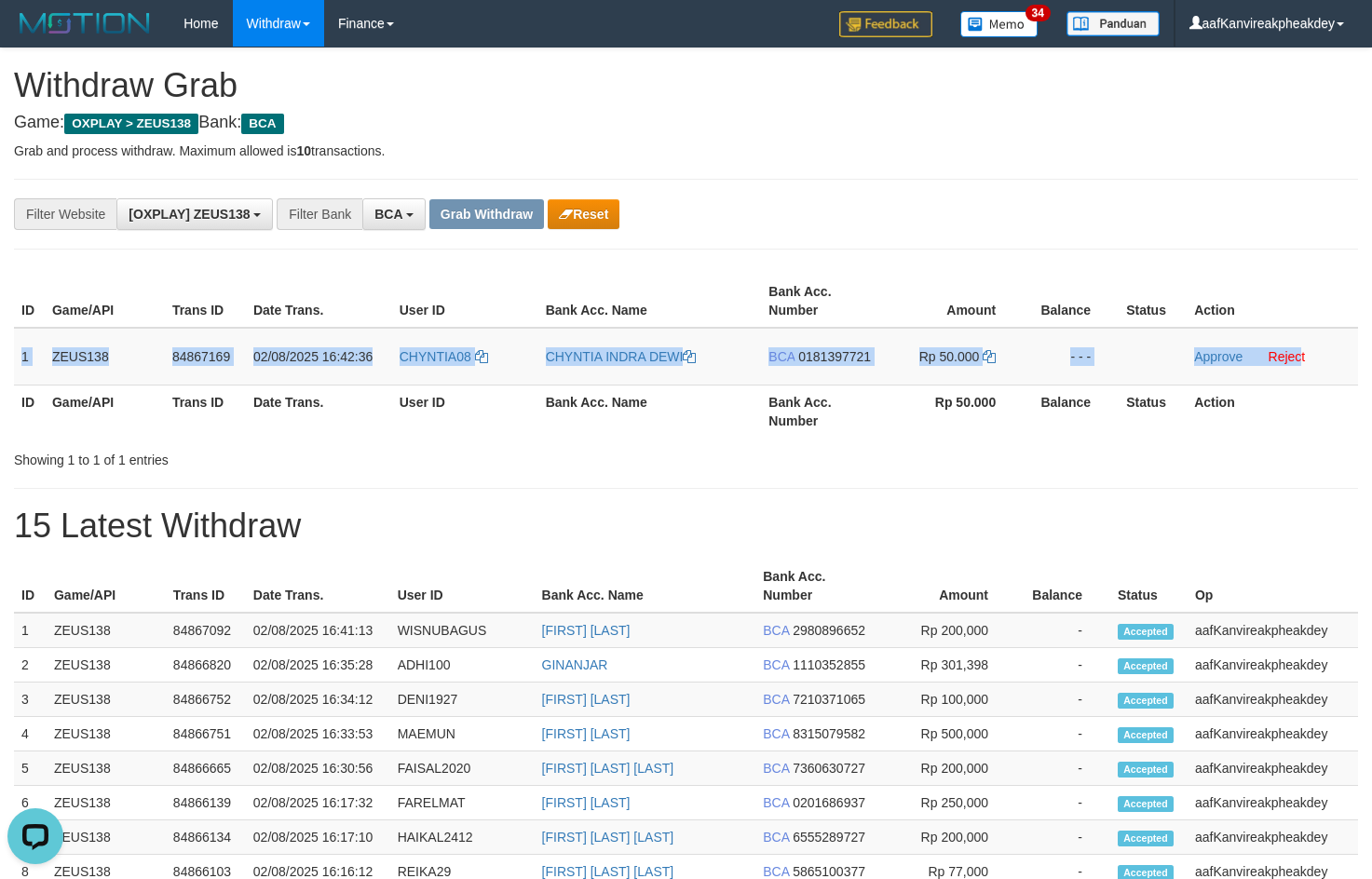 copy on "1
ZEUS138
84867169
02/08/2025 16:42:36
CHYNTIA08
CHYNTIA INDRA DEWI
BCA
0181397721
Rp 50.000
- - -
Approve
Rejec" 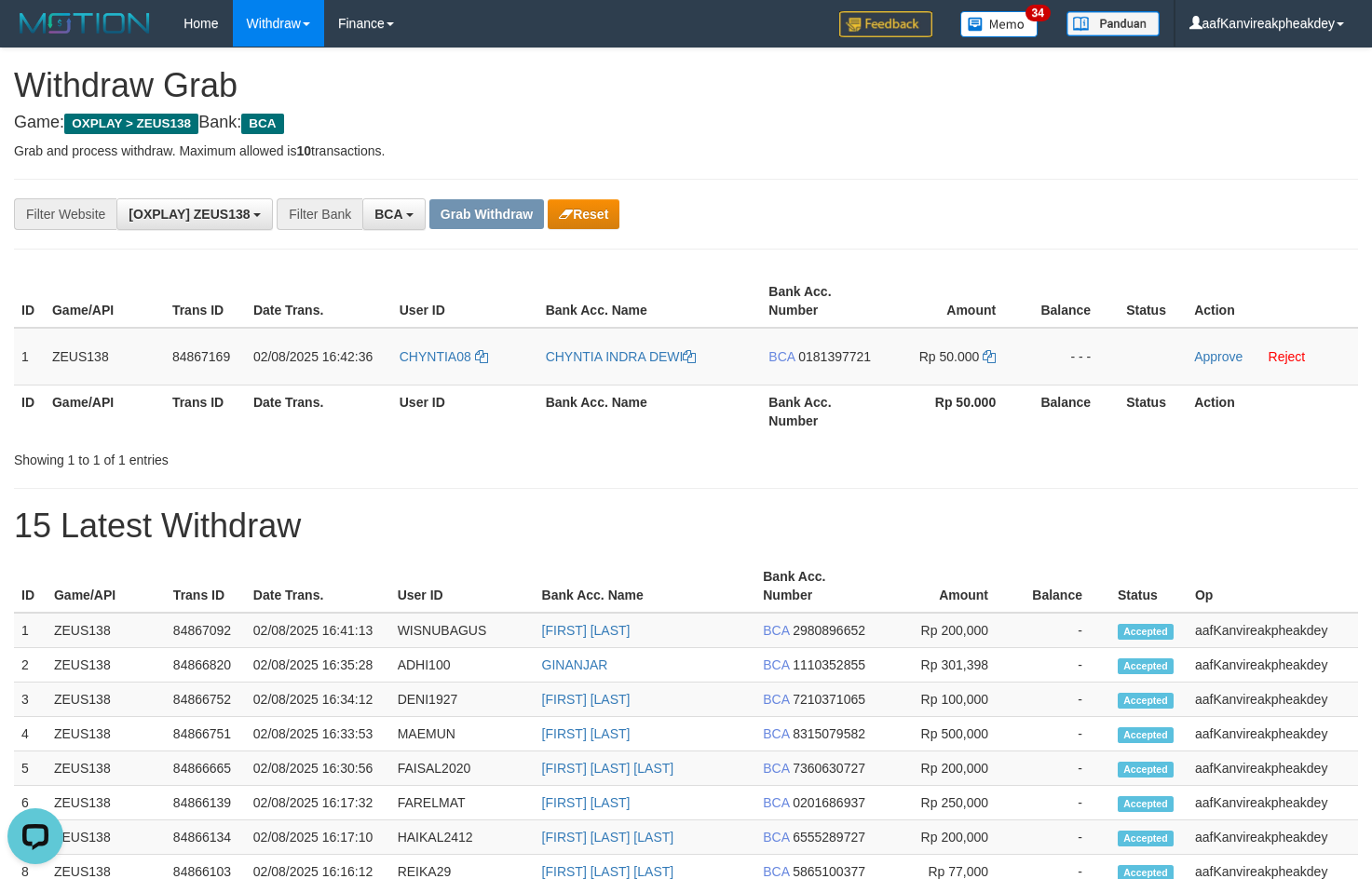 drag, startPoint x: 1094, startPoint y: 164, endPoint x: 1361, endPoint y: 183, distance: 267.67518 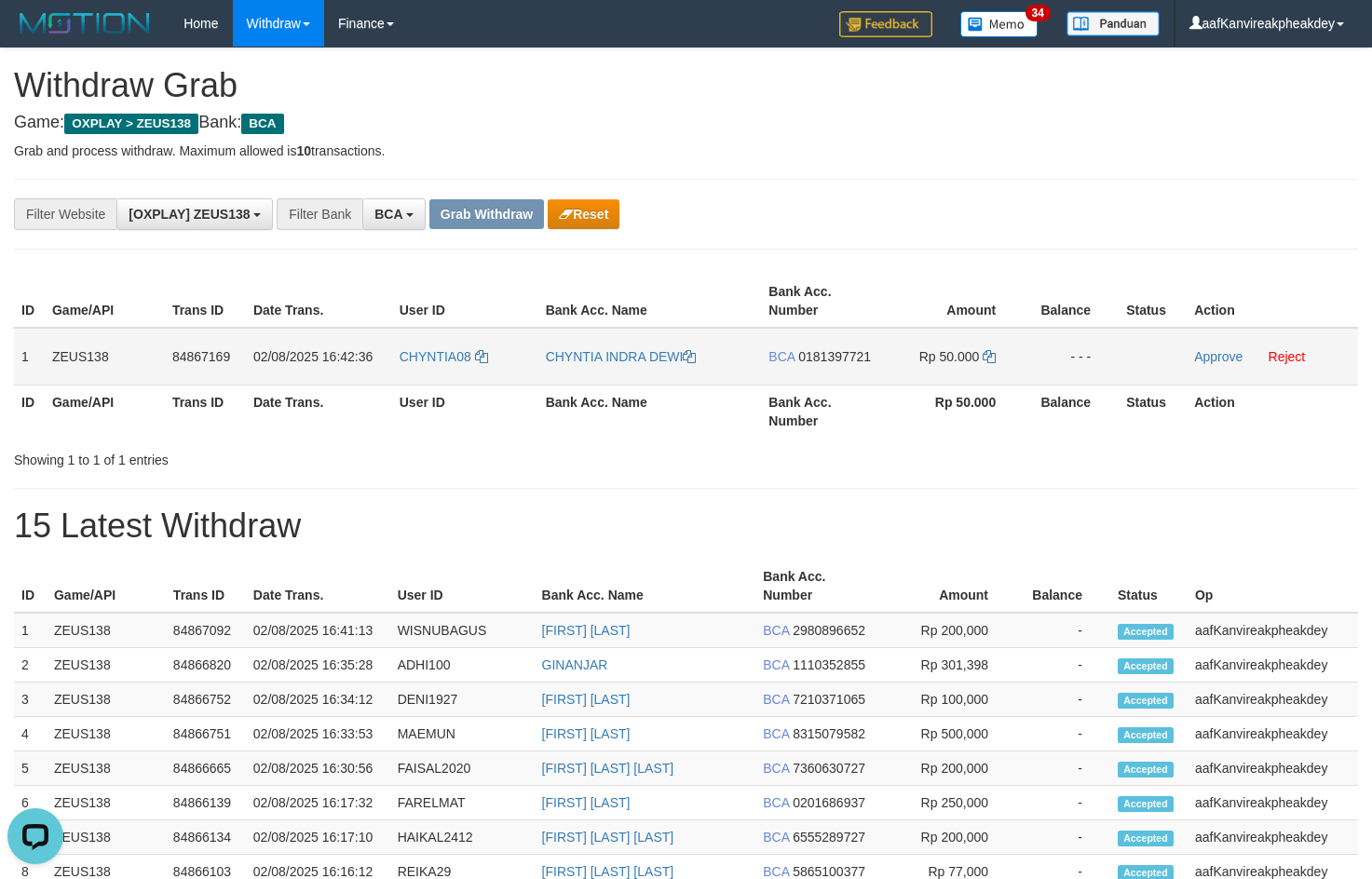 click on "0181397721" at bounding box center [835, 357] 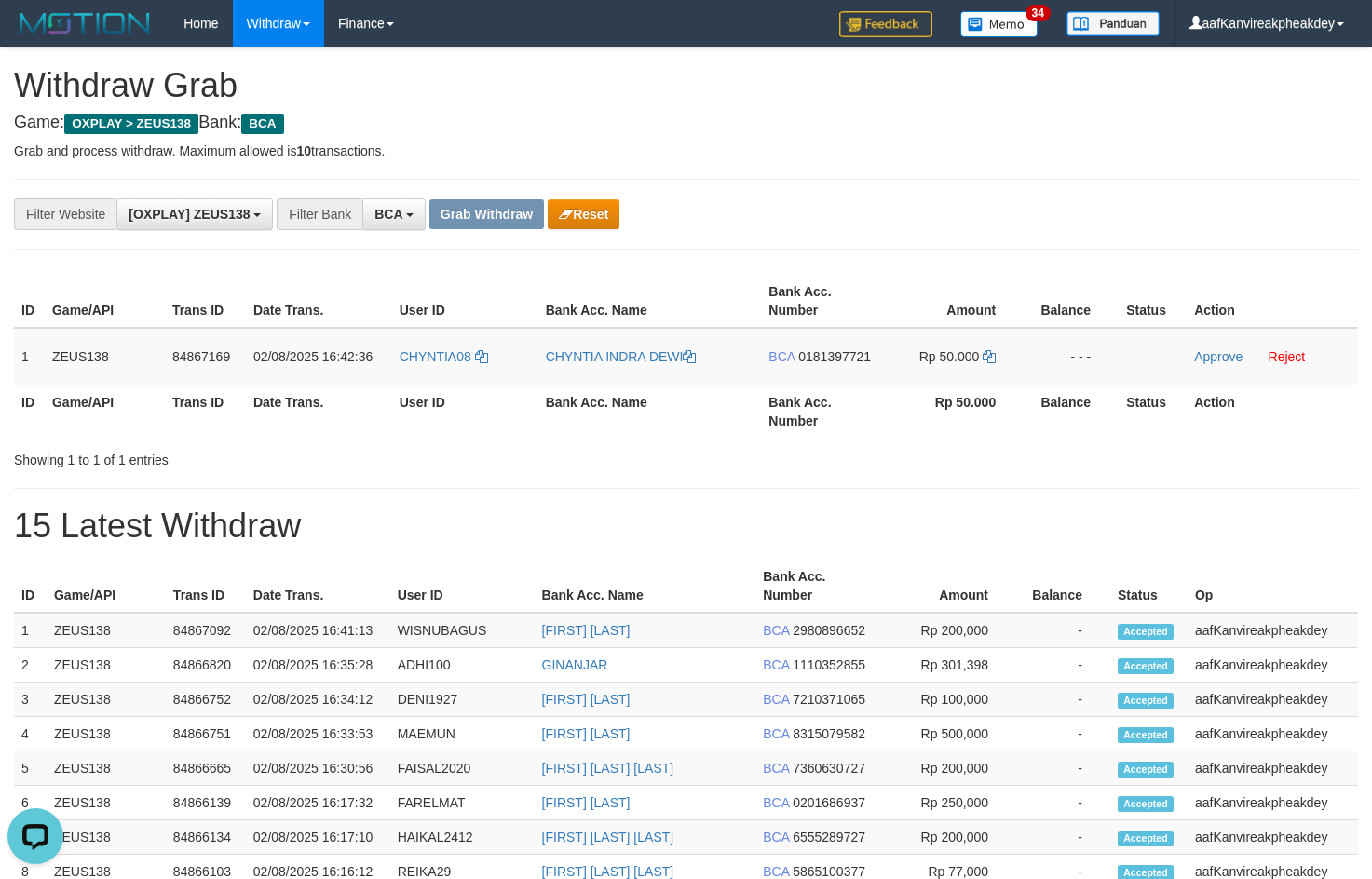 click on "0181397721" at bounding box center (835, 357) 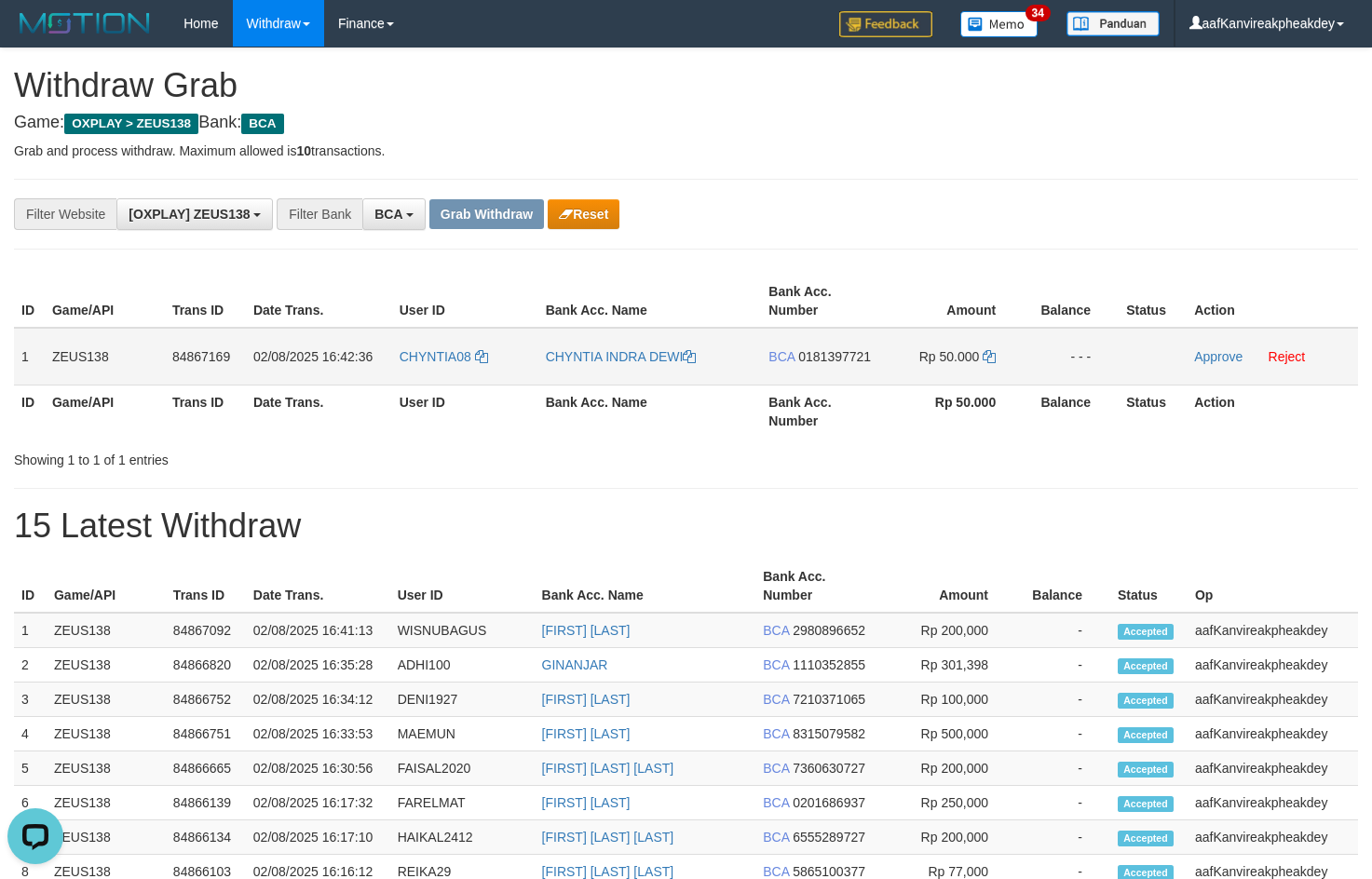 click on "0181397721" at bounding box center (835, 357) 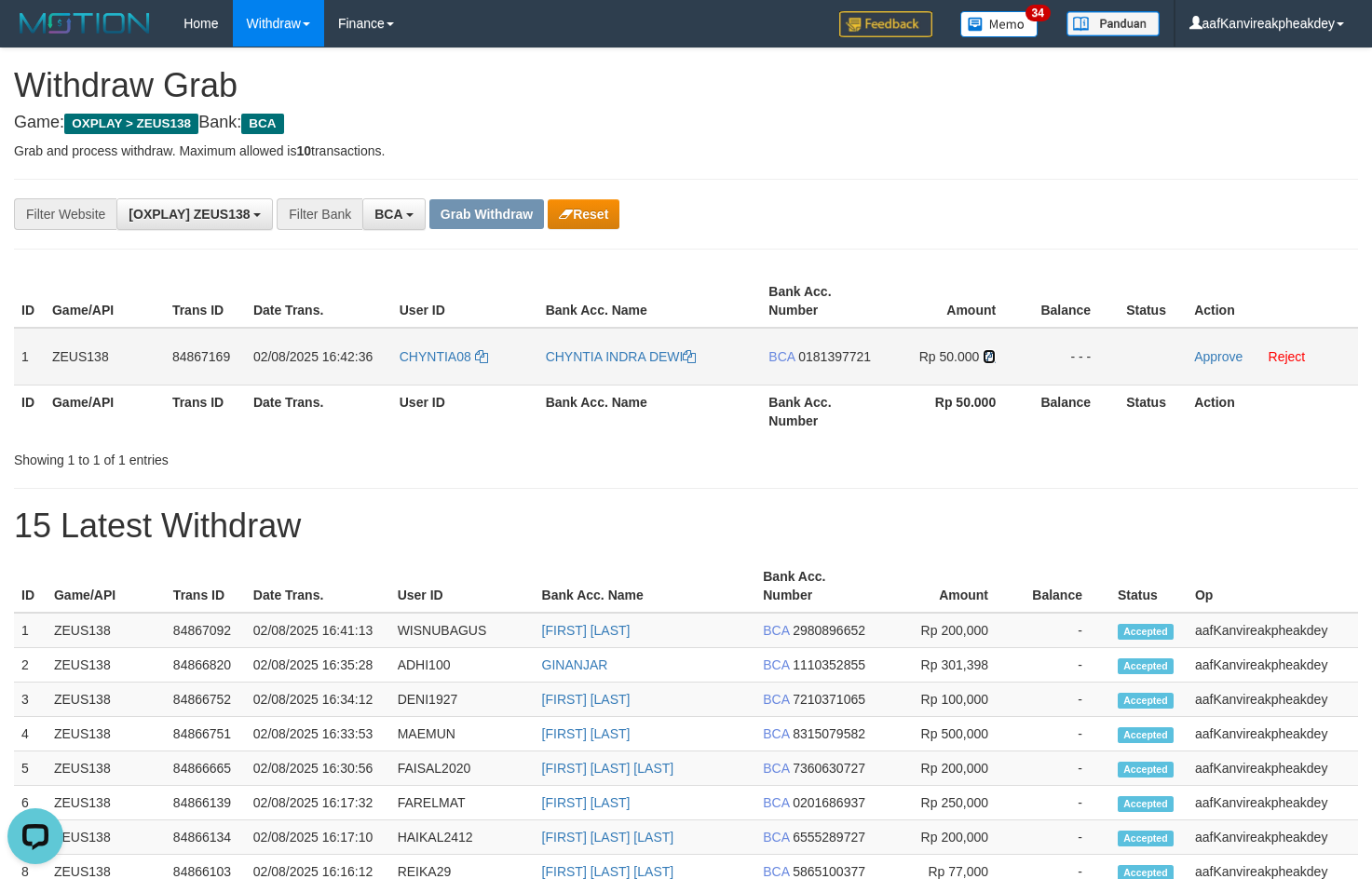 click at bounding box center [989, 357] 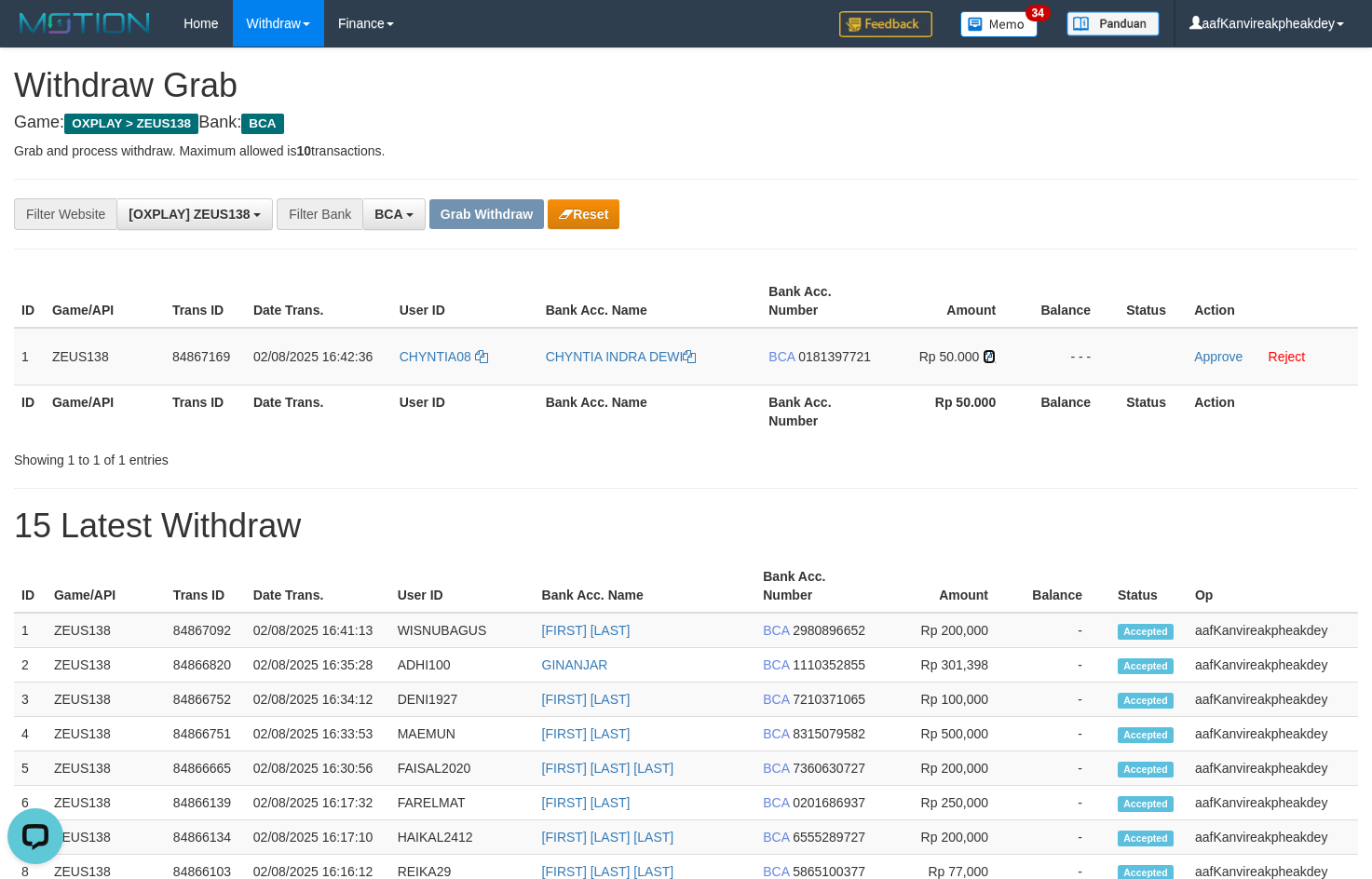 drag, startPoint x: 989, startPoint y: 355, endPoint x: 1384, endPoint y: 353, distance: 395.00506 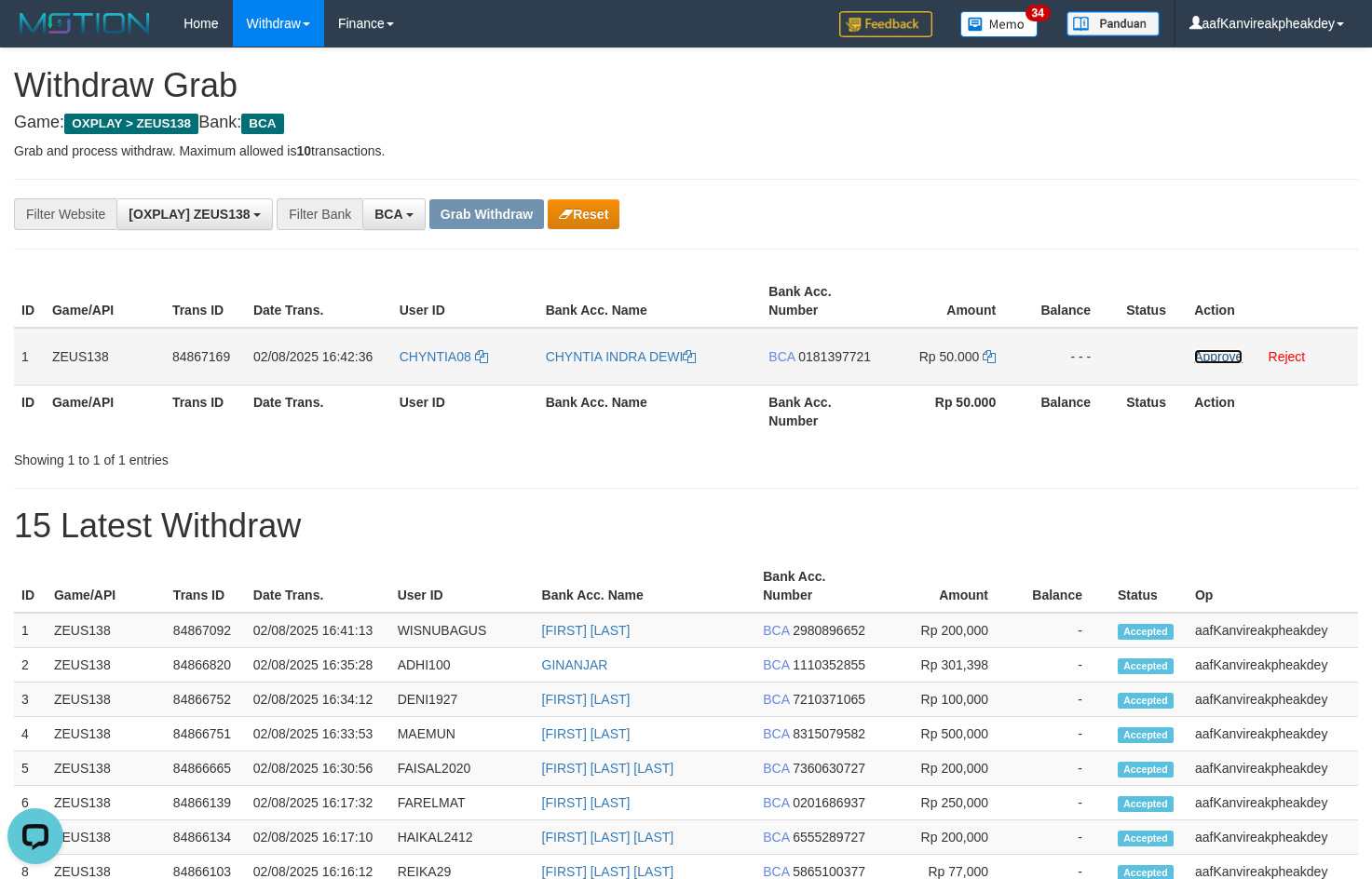 click on "Approve" at bounding box center (1218, 357) 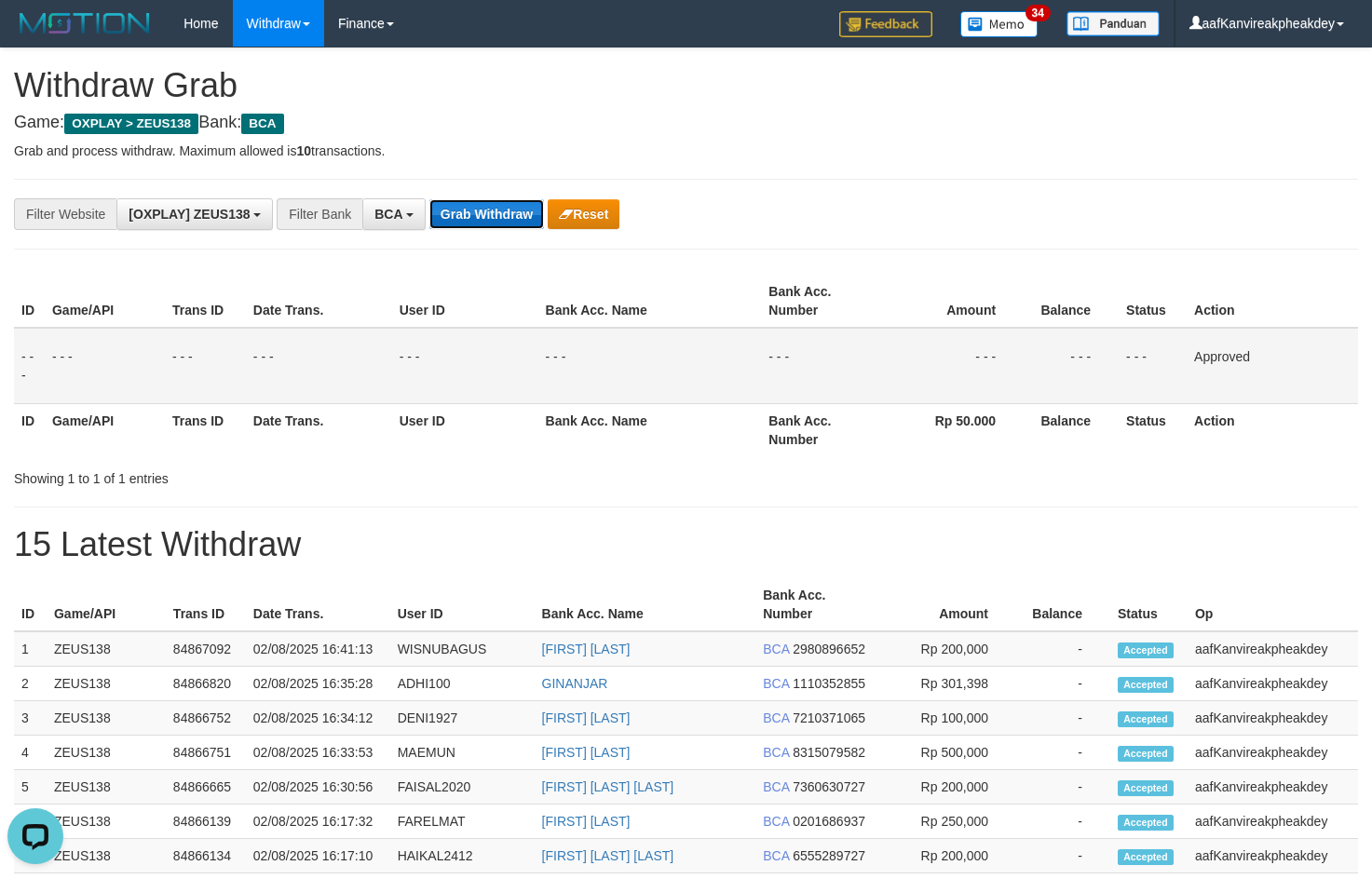 click on "Grab Withdraw" at bounding box center [486, 214] 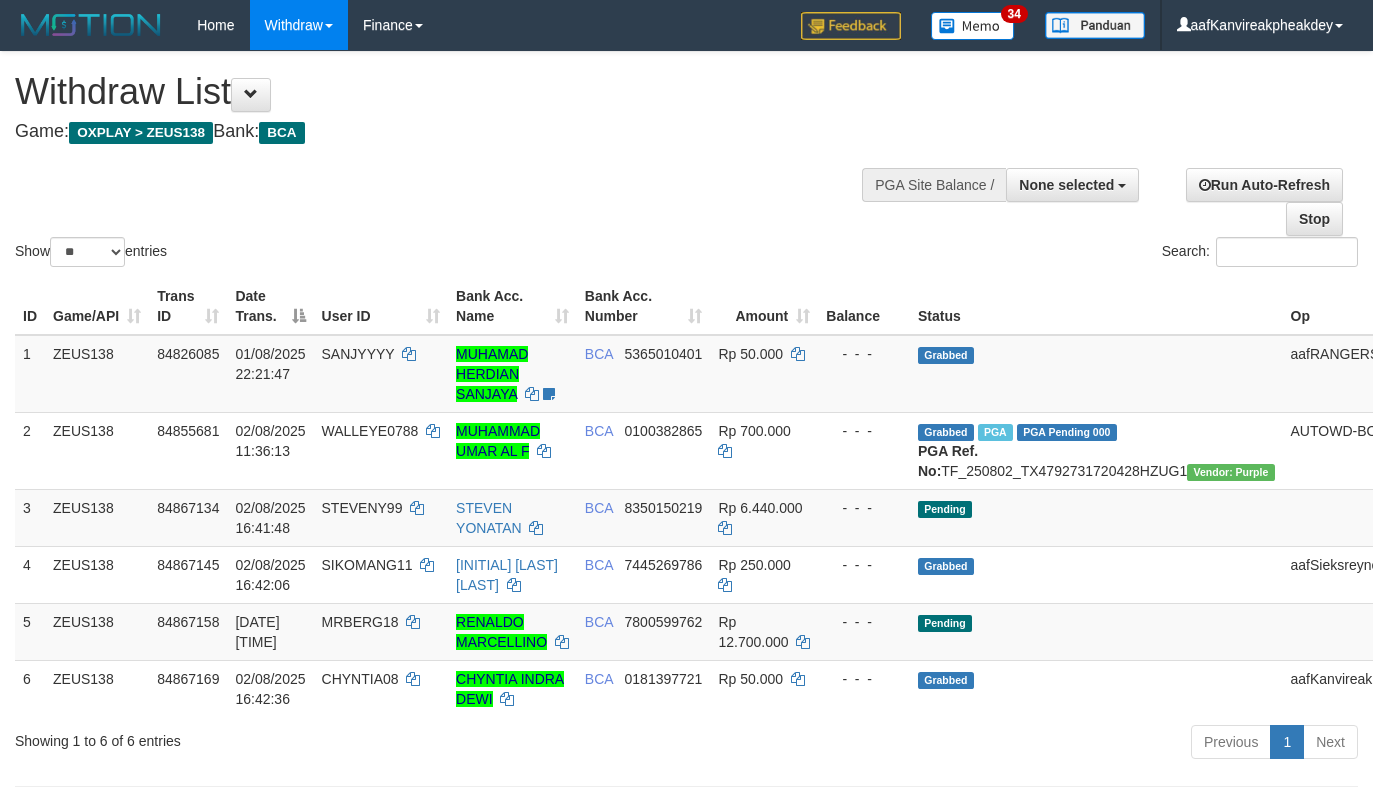 select 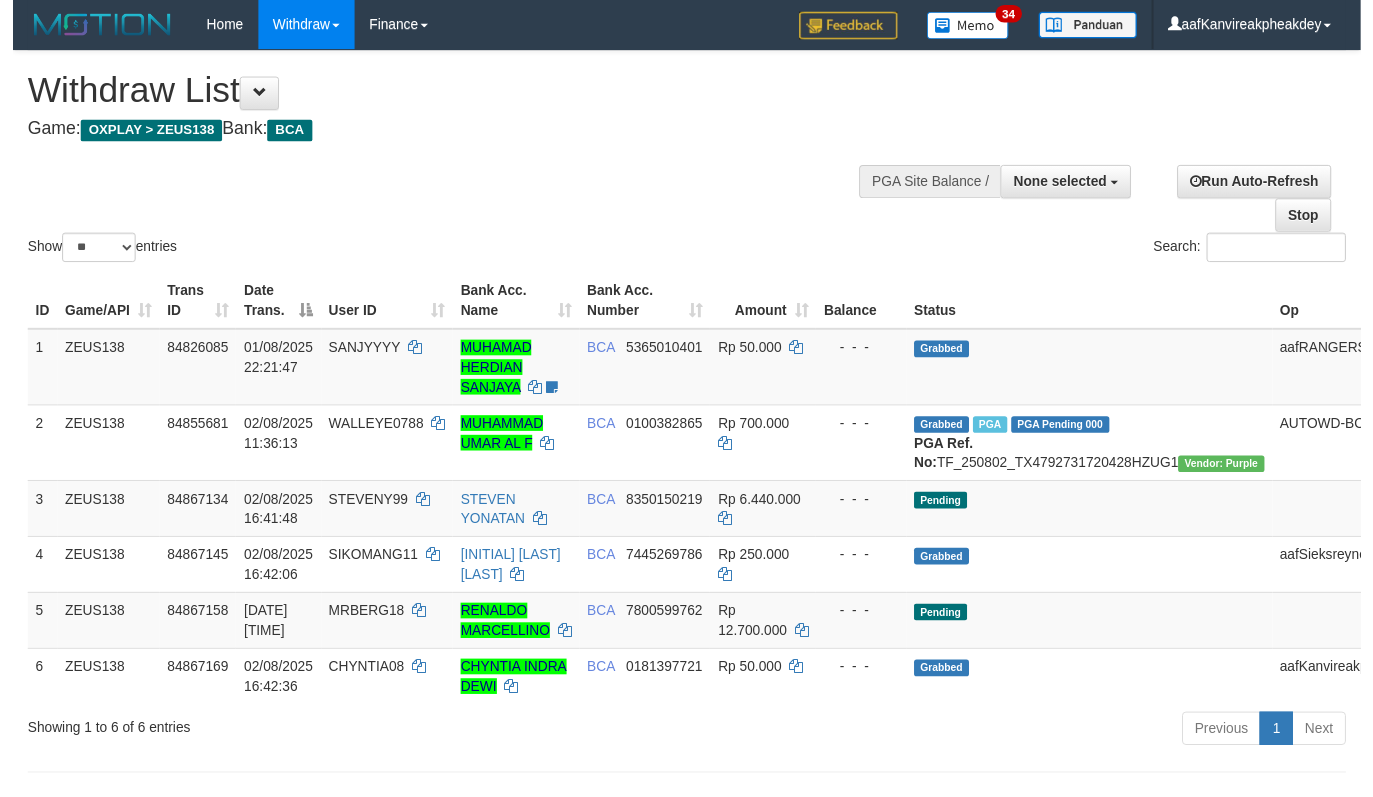 scroll, scrollTop: 142, scrollLeft: 0, axis: vertical 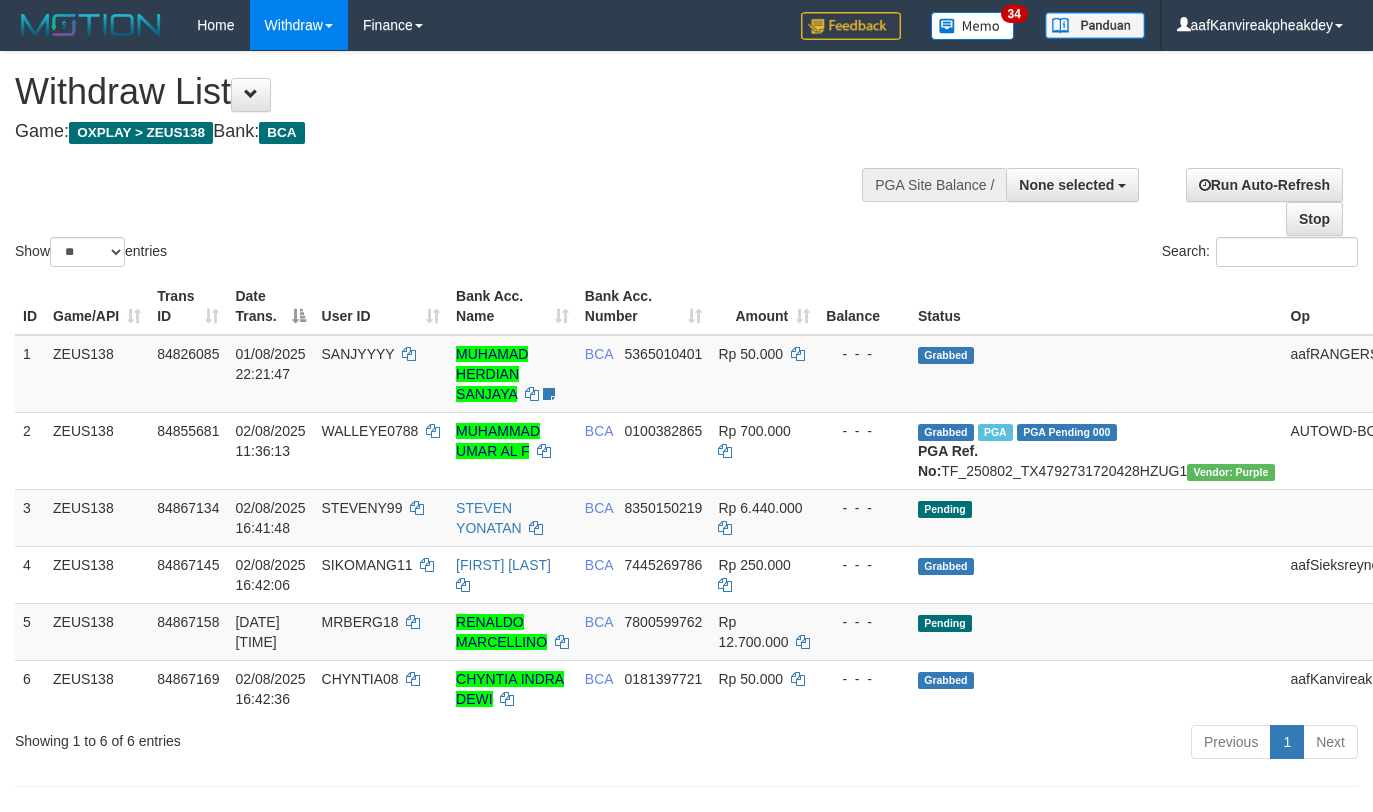 select 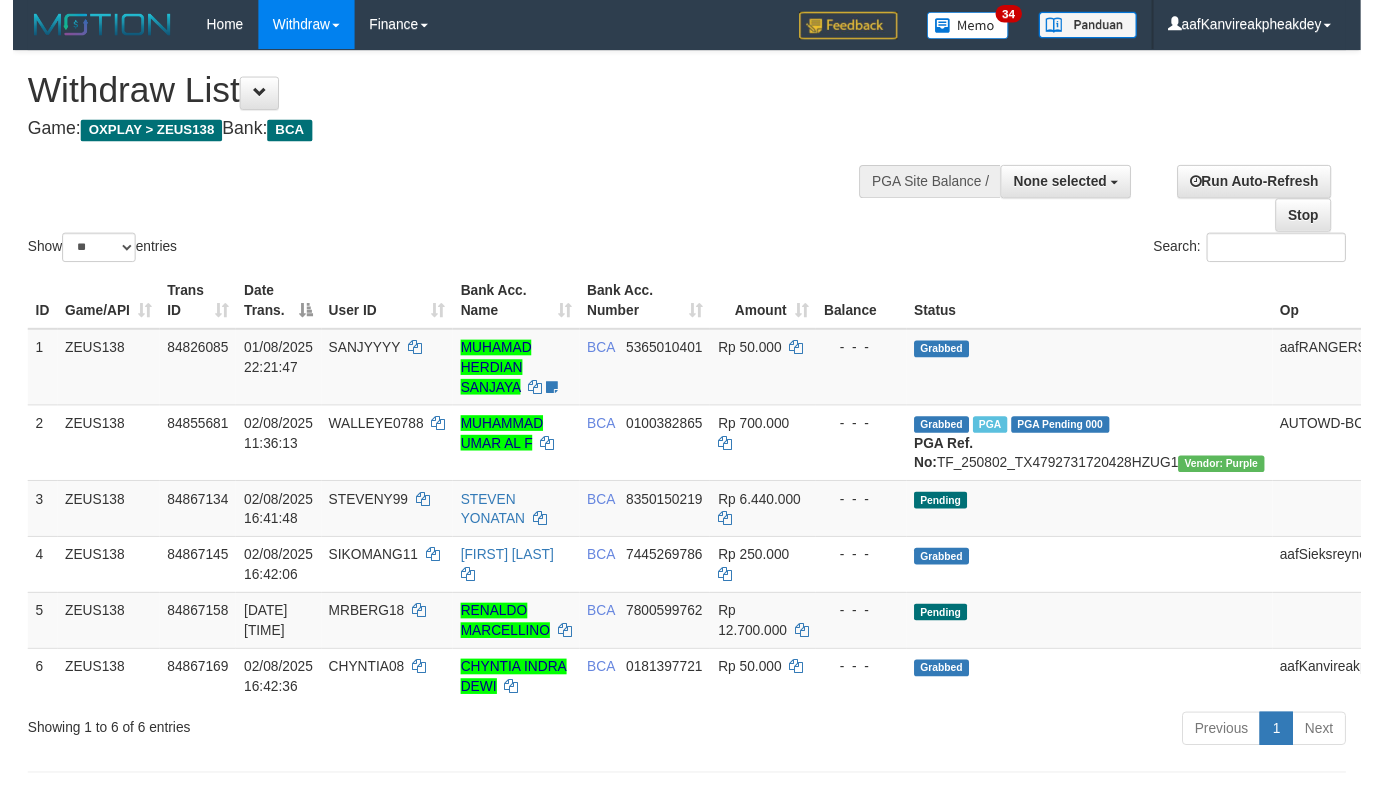 scroll, scrollTop: 142, scrollLeft: 0, axis: vertical 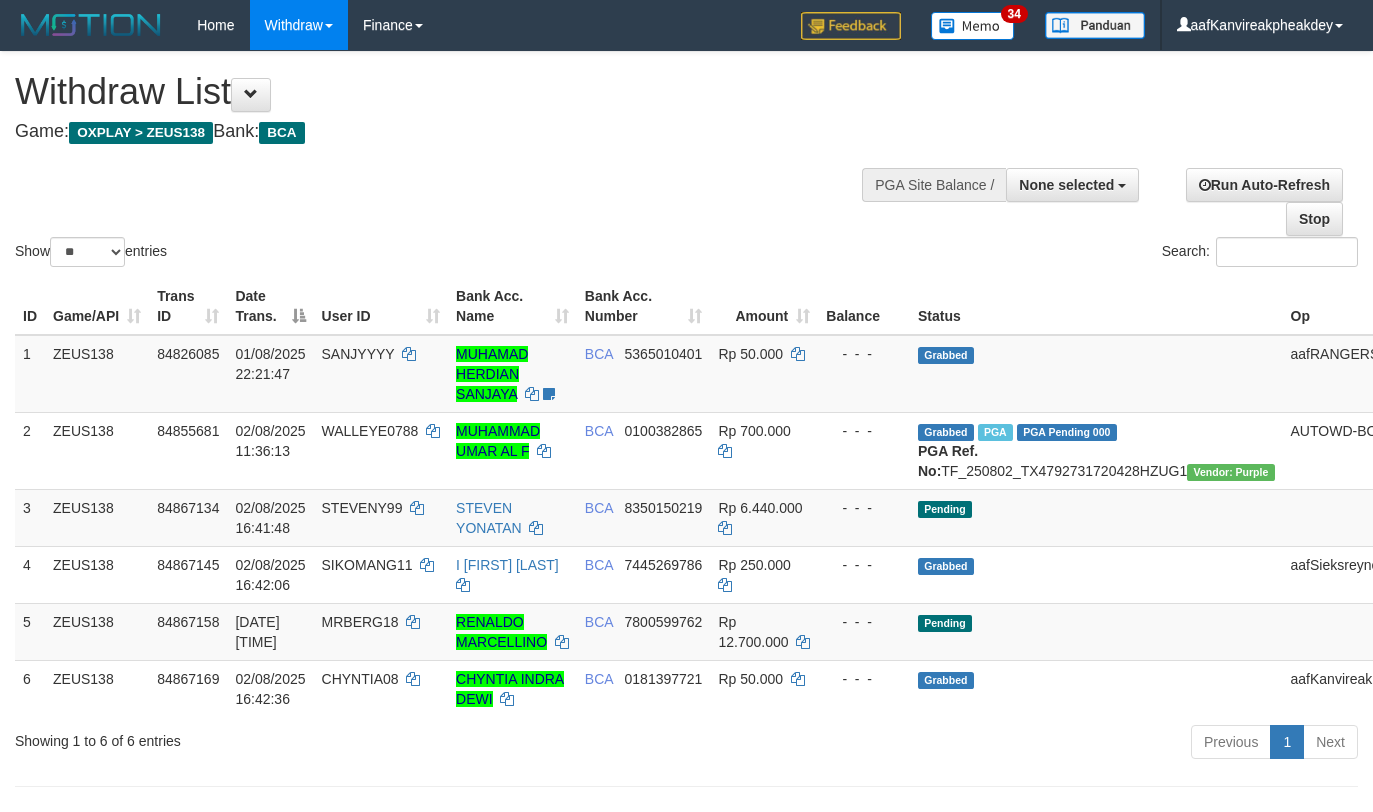 select 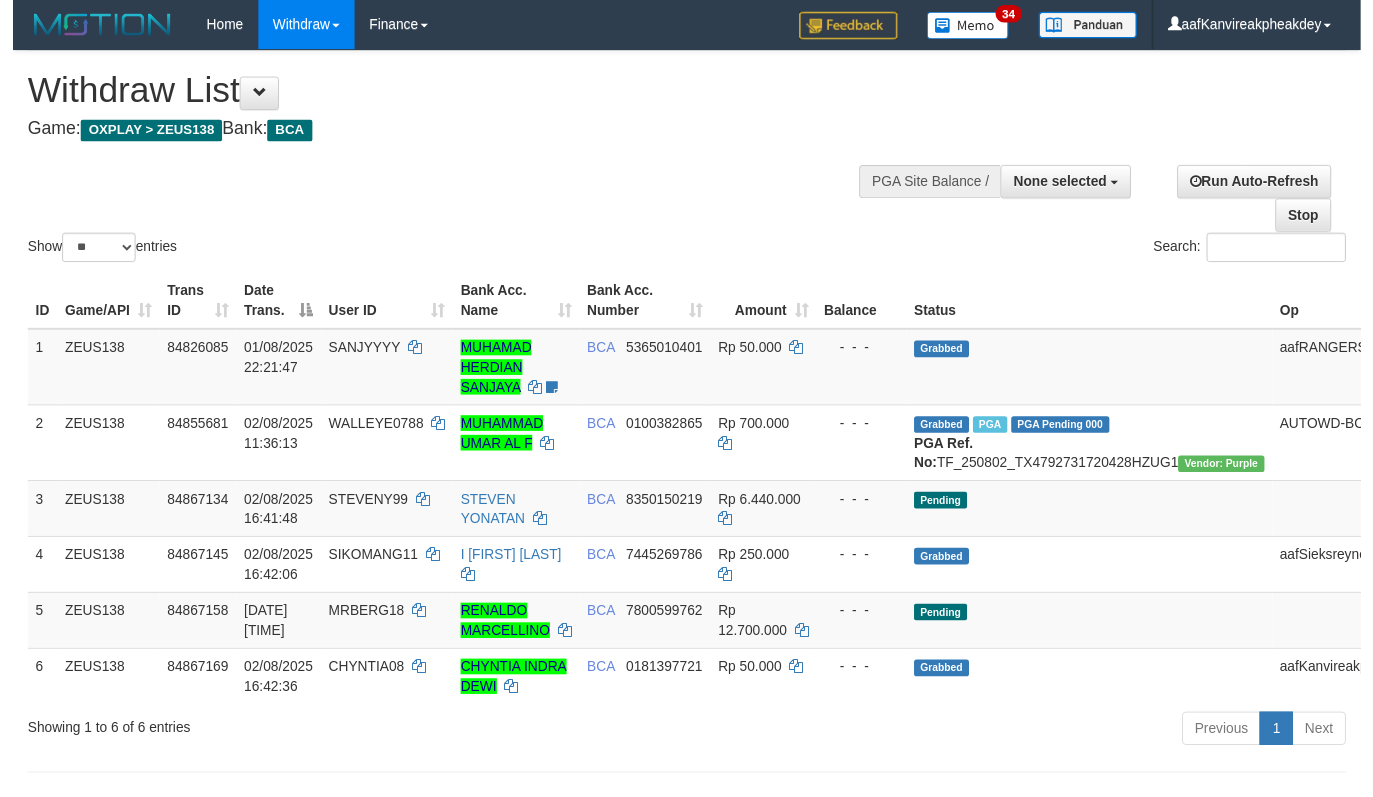 scroll, scrollTop: 142, scrollLeft: 0, axis: vertical 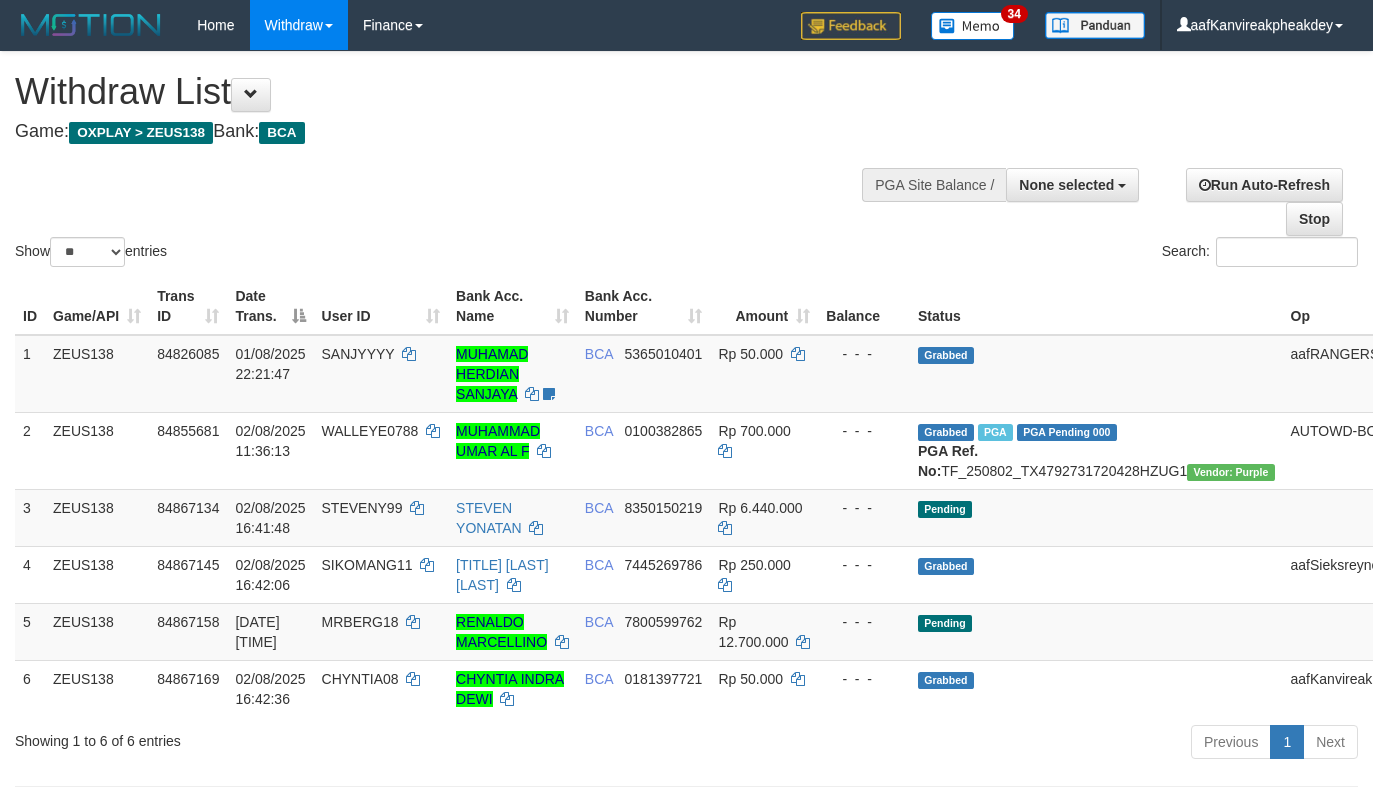 select 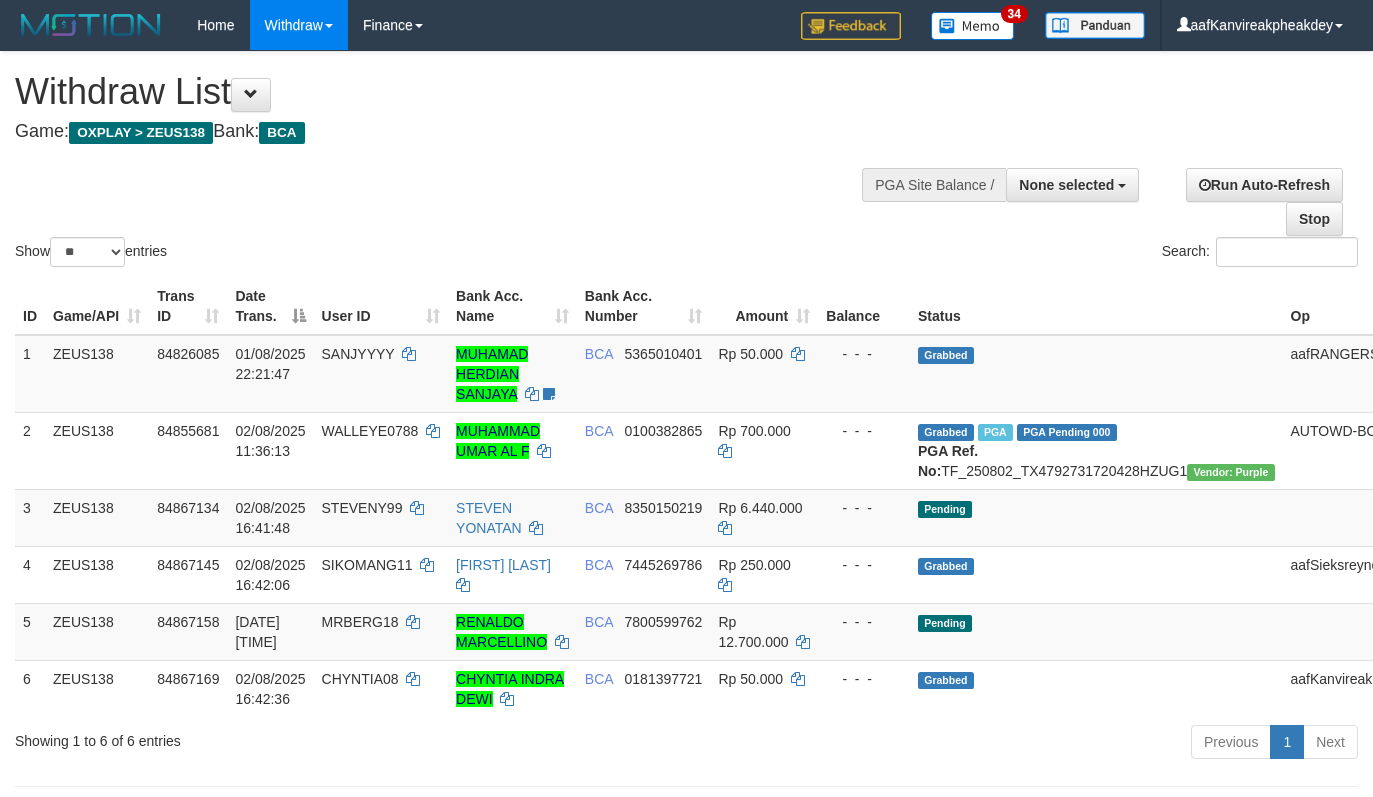 select 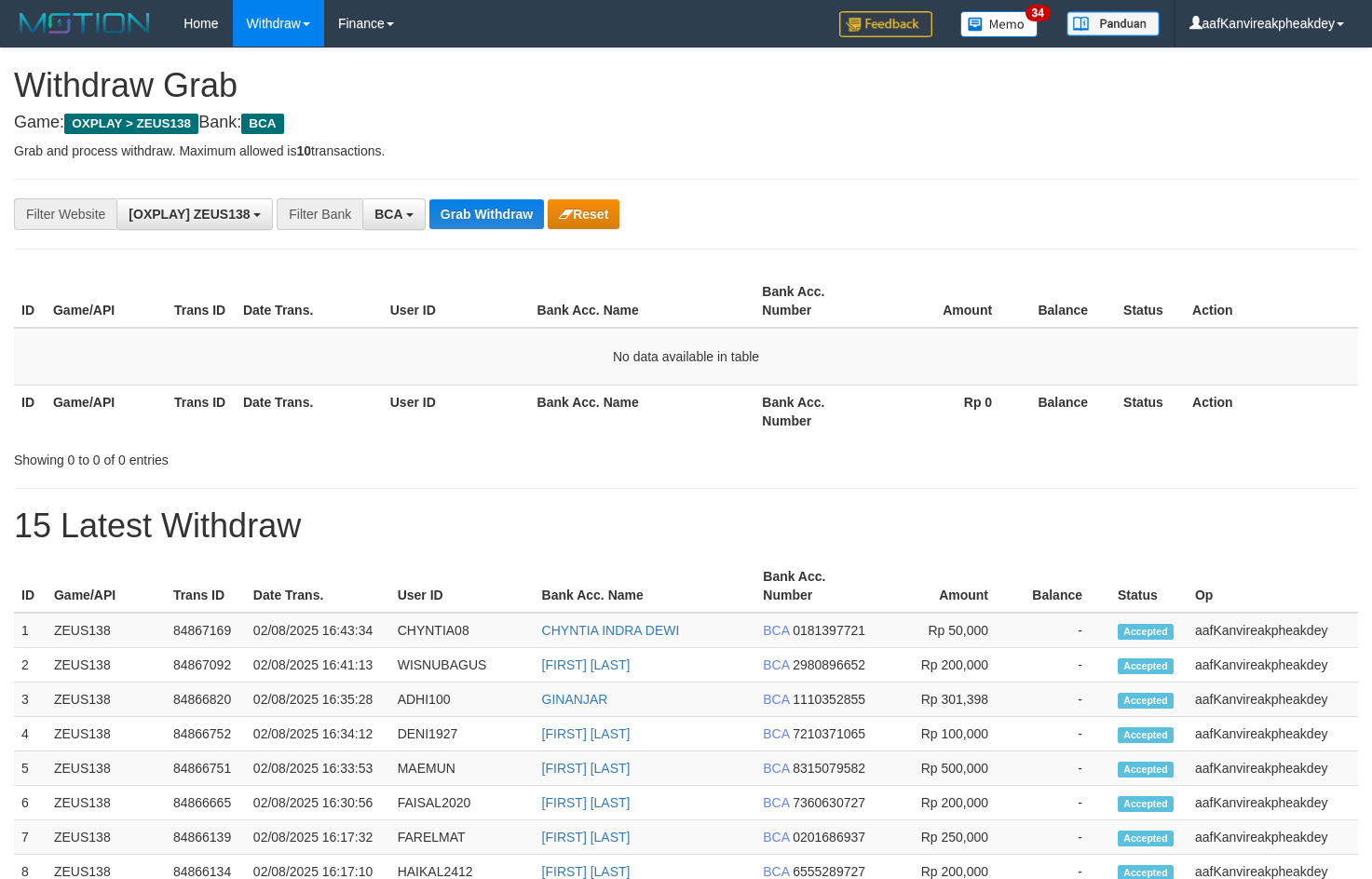 scroll, scrollTop: 0, scrollLeft: 0, axis: both 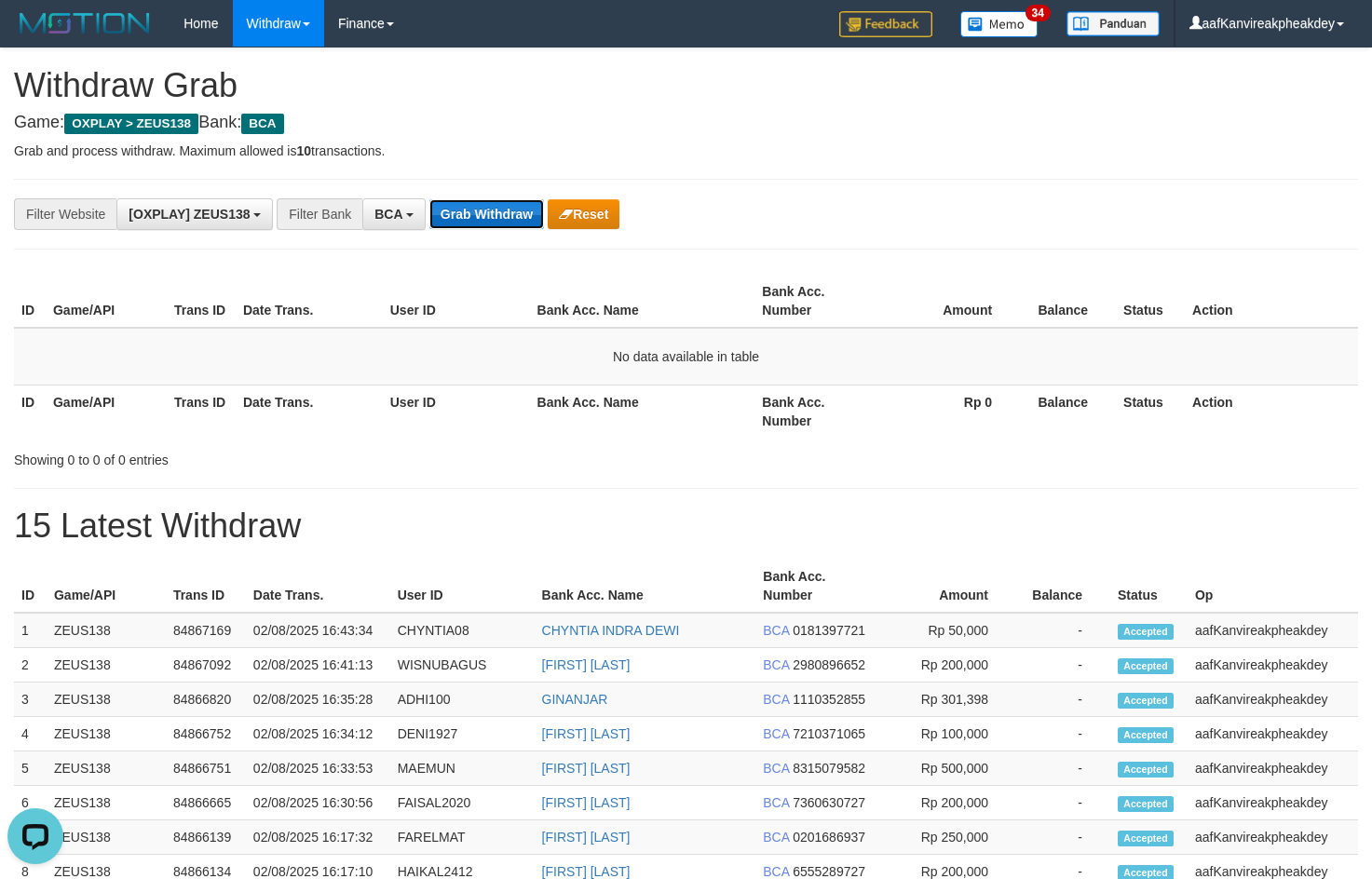 click on "Grab Withdraw" at bounding box center [486, 214] 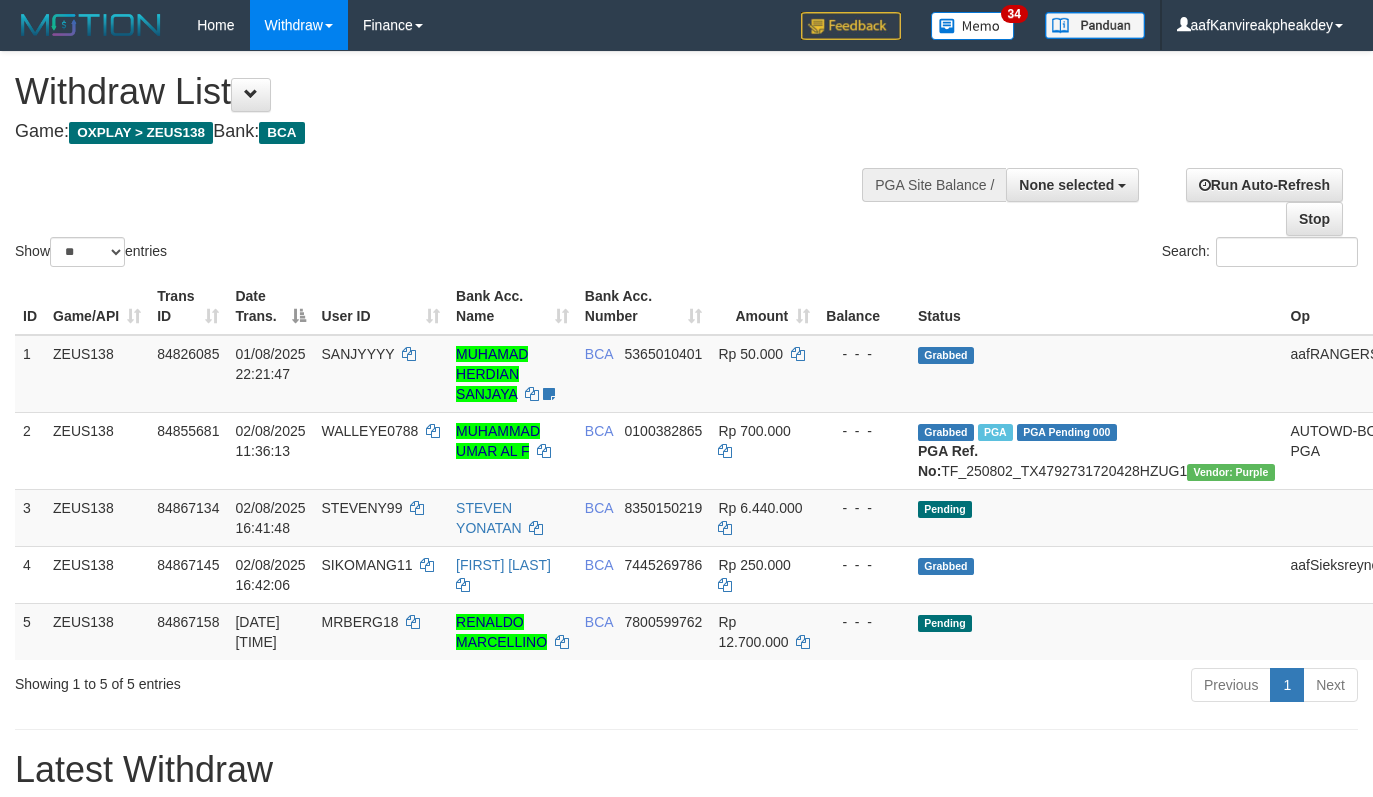 select 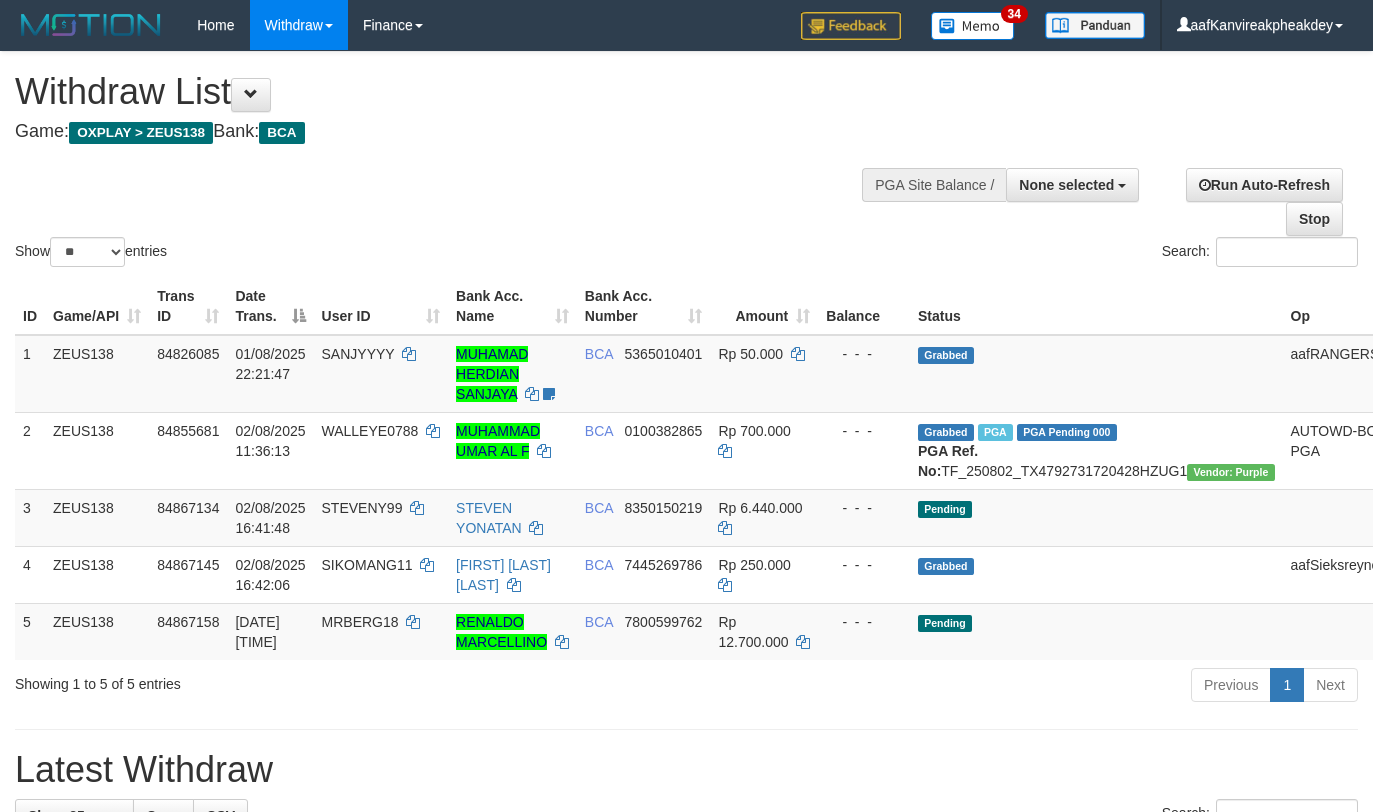 select 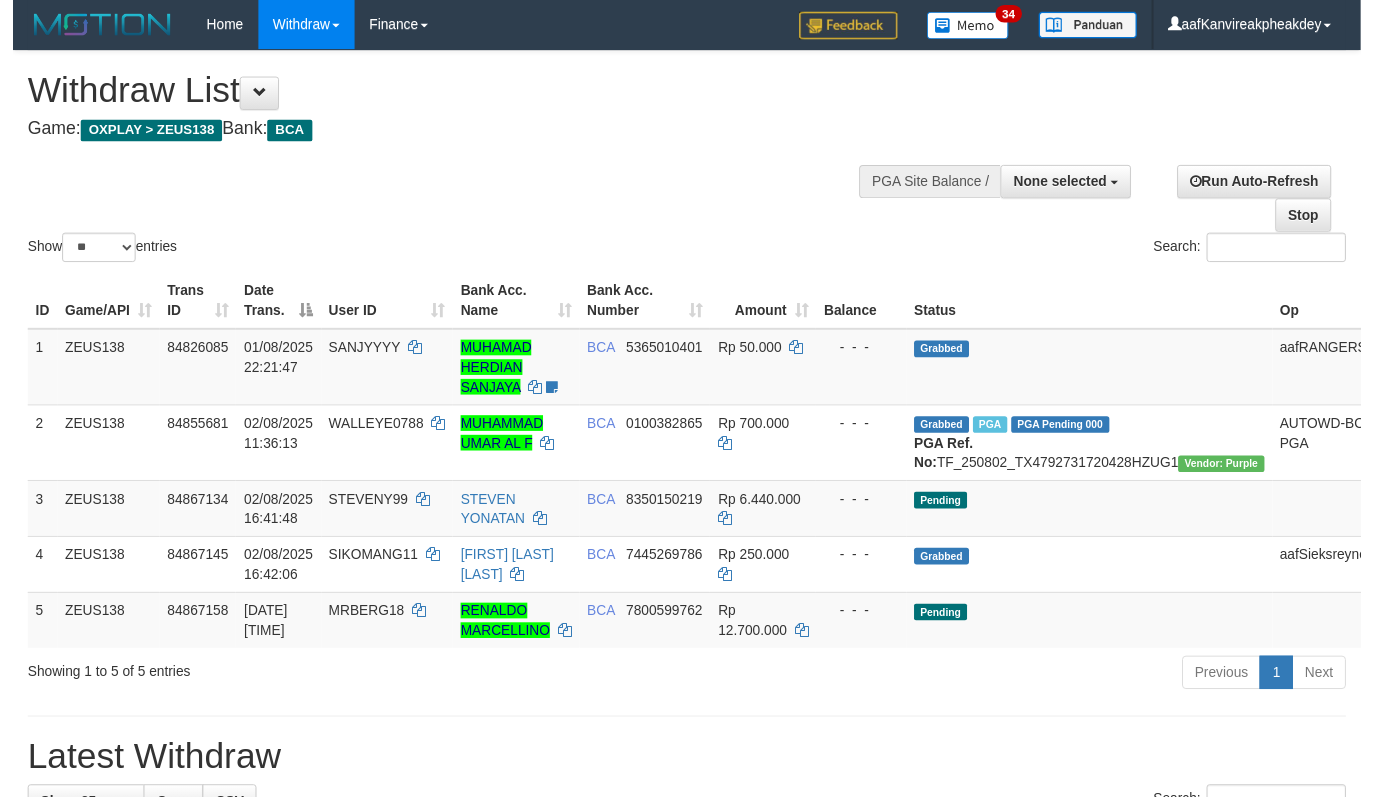 scroll, scrollTop: 142, scrollLeft: 0, axis: vertical 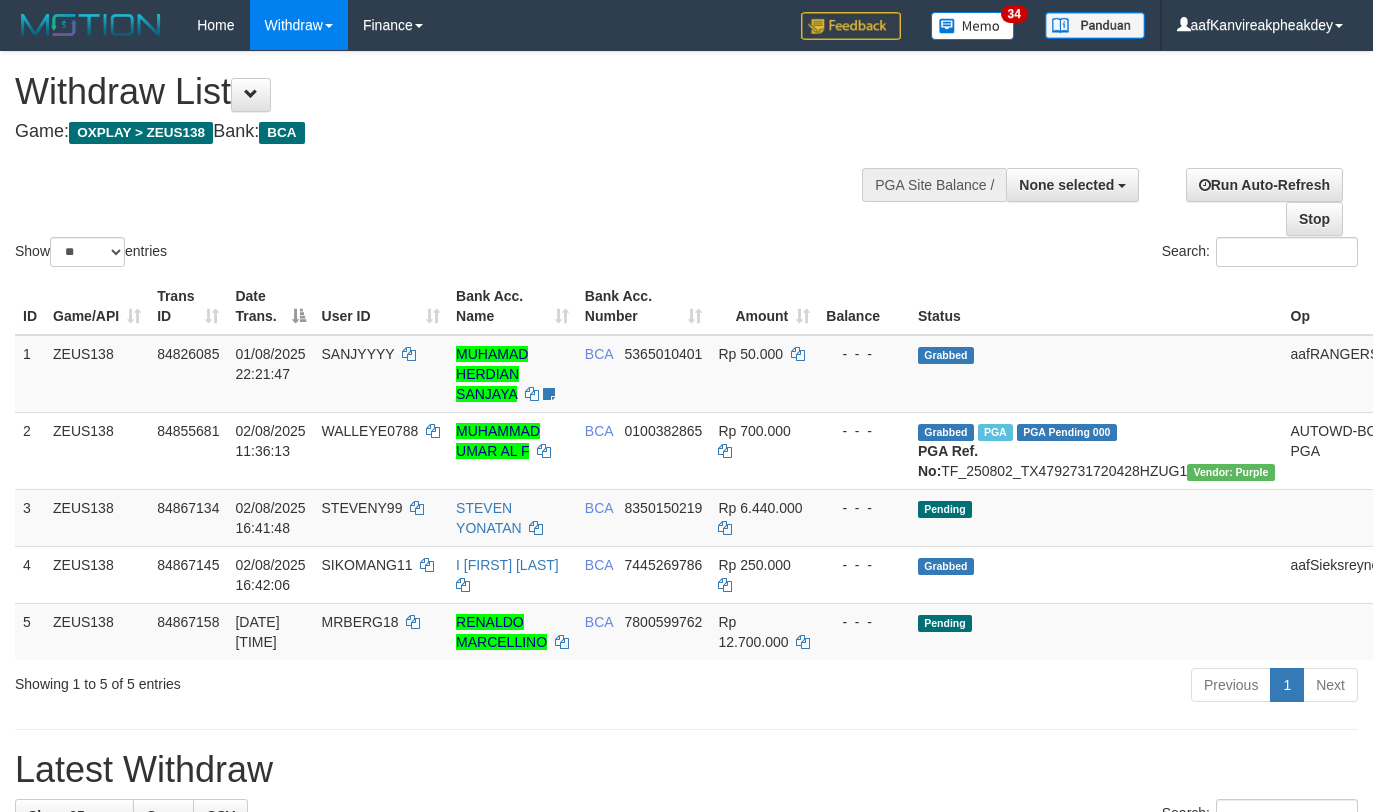 select 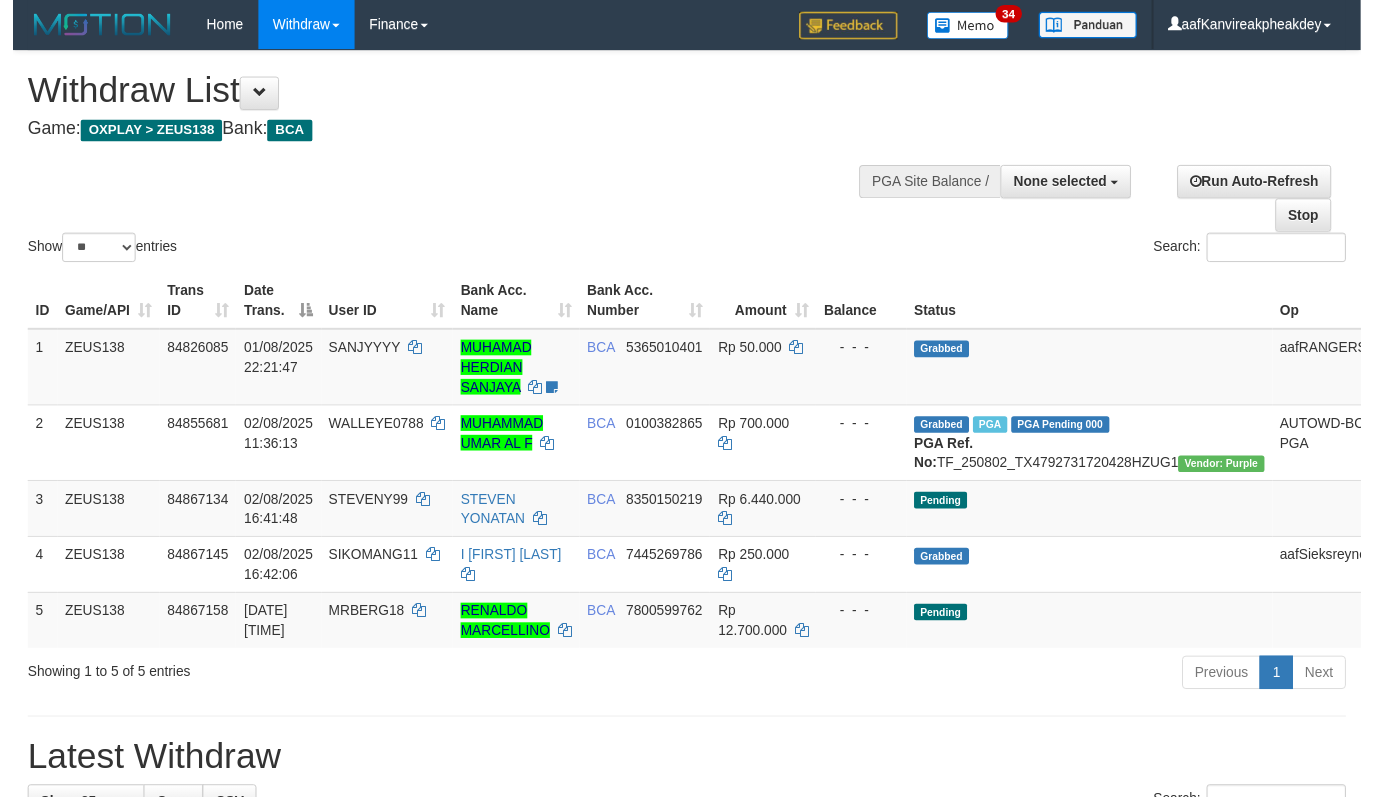 scroll, scrollTop: 142, scrollLeft: 0, axis: vertical 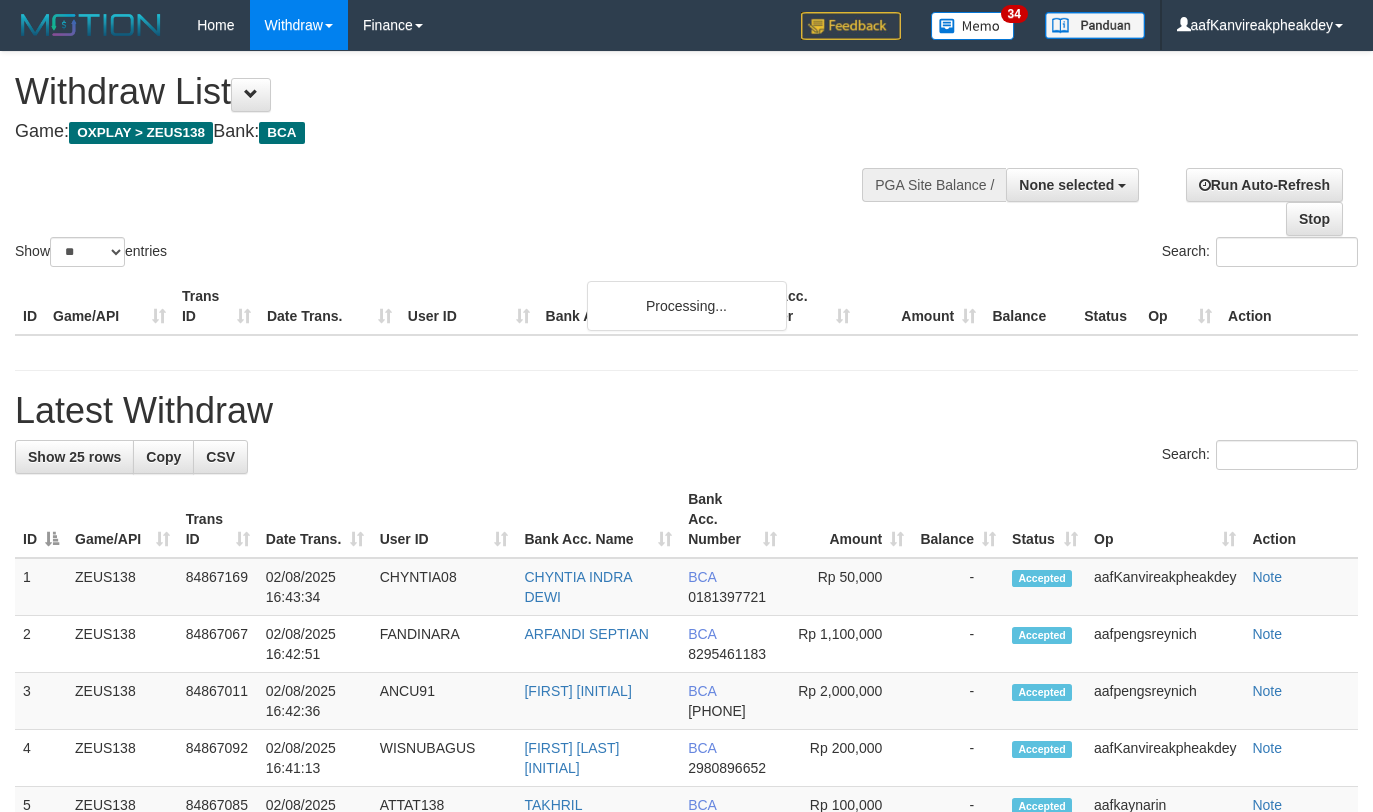 select 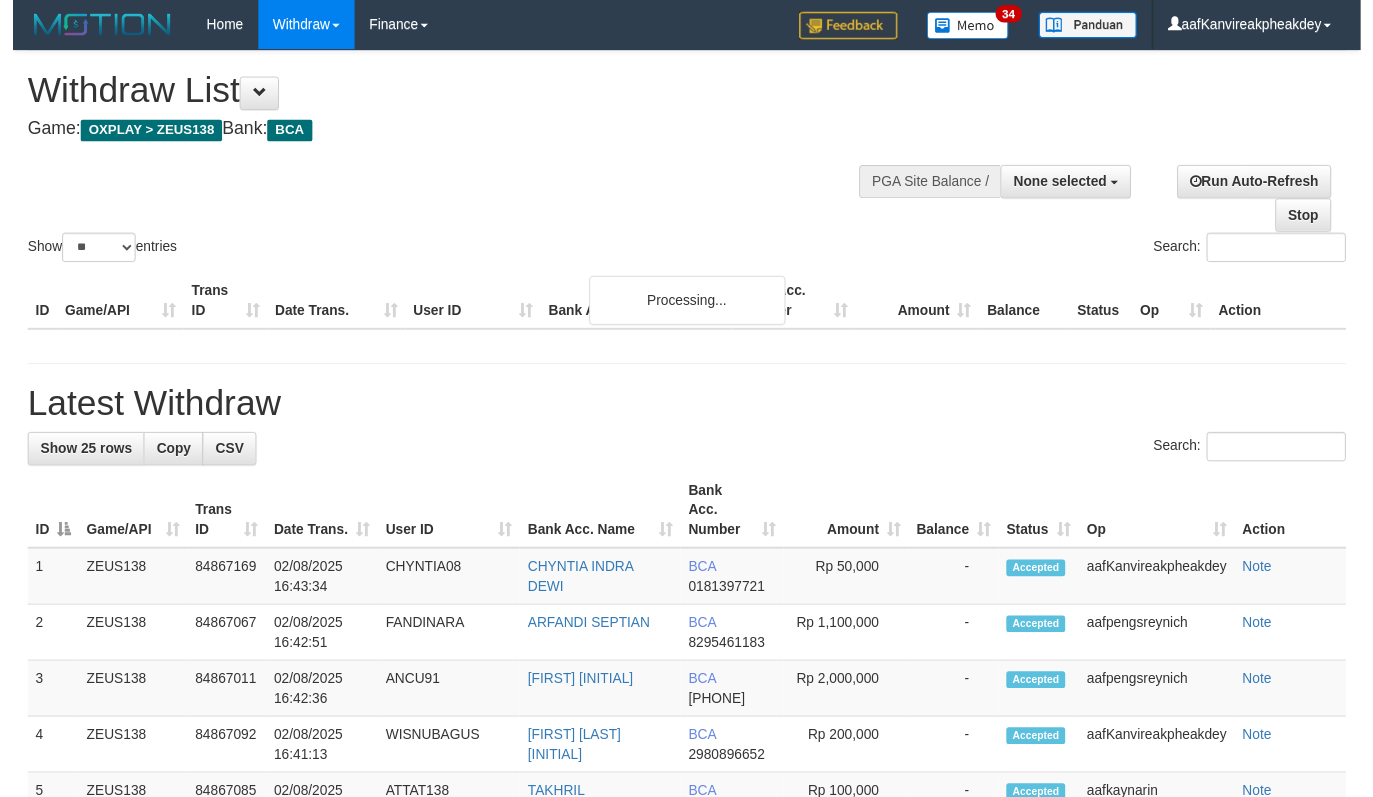 scroll, scrollTop: 142, scrollLeft: 0, axis: vertical 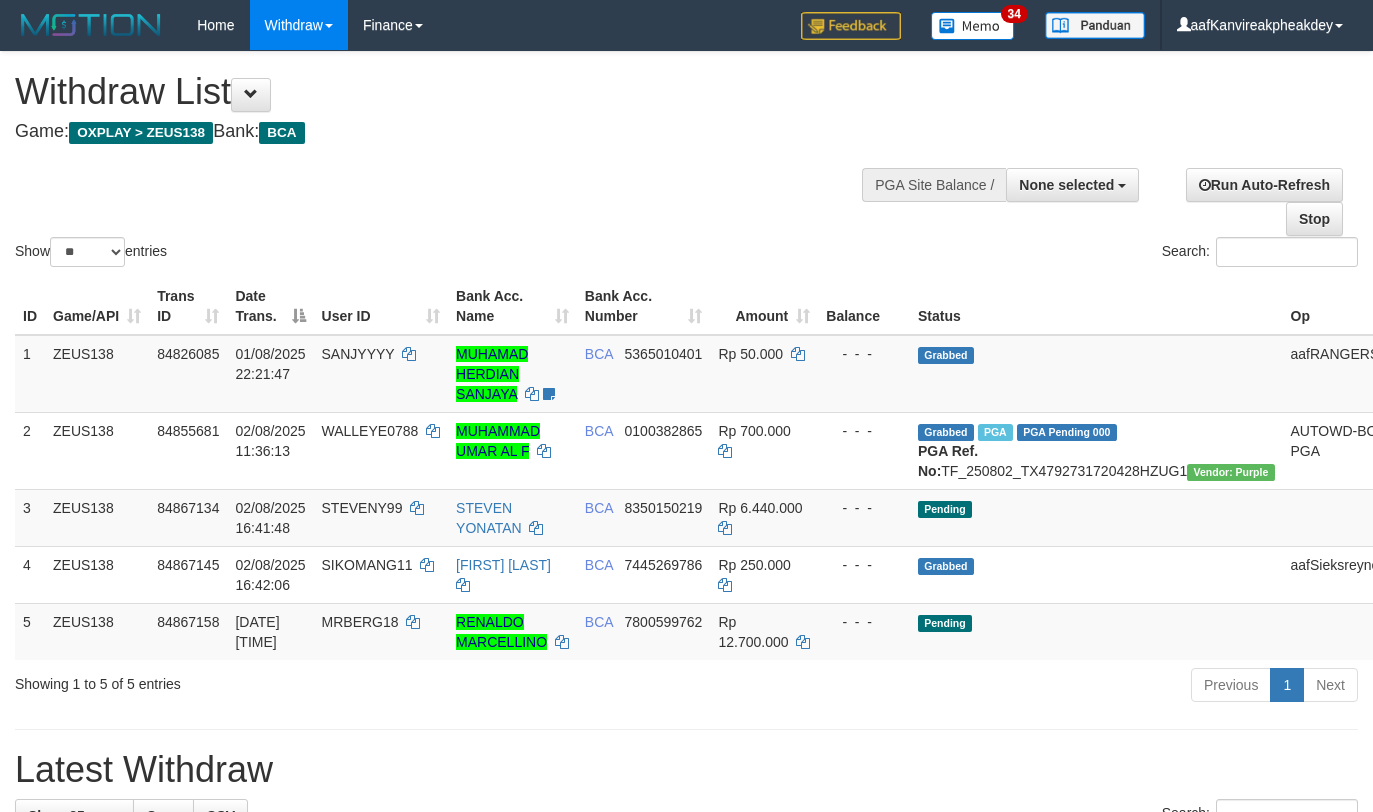 select 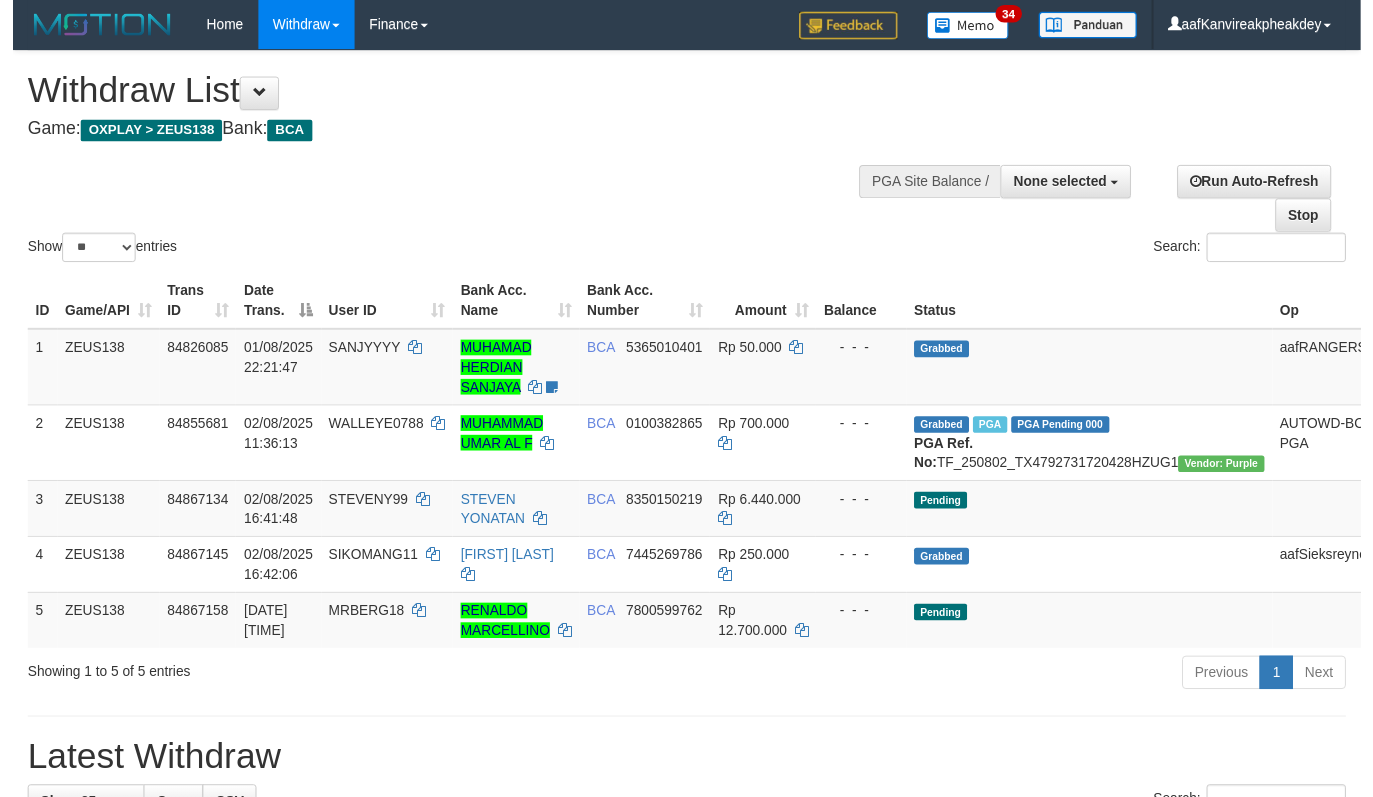 scroll, scrollTop: 142, scrollLeft: 0, axis: vertical 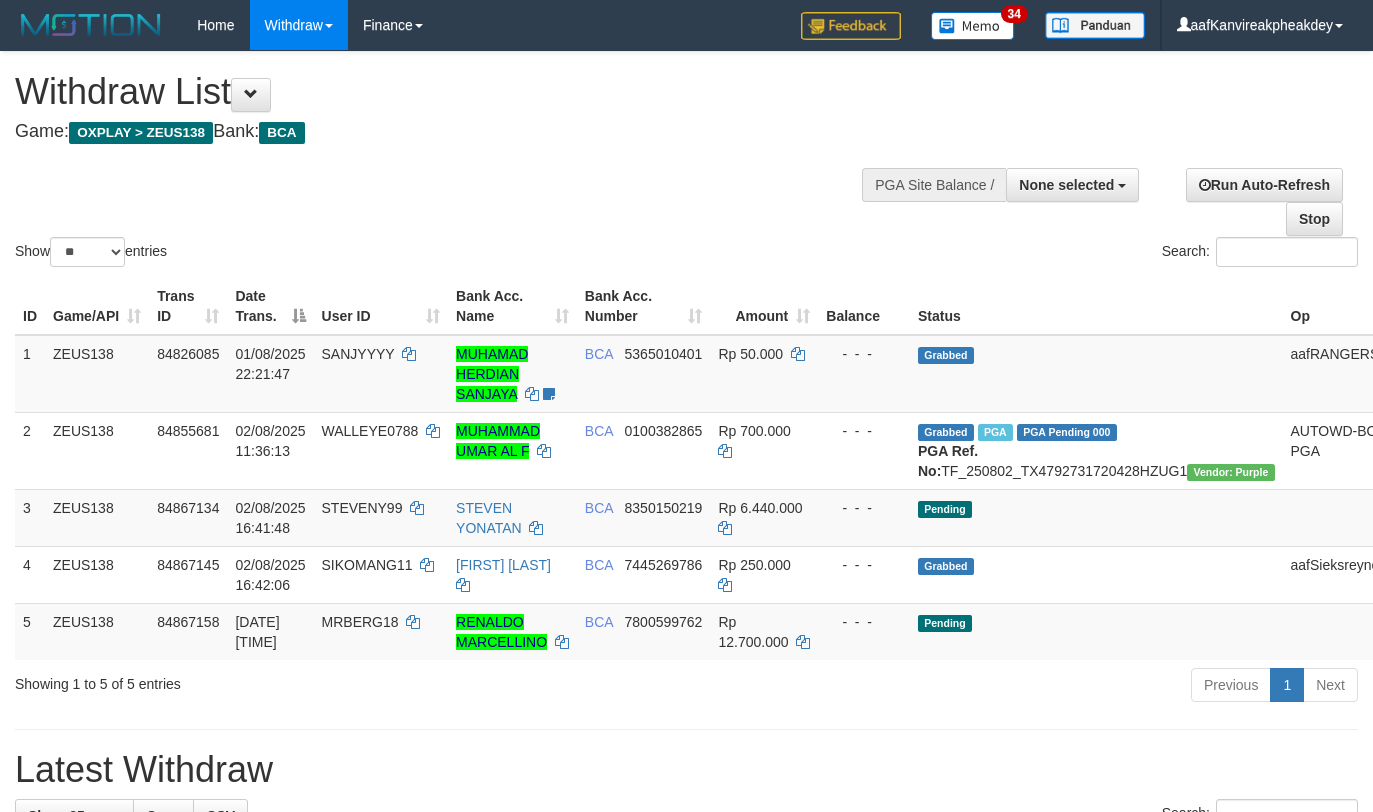 select 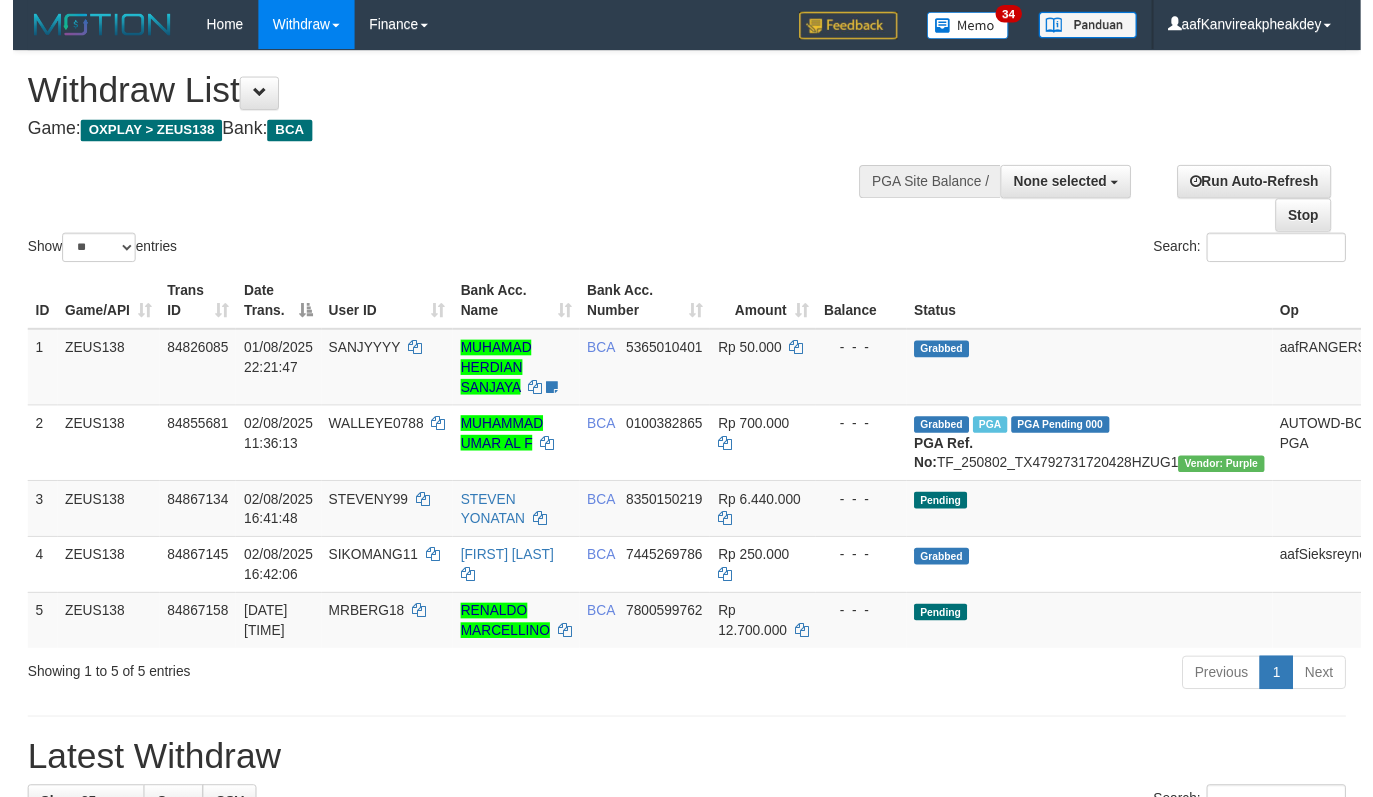 scroll, scrollTop: 142, scrollLeft: 0, axis: vertical 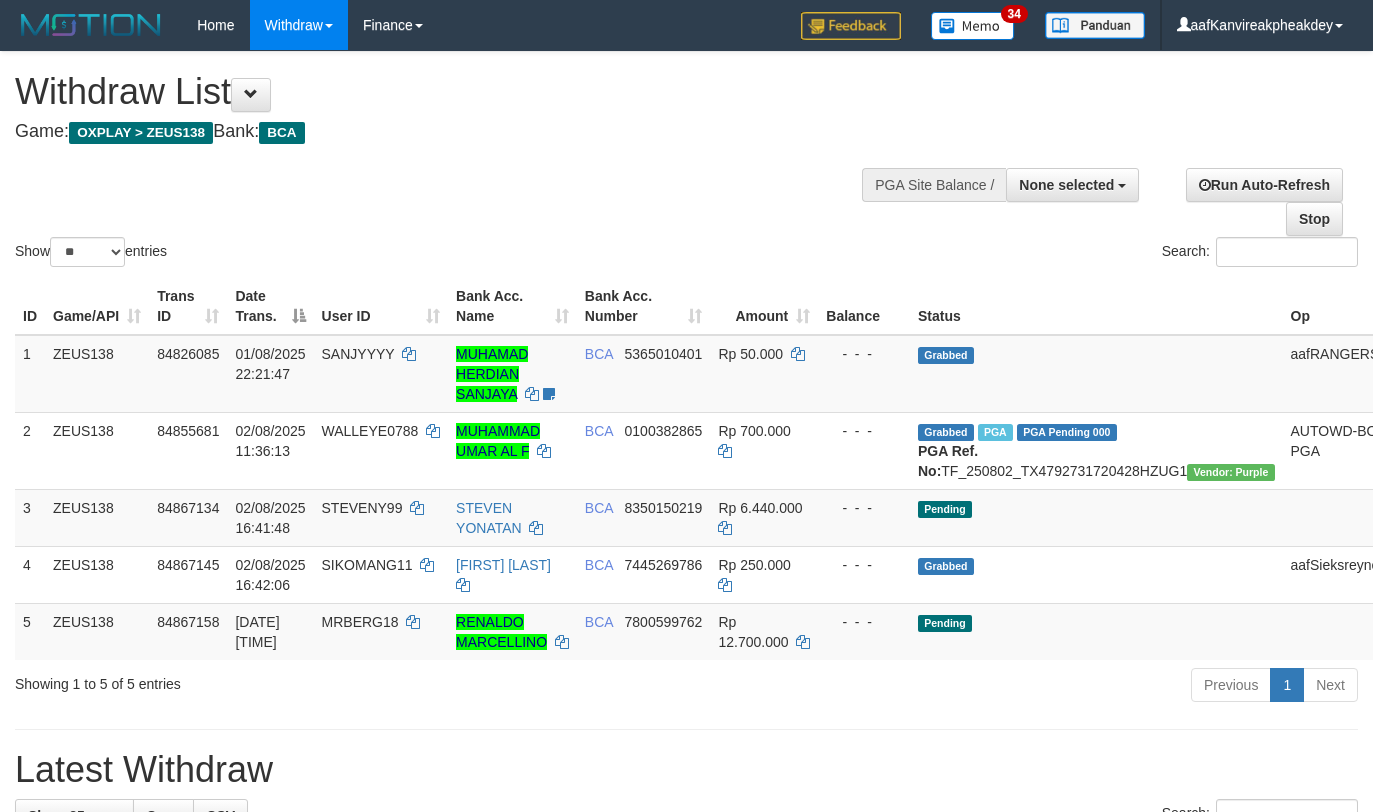 select 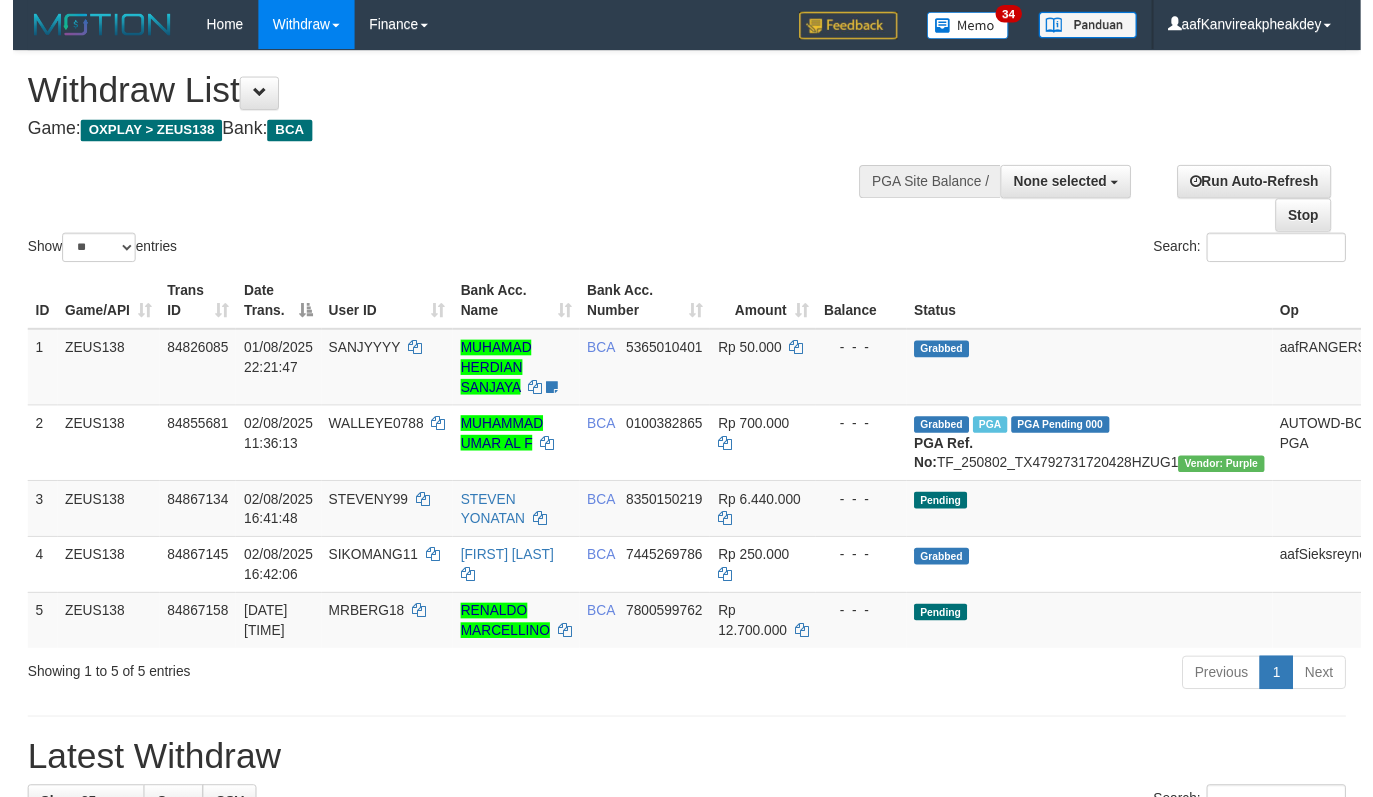 scroll, scrollTop: 142, scrollLeft: 0, axis: vertical 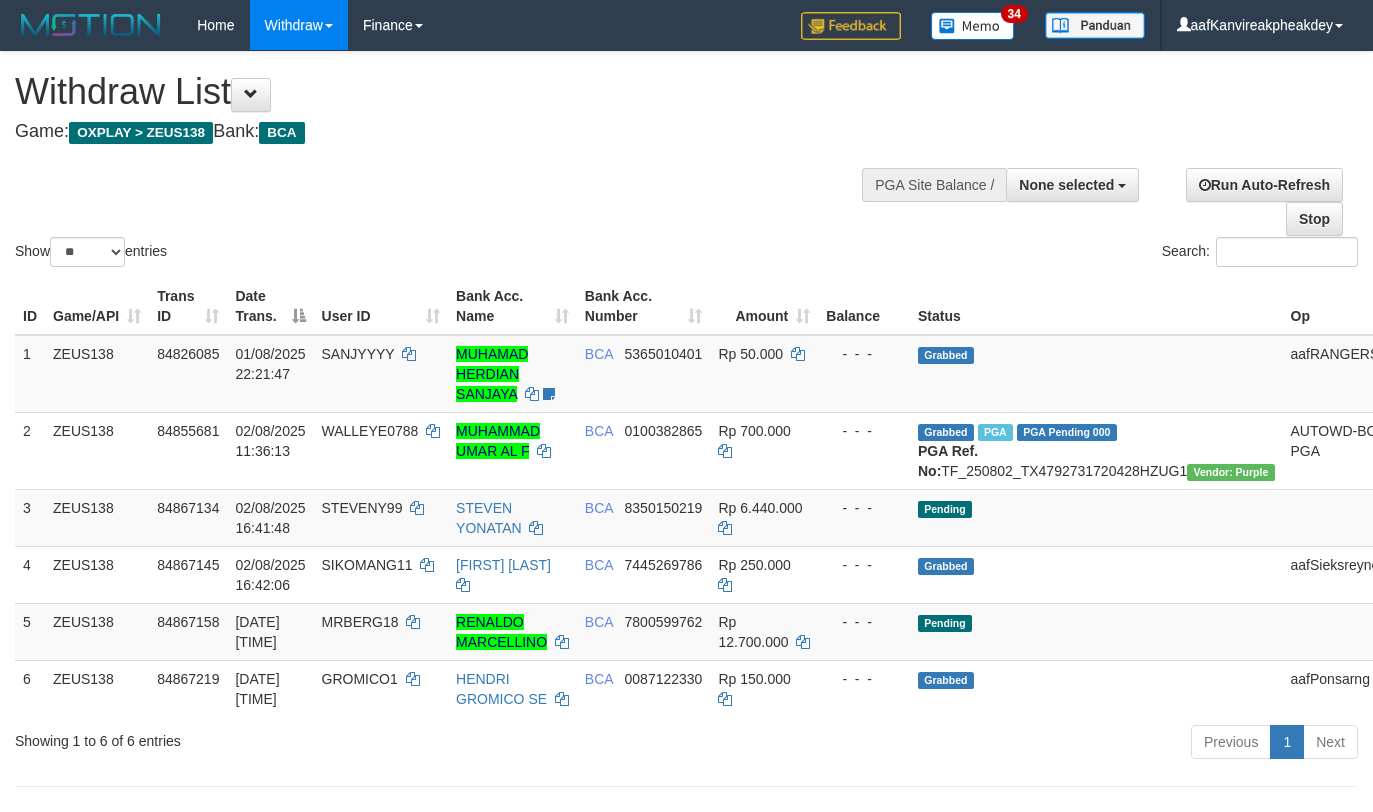 select 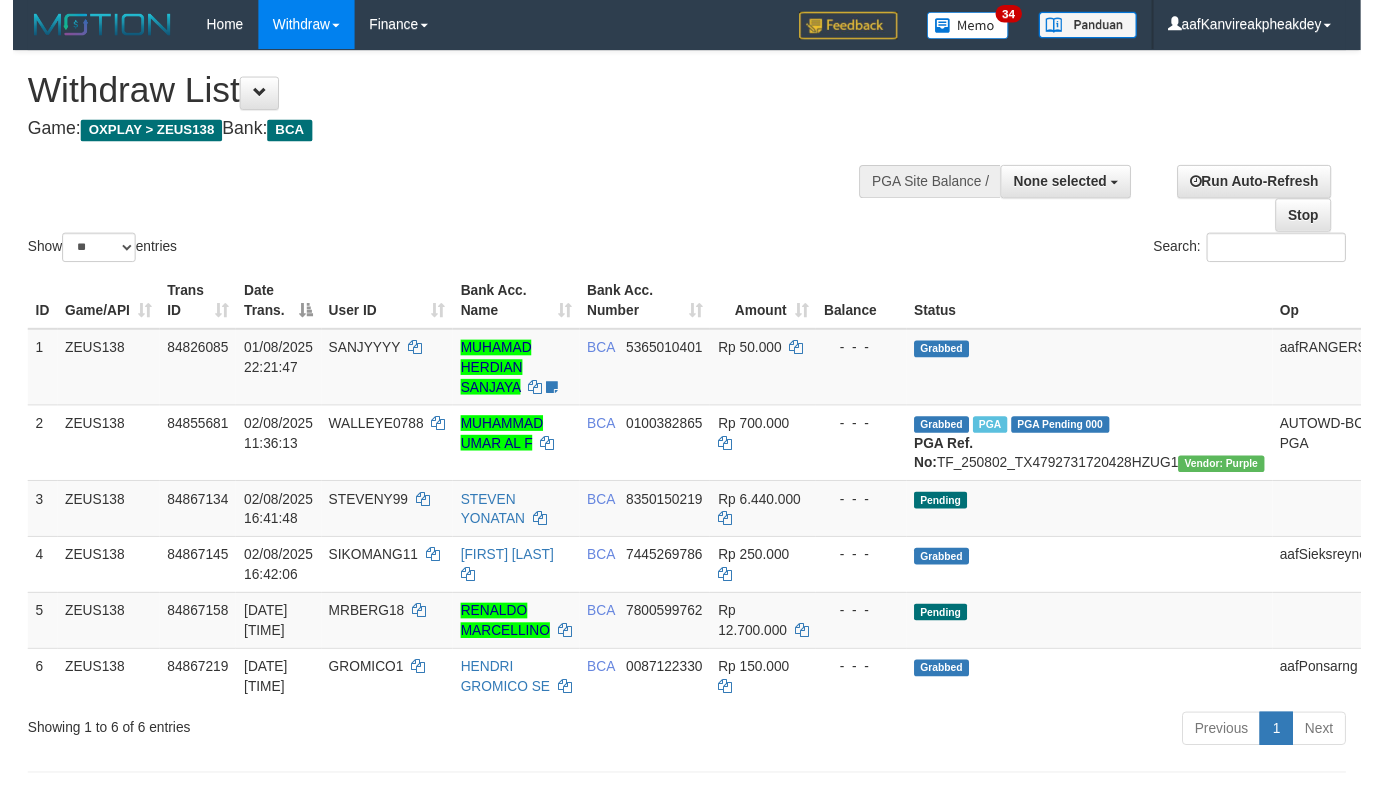 scroll, scrollTop: 142, scrollLeft: 0, axis: vertical 